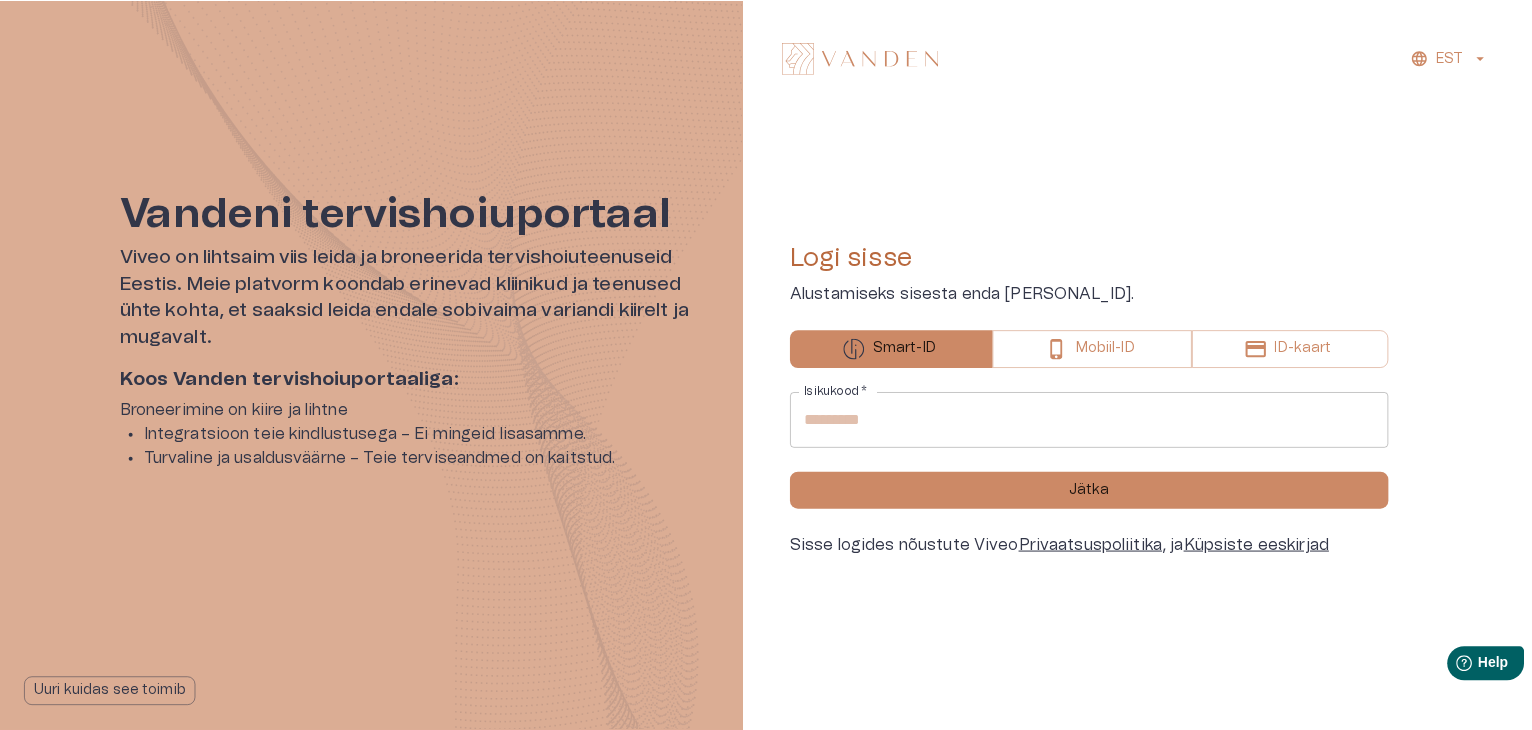 scroll, scrollTop: 0, scrollLeft: 0, axis: both 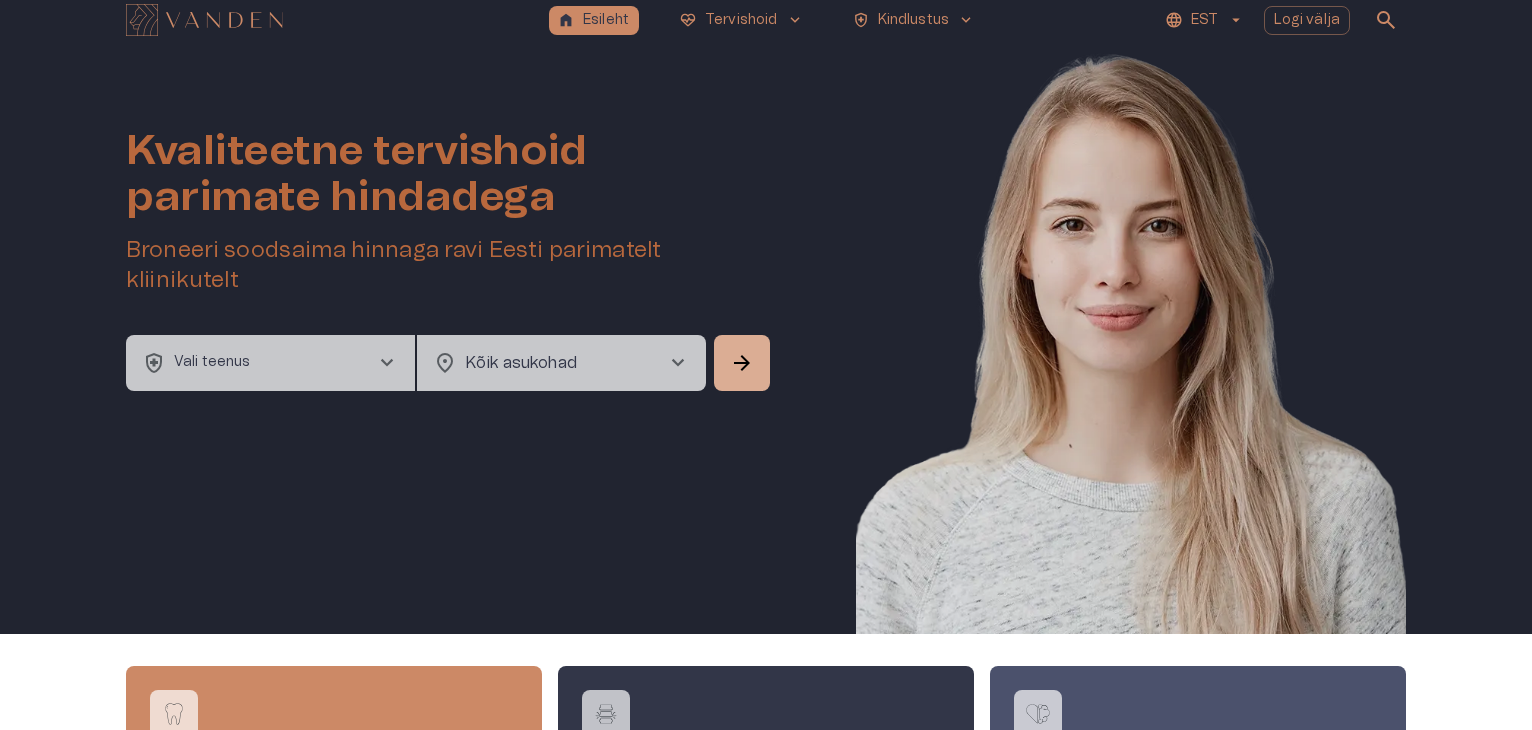 click on "health_and_safety" at bounding box center (154, 363) 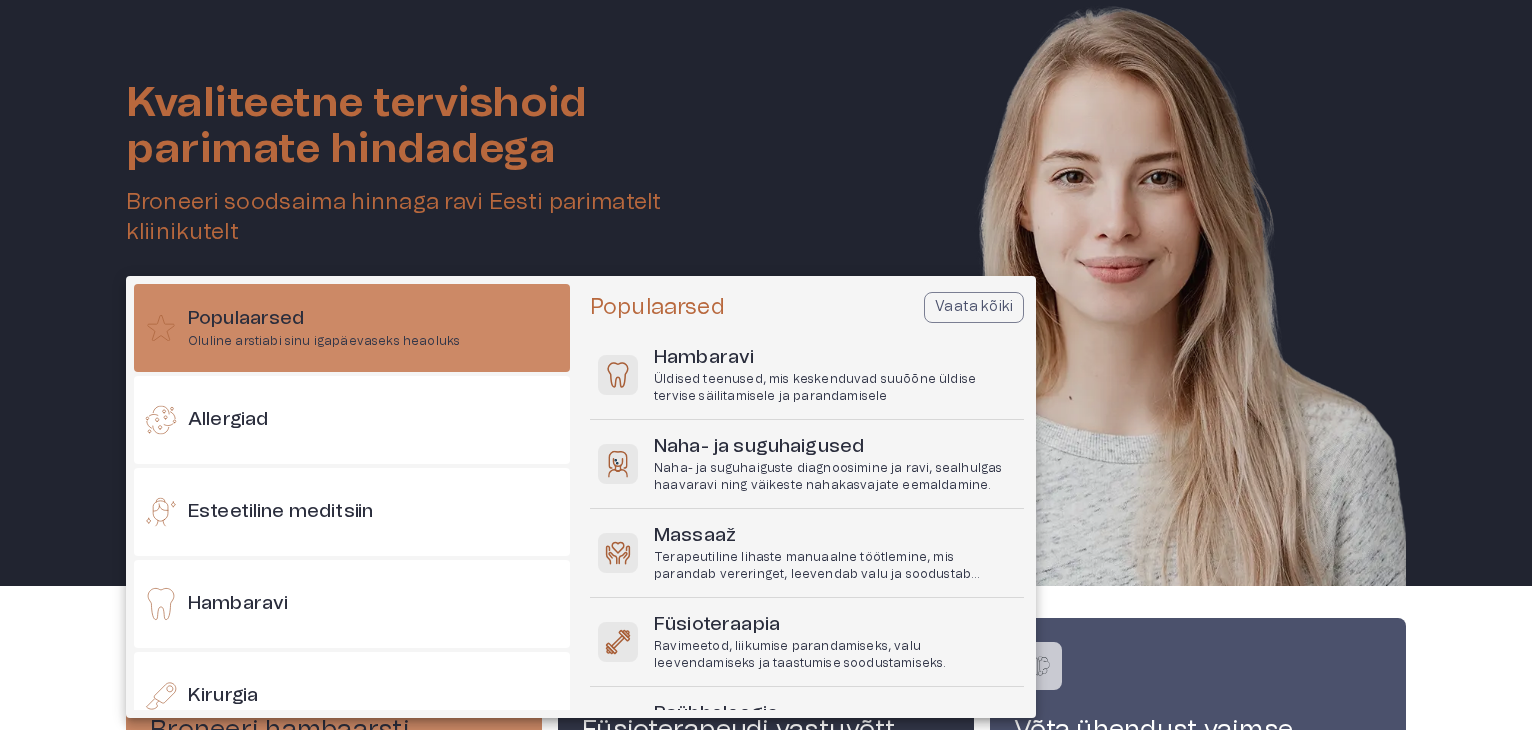 click at bounding box center [768, 365] 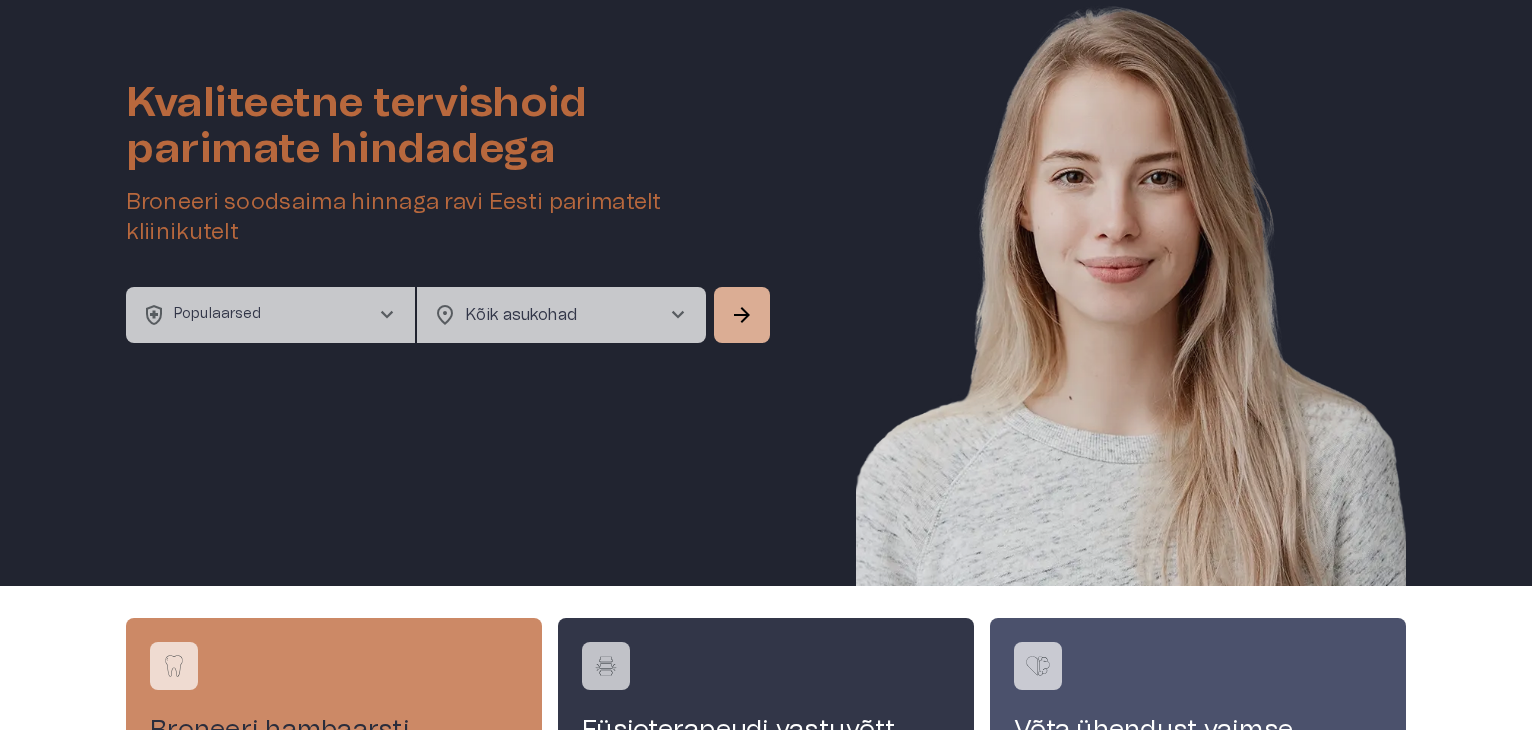 scroll, scrollTop: 0, scrollLeft: 0, axis: both 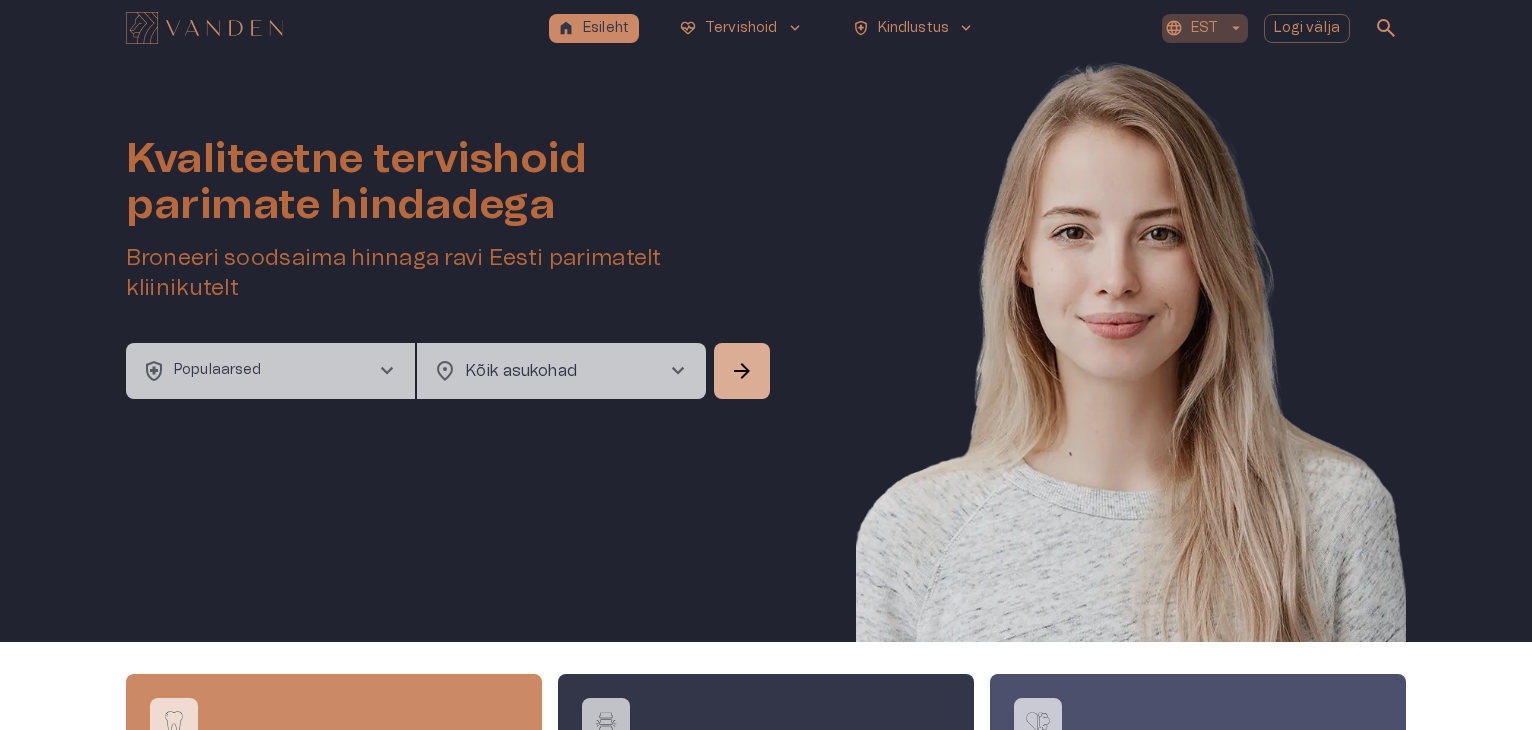 click on "EST" at bounding box center (1204, 28) 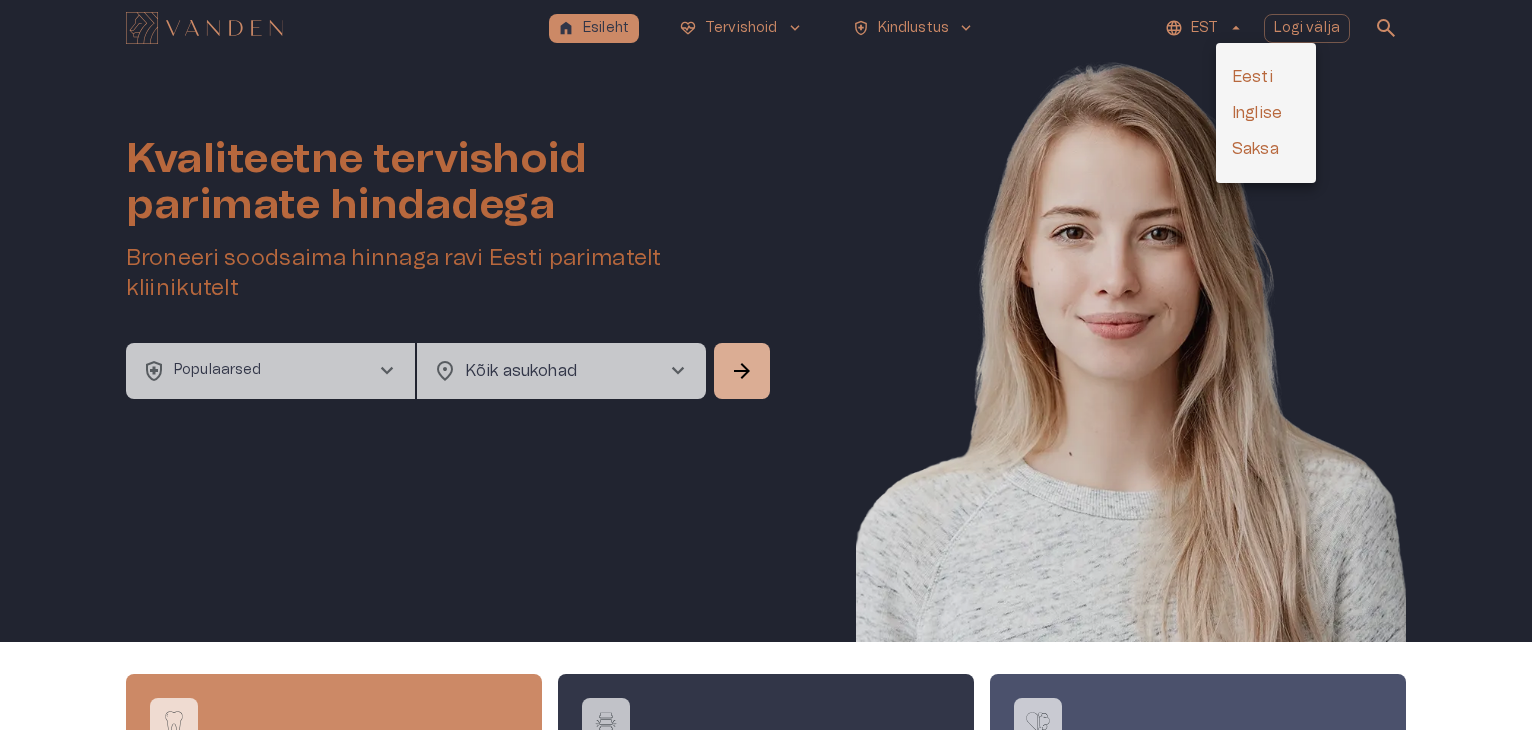 click on "Inglise" at bounding box center [1266, 113] 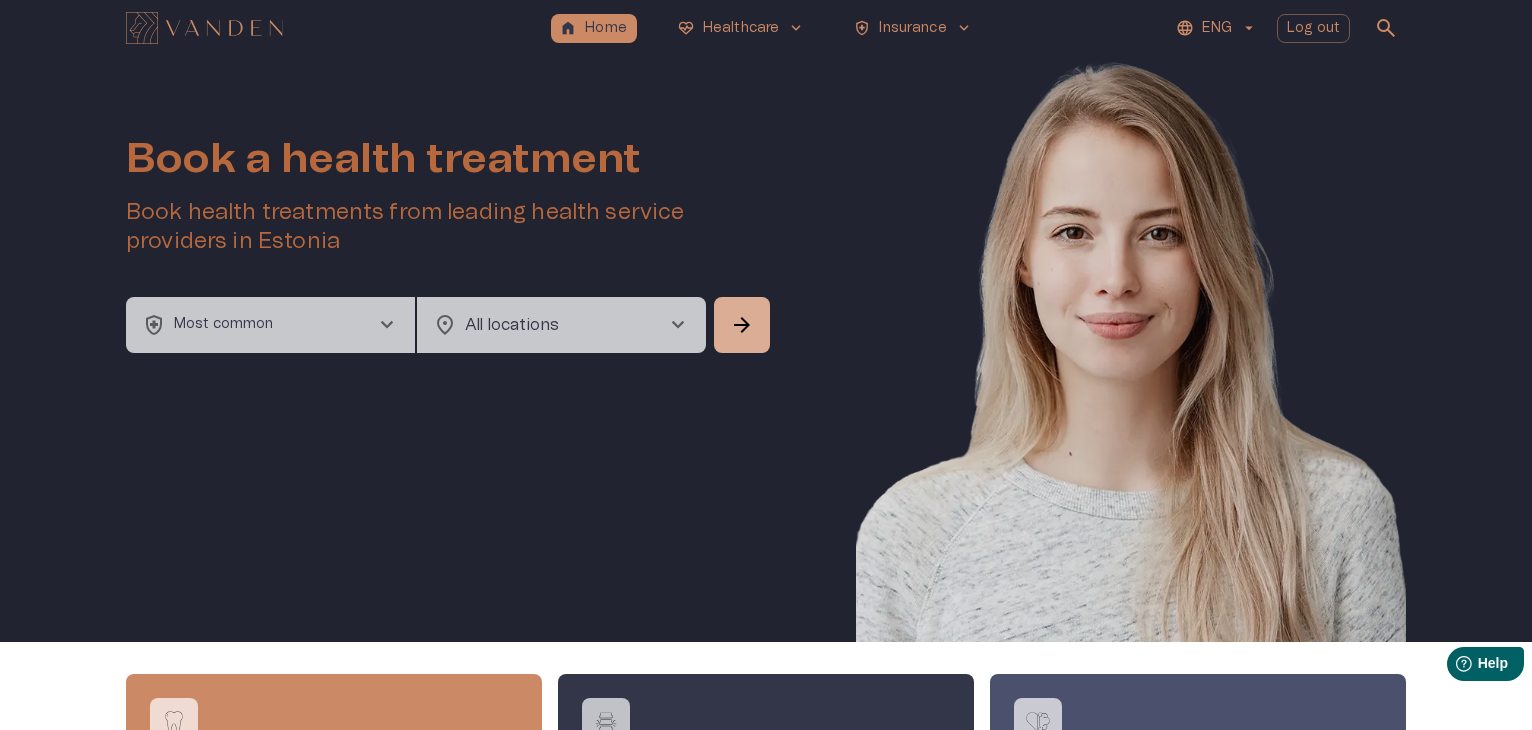 scroll, scrollTop: 0, scrollLeft: 0, axis: both 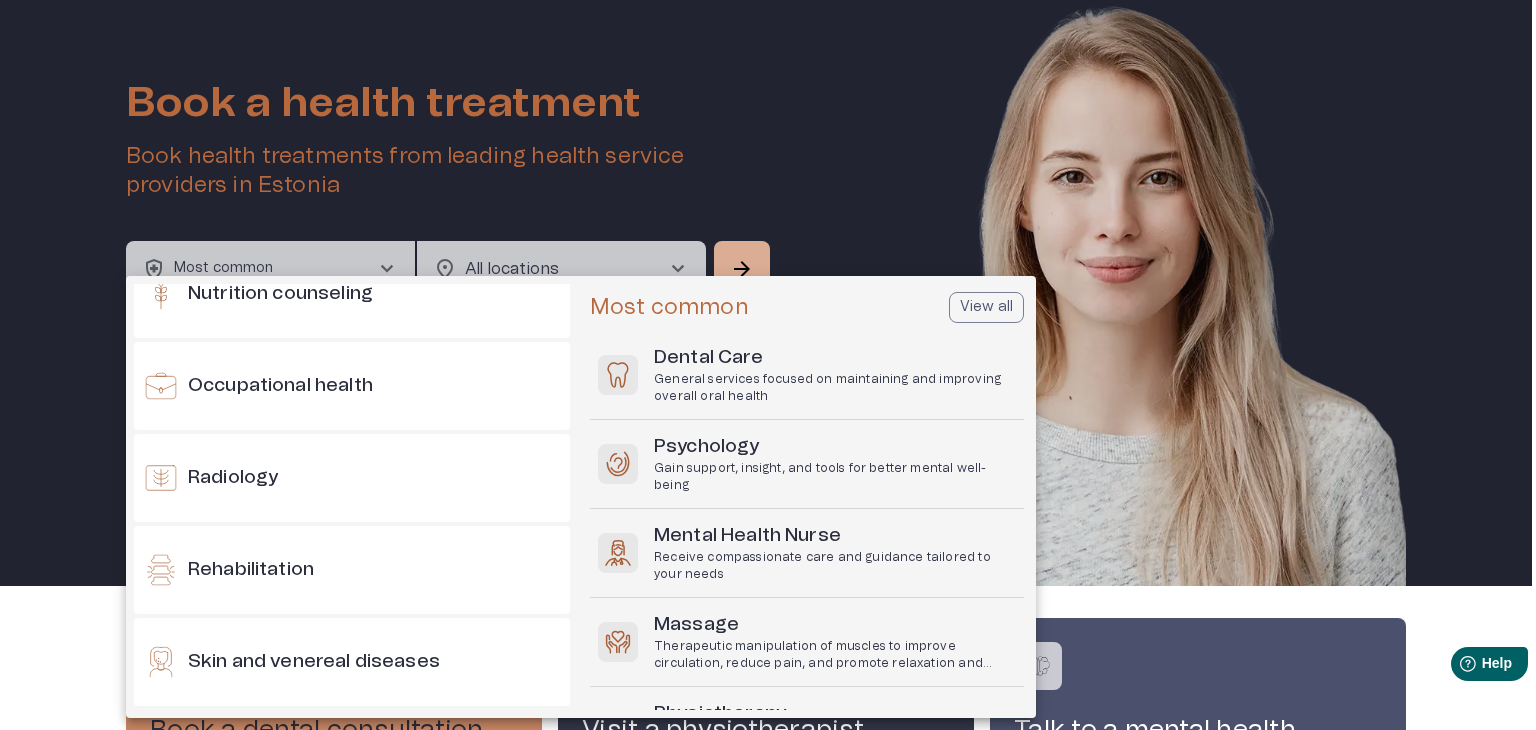 click at bounding box center (768, 365) 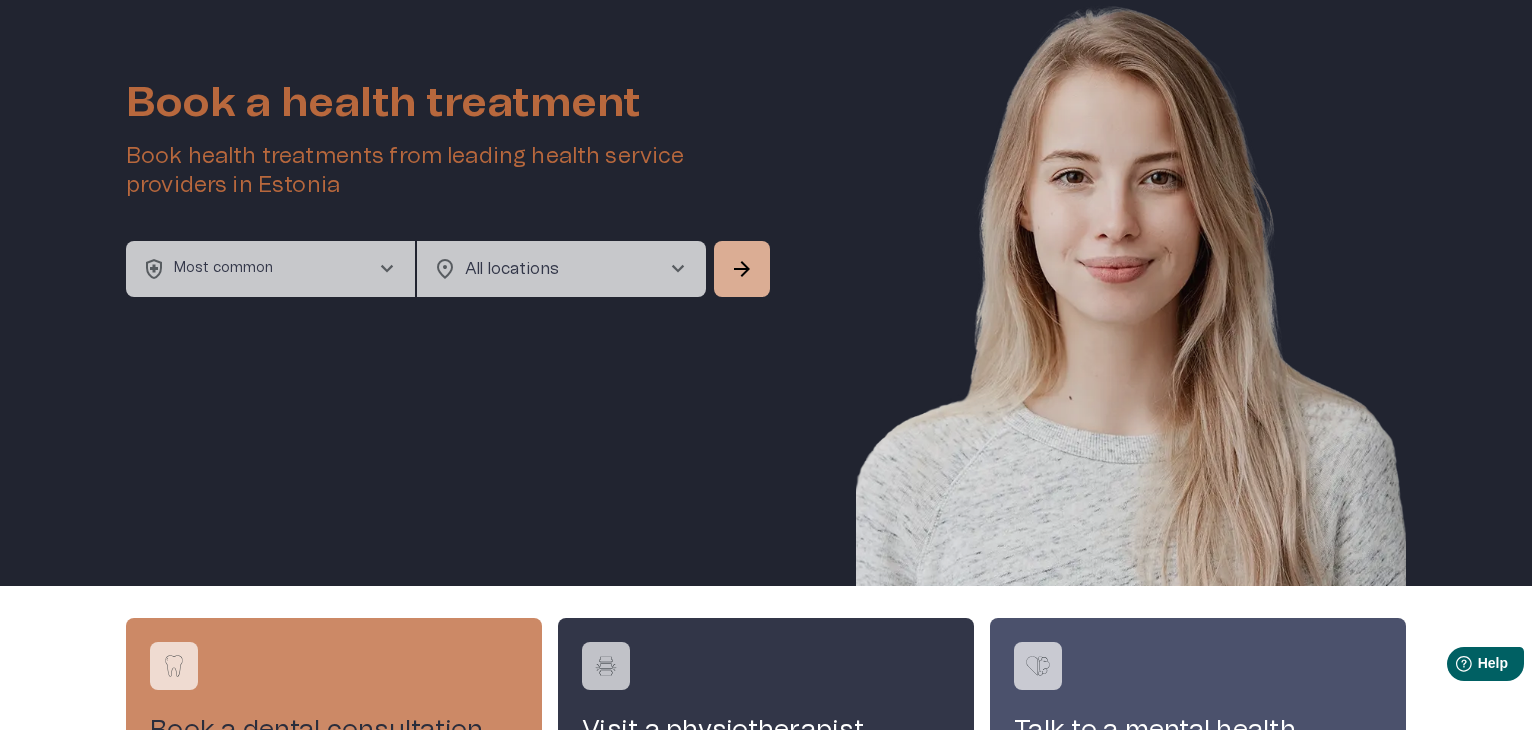 scroll, scrollTop: 0, scrollLeft: 0, axis: both 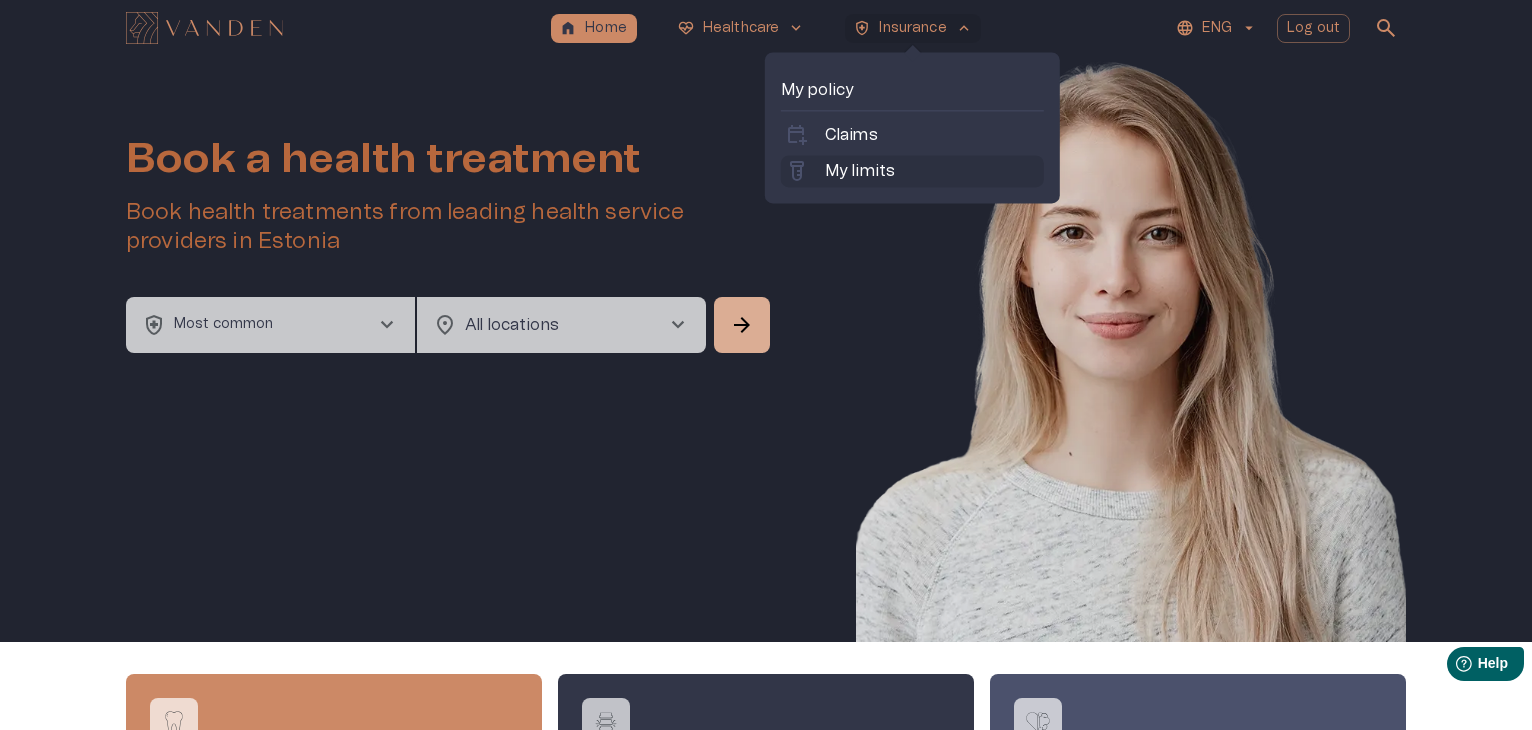 click on "My limits" at bounding box center [860, 171] 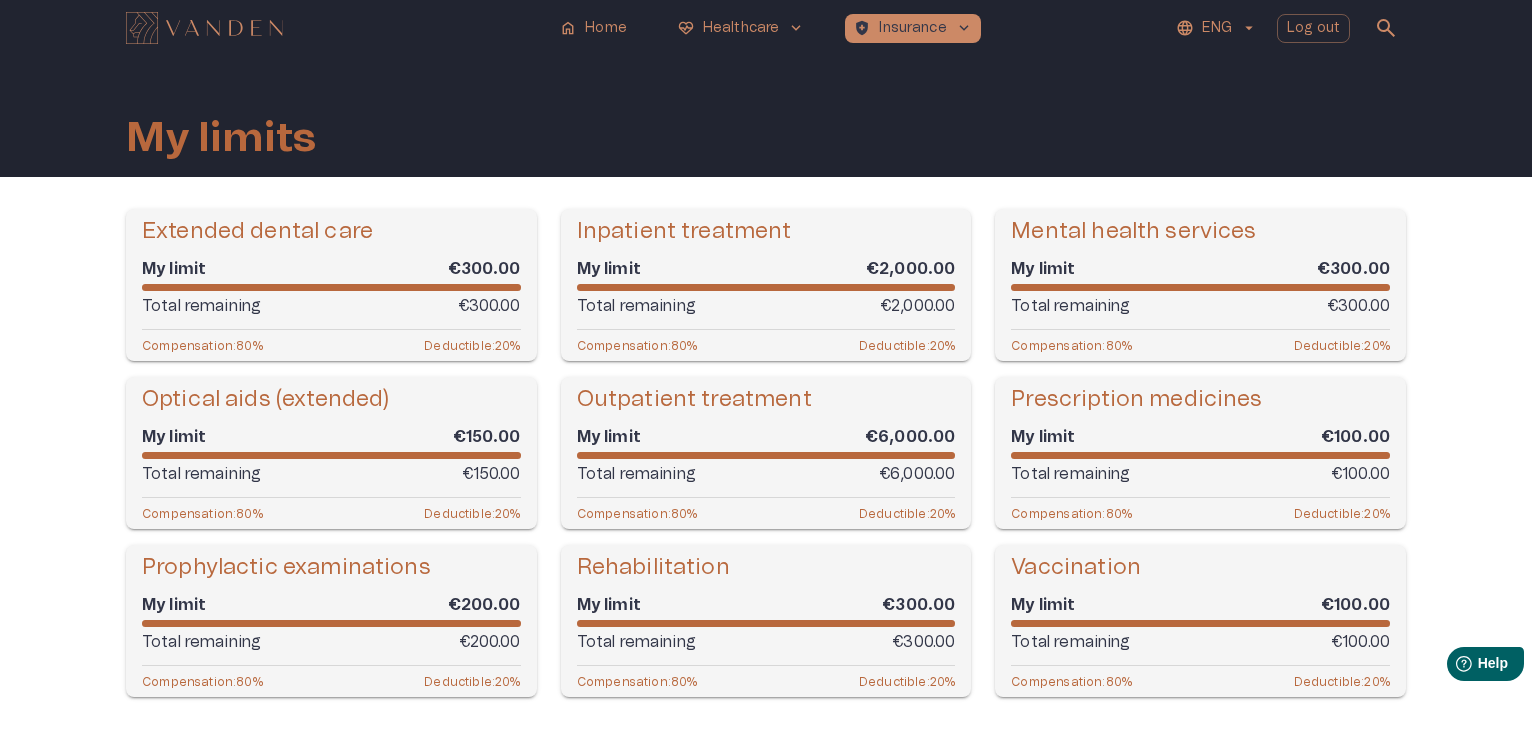 scroll, scrollTop: 88, scrollLeft: 0, axis: vertical 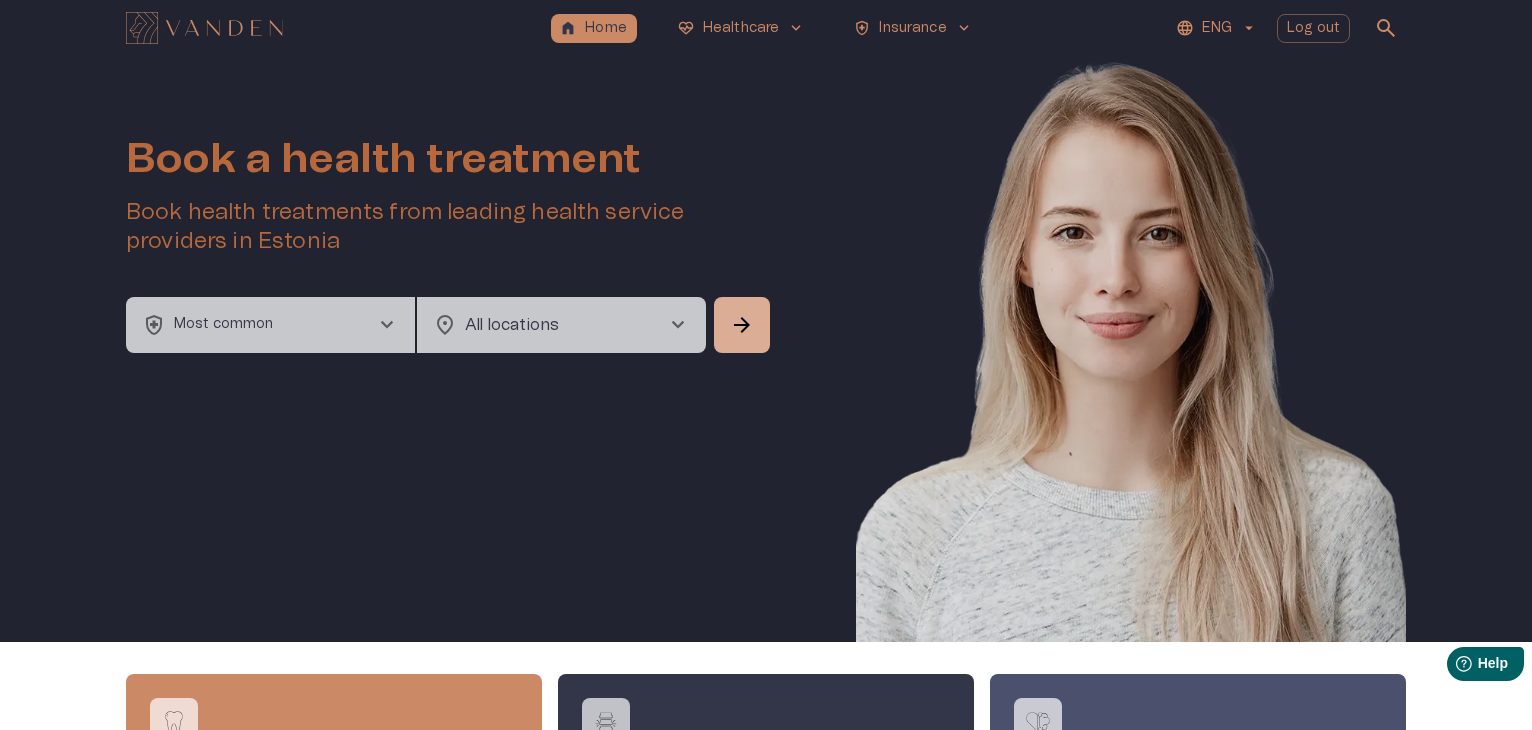 click on "health_and_safety Most common chevron_right" at bounding box center (270, 325) 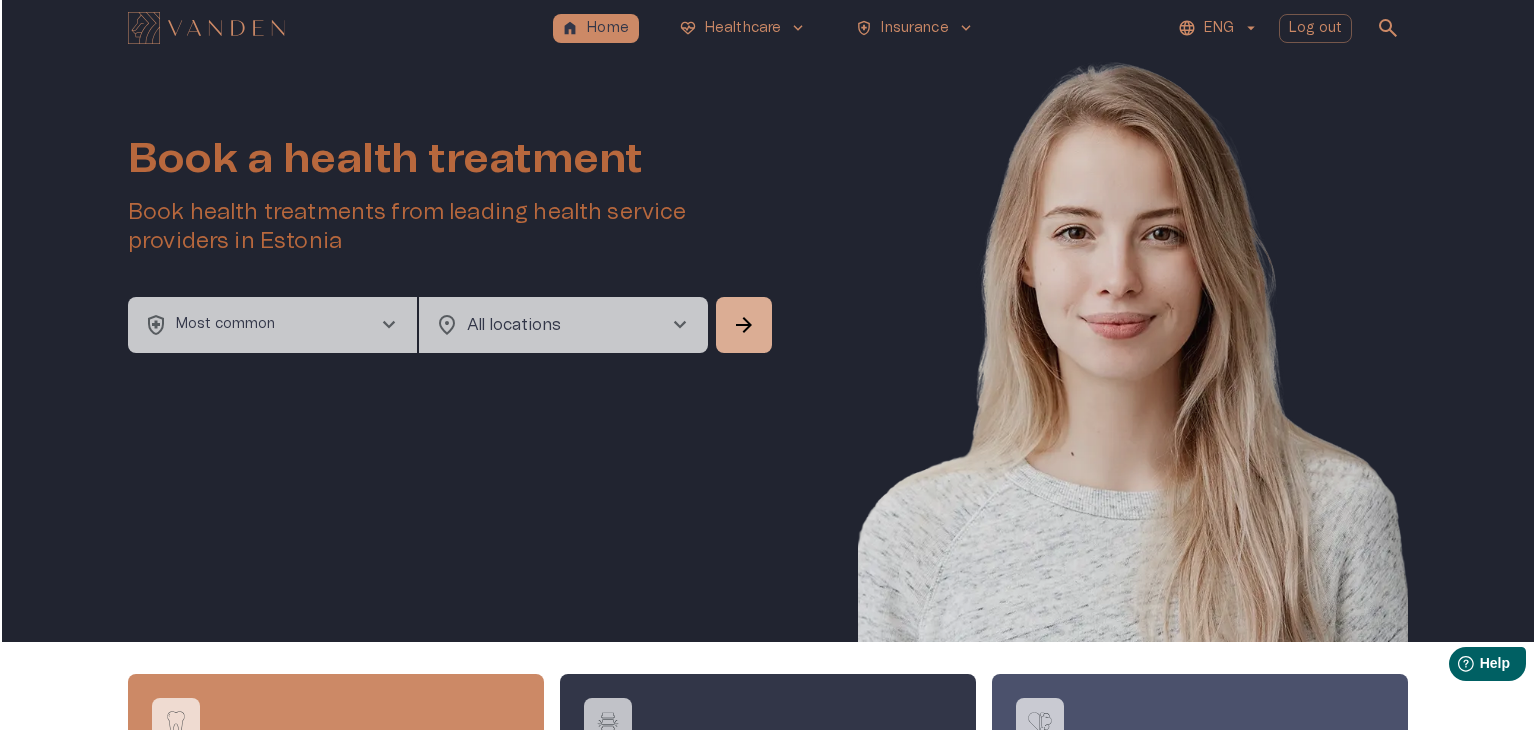 scroll, scrollTop: 56, scrollLeft: 0, axis: vertical 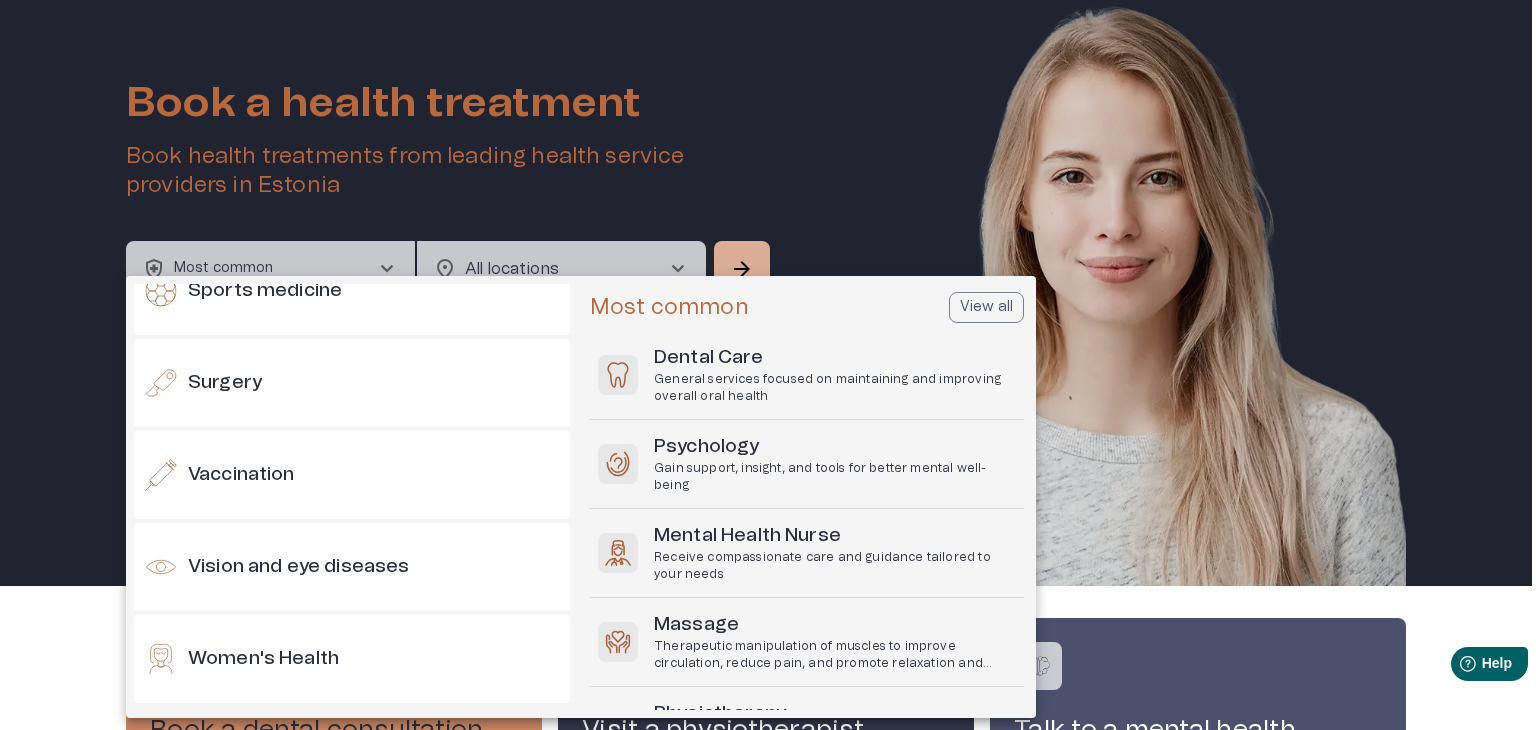 click on "Vaccination" at bounding box center (352, 475) 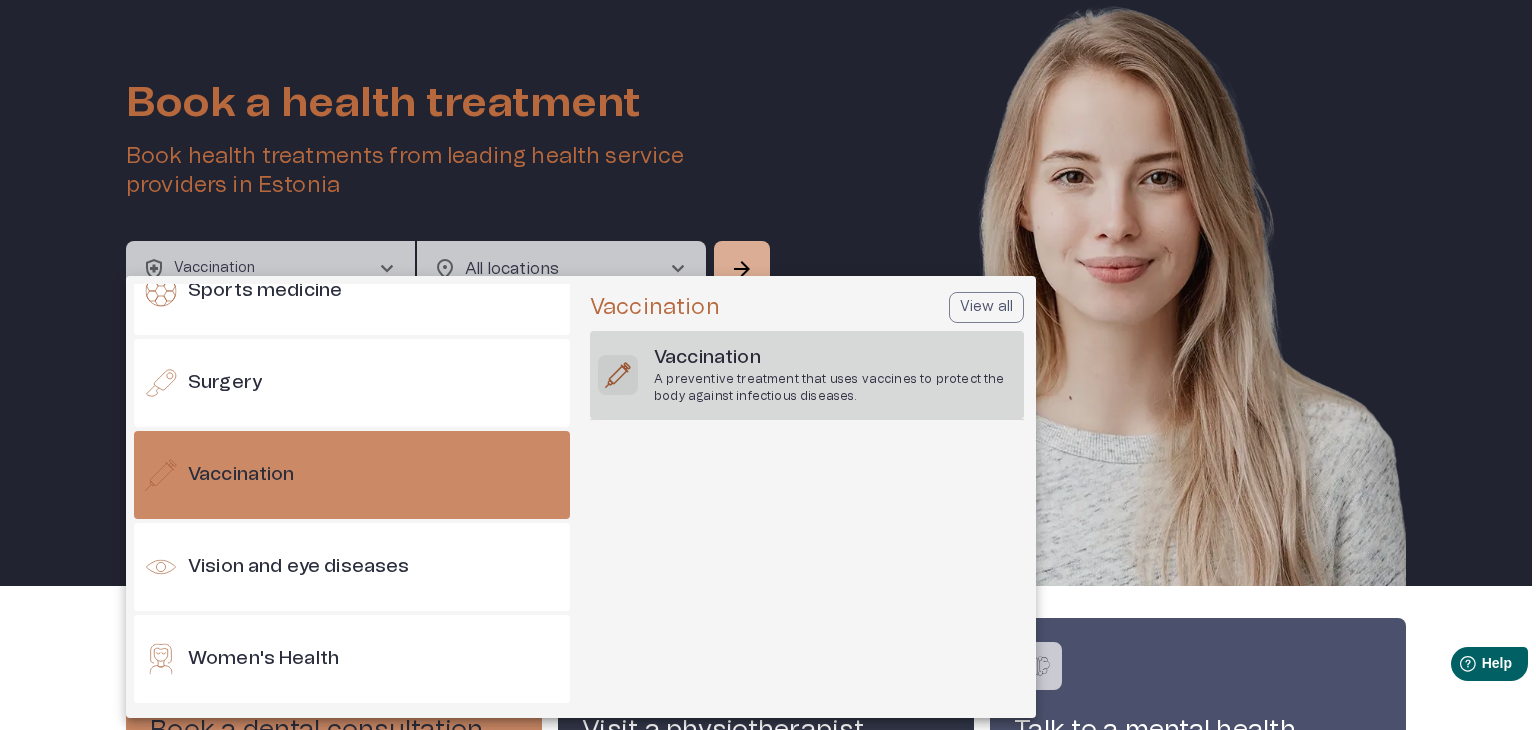 click on "A preventive treatment that uses vaccines to protect the body against infectious diseases." at bounding box center [835, 388] 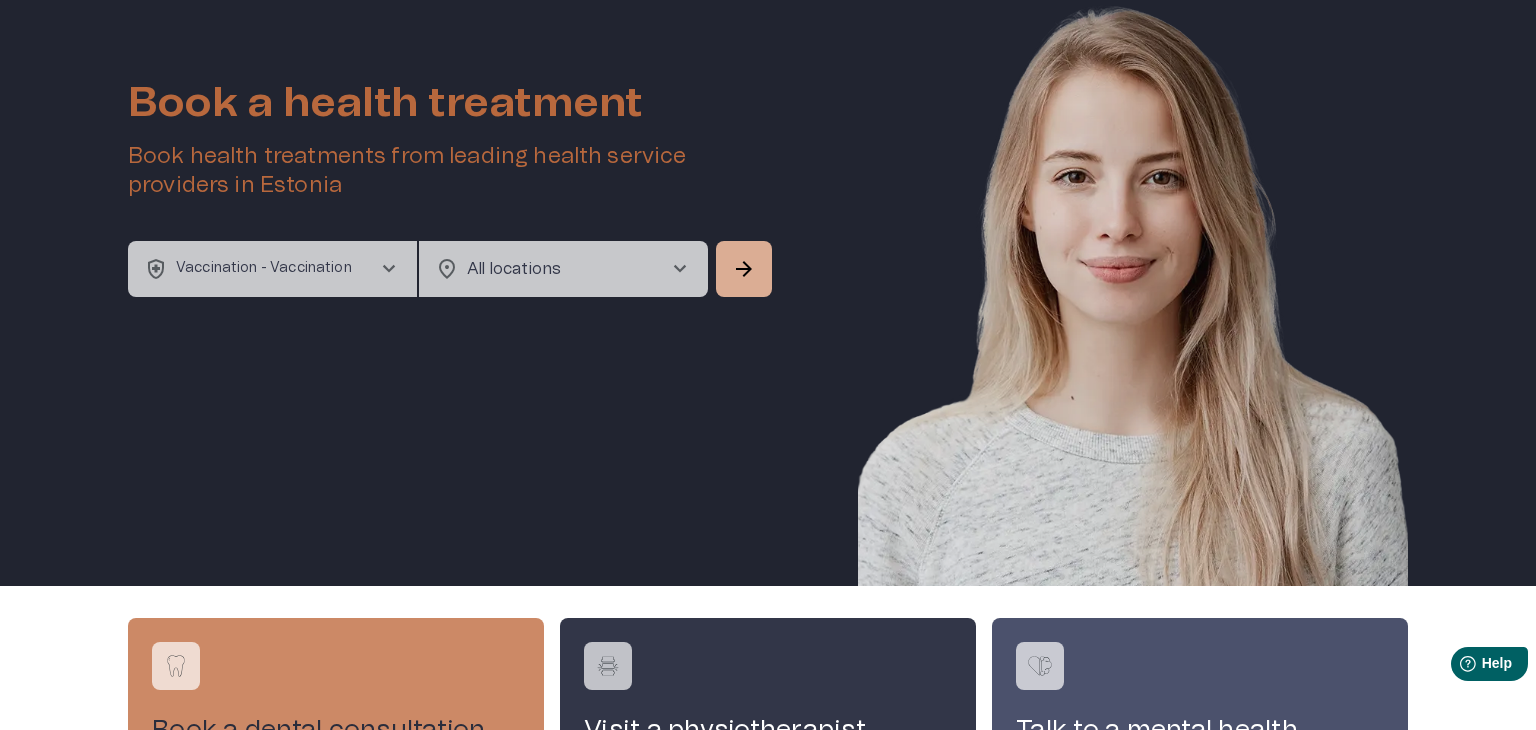 click on "home Home ecg_heart Healthcare keyboard_arrow_down health_and_safety Insurance keyboard_arrow_down ENG Log out search Book a health treatment Book health treatments from leading health service providers in Estonia health_and_safety Vaccination - Vaccination chevron_right location_on All locations chevron_right ​ arrow_forward Book a dental consultation Visit a physiotherapist Talk to a mental health specialist Powered by Pharmacy Contact us Privacy policy Terms and conditions" at bounding box center [768, 309] 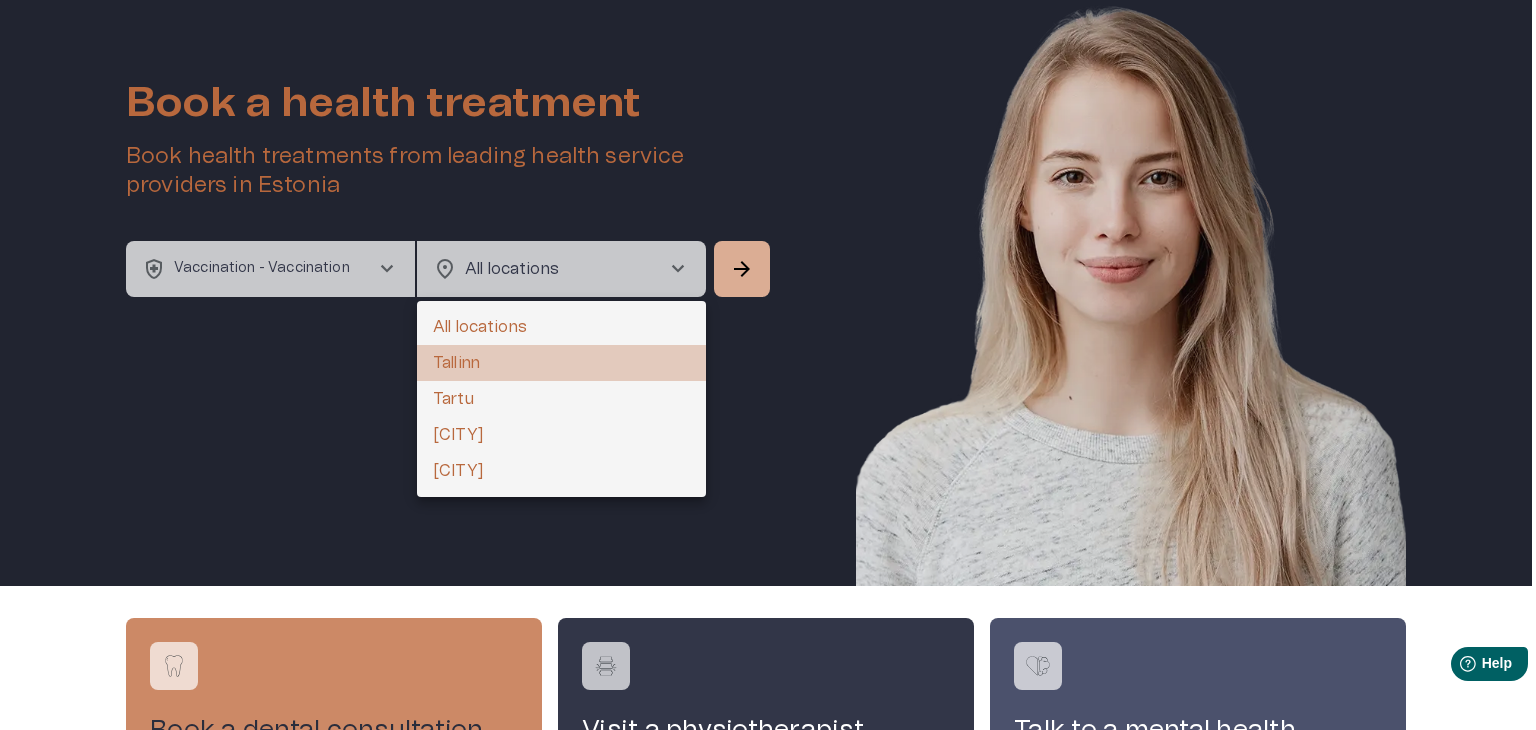 click on "Tallinn" at bounding box center (561, 363) 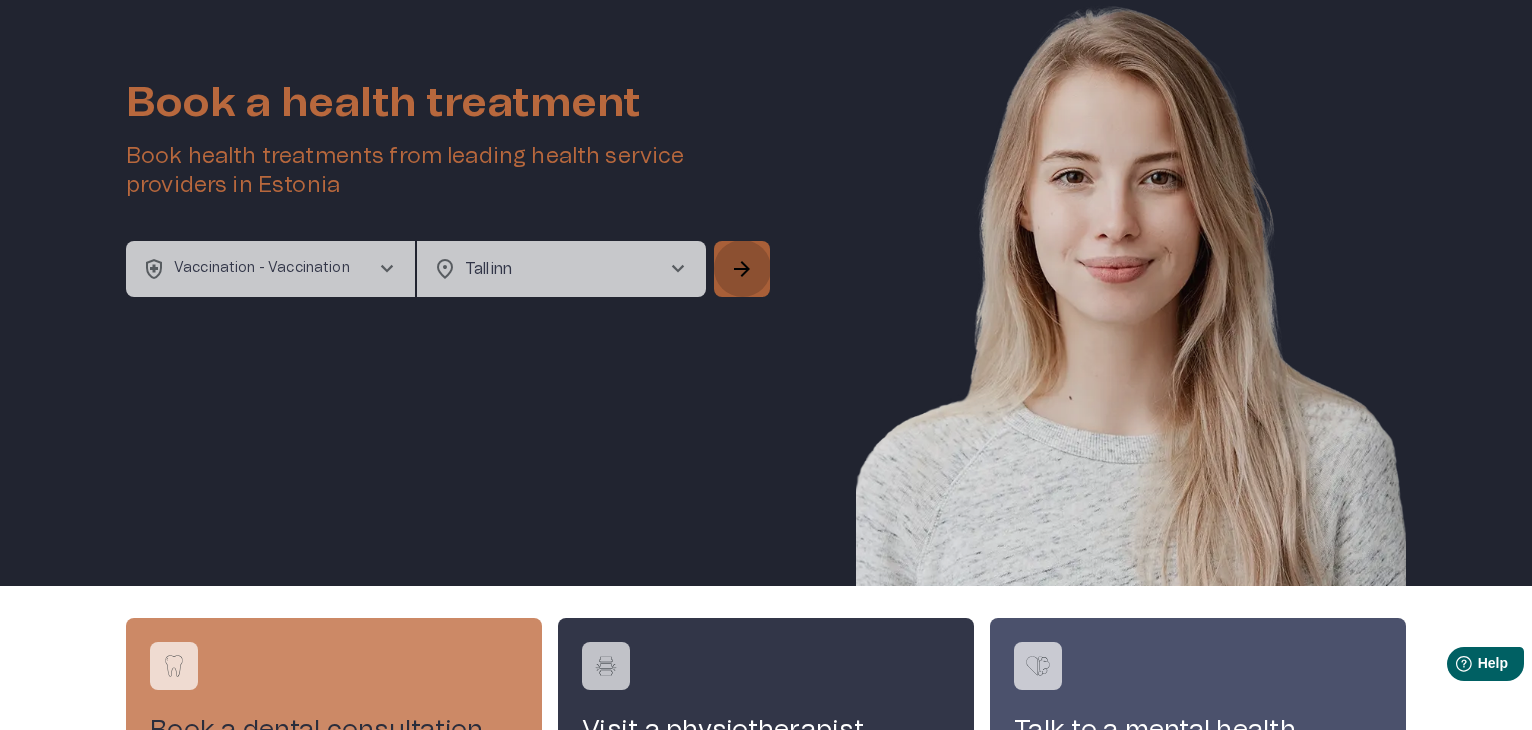 click on "arrow_forward" at bounding box center [742, 269] 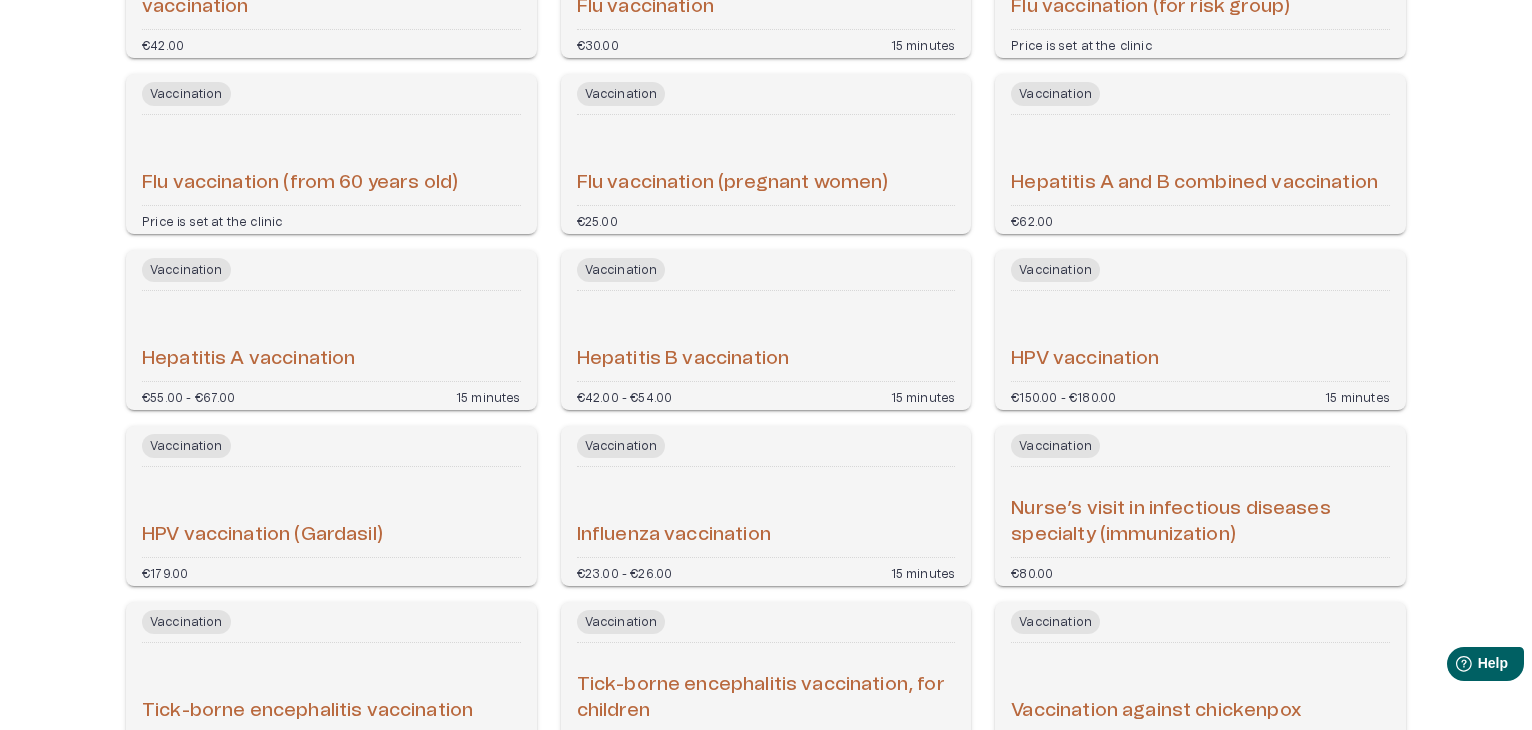 scroll, scrollTop: 366, scrollLeft: 0, axis: vertical 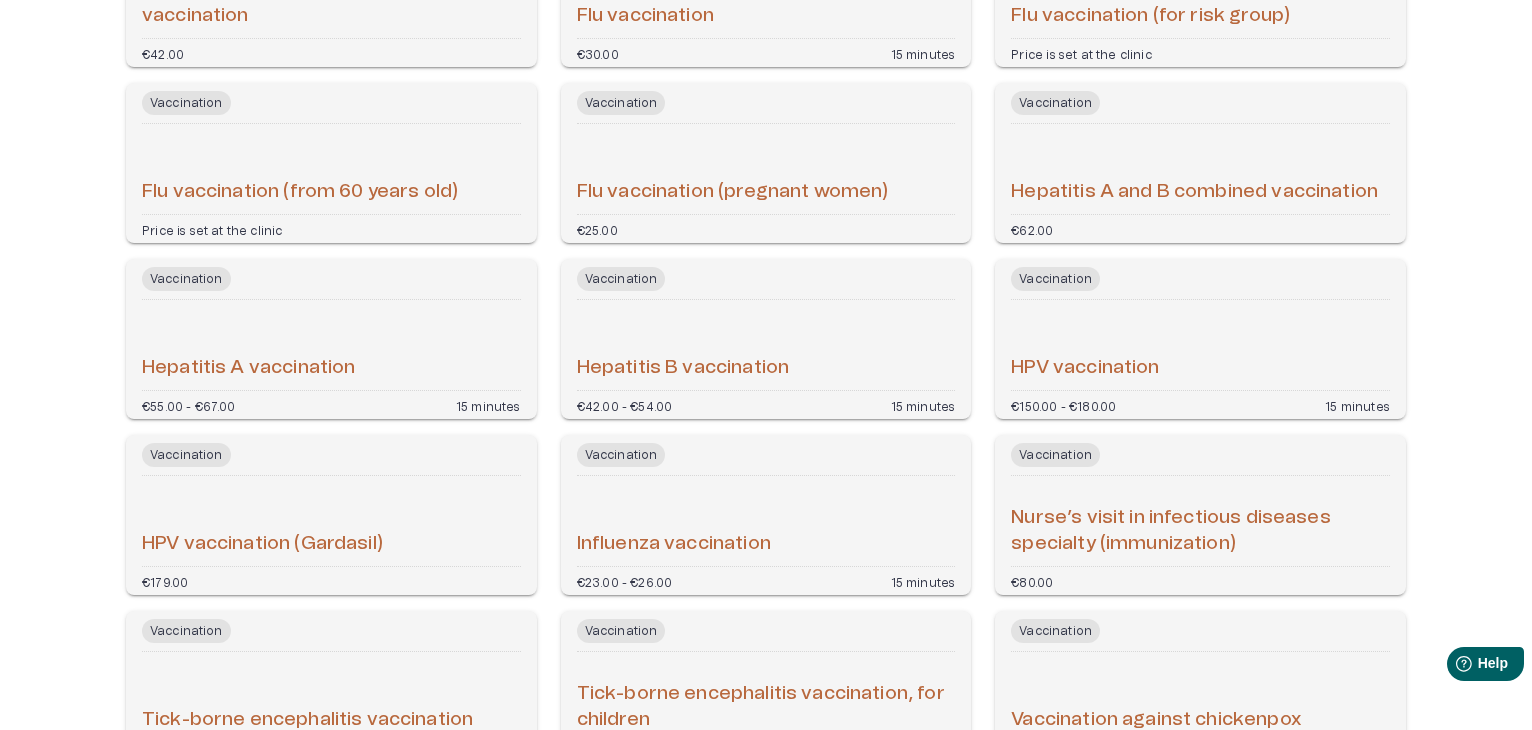 click on "HPV vaccination" at bounding box center (1200, 345) 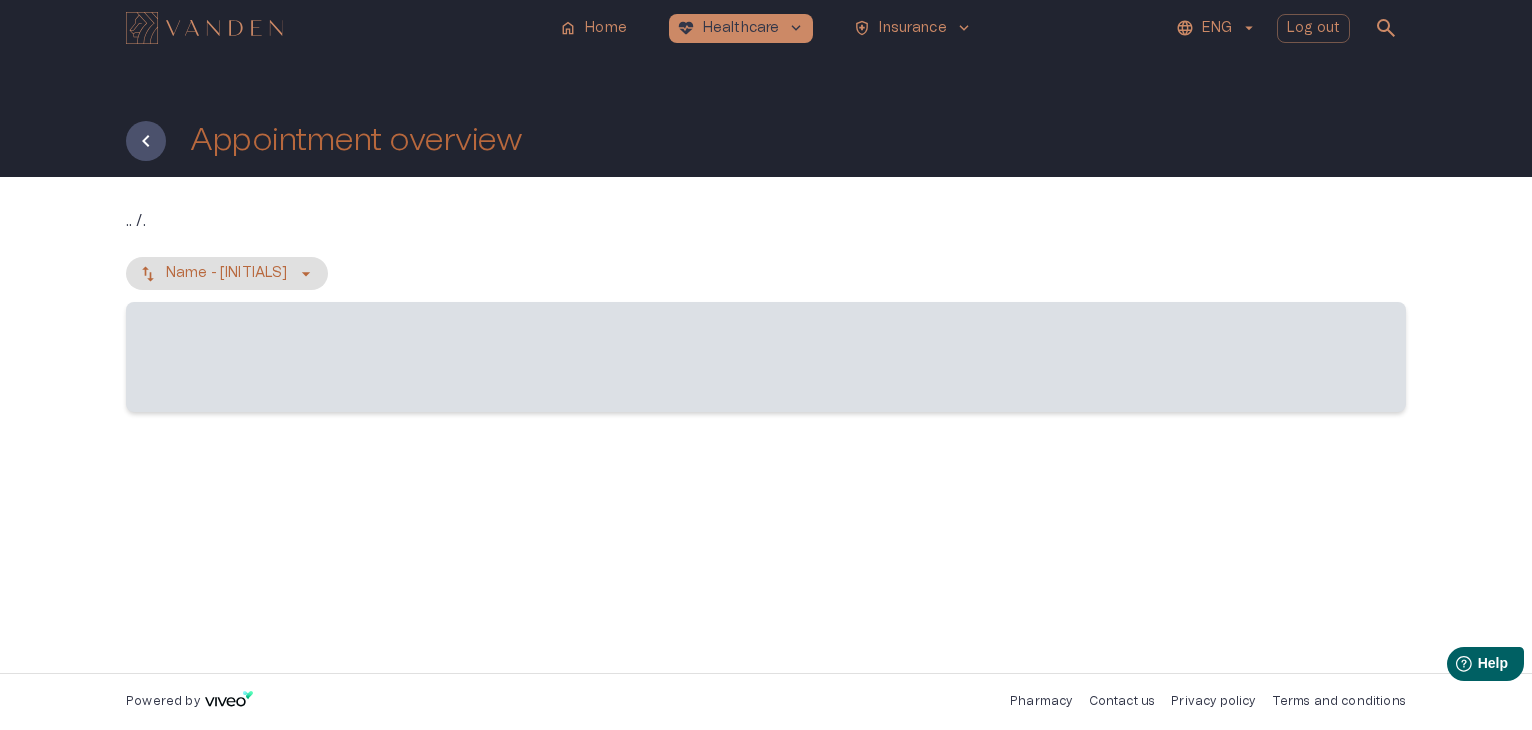 scroll, scrollTop: 0, scrollLeft: 0, axis: both 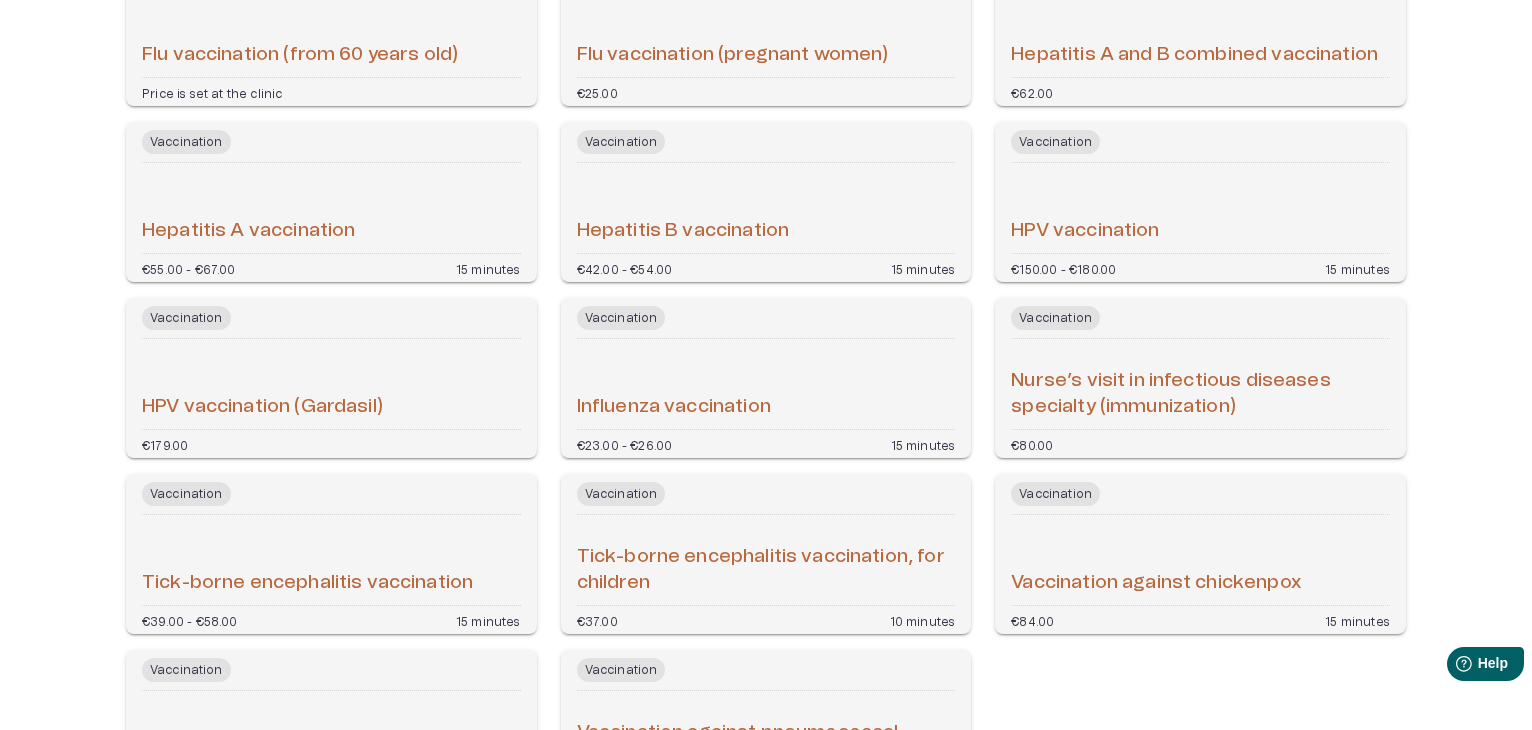 click on "HPV vaccination (Gardasil)" at bounding box center (331, 384) 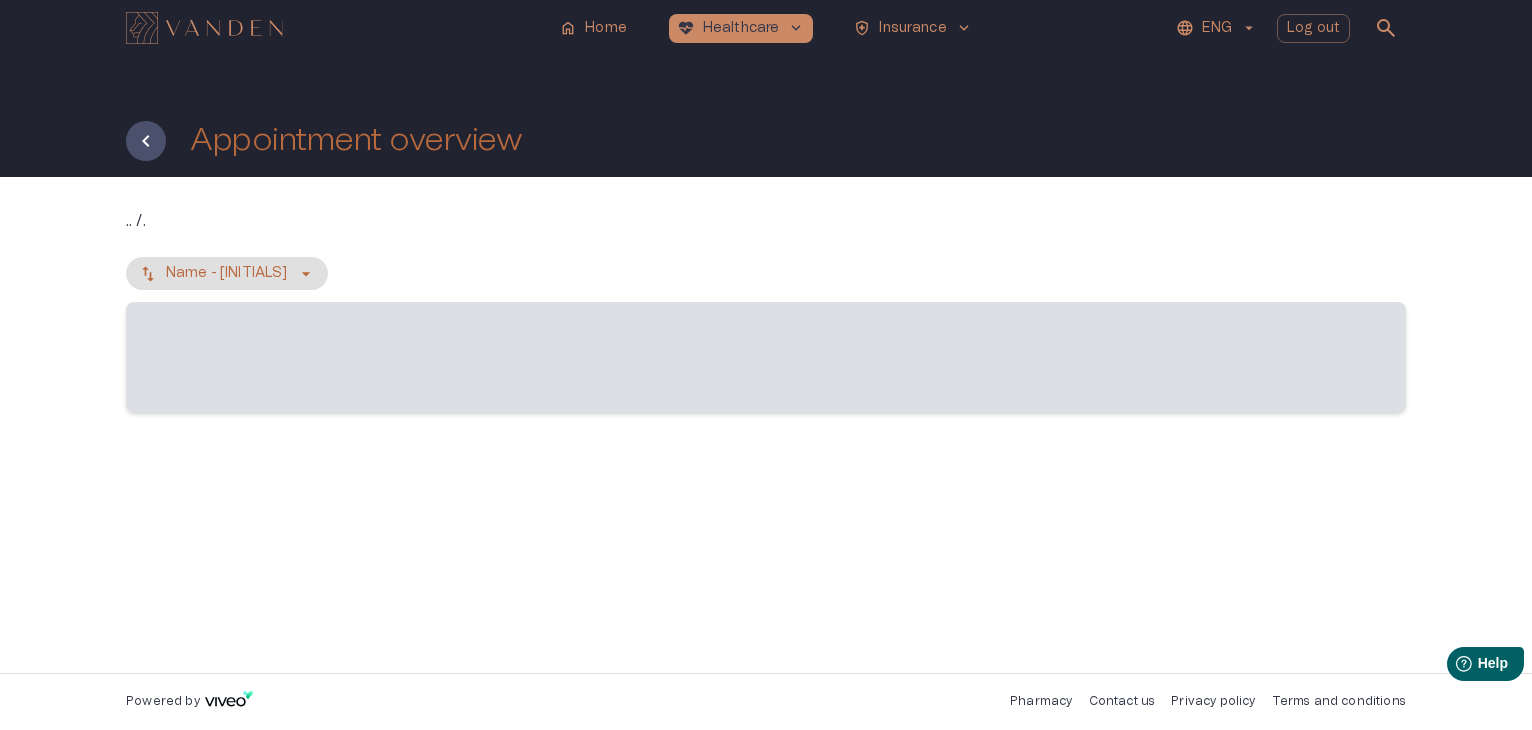 scroll, scrollTop: 0, scrollLeft: 0, axis: both 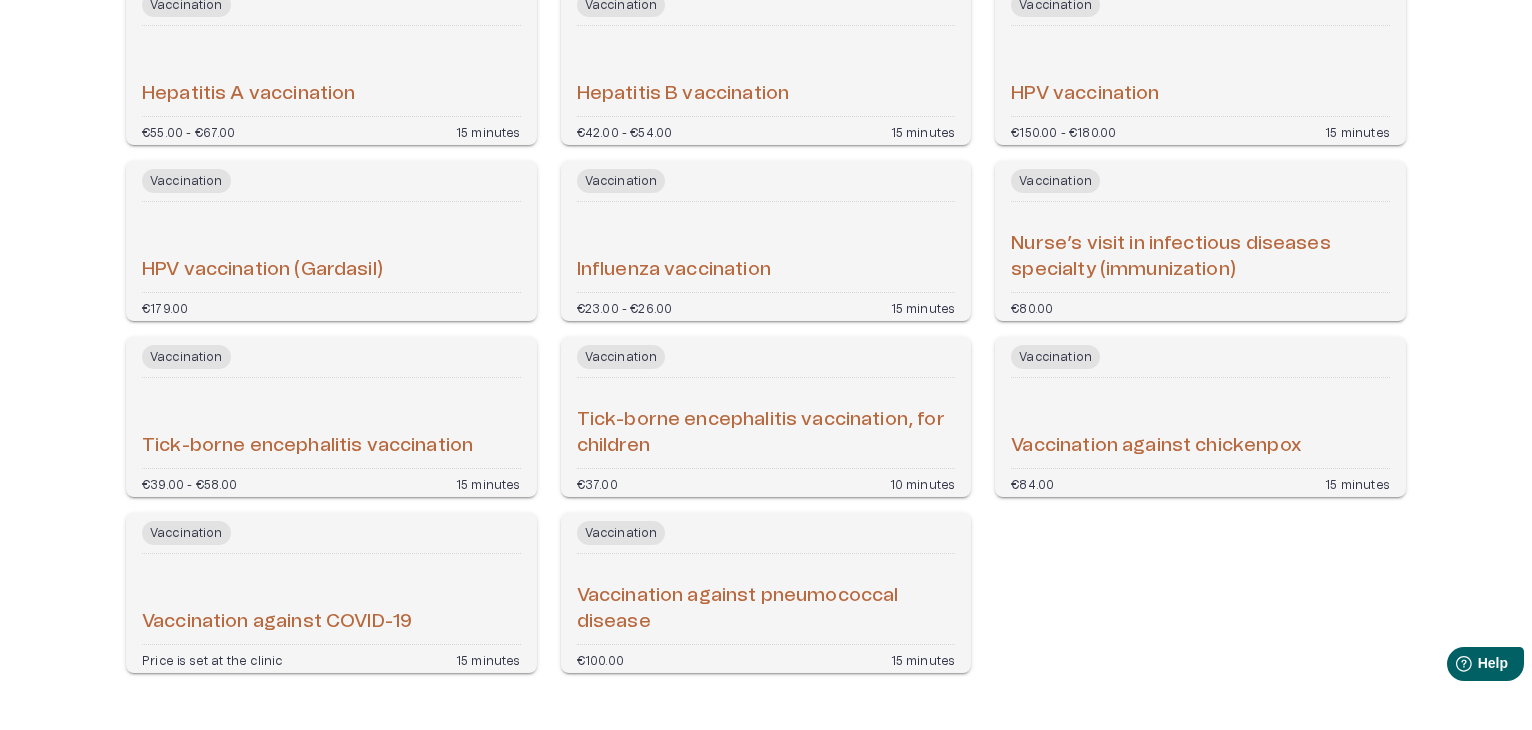 click on "[PRICE] [DURATION]" at bounding box center (1200, 131) 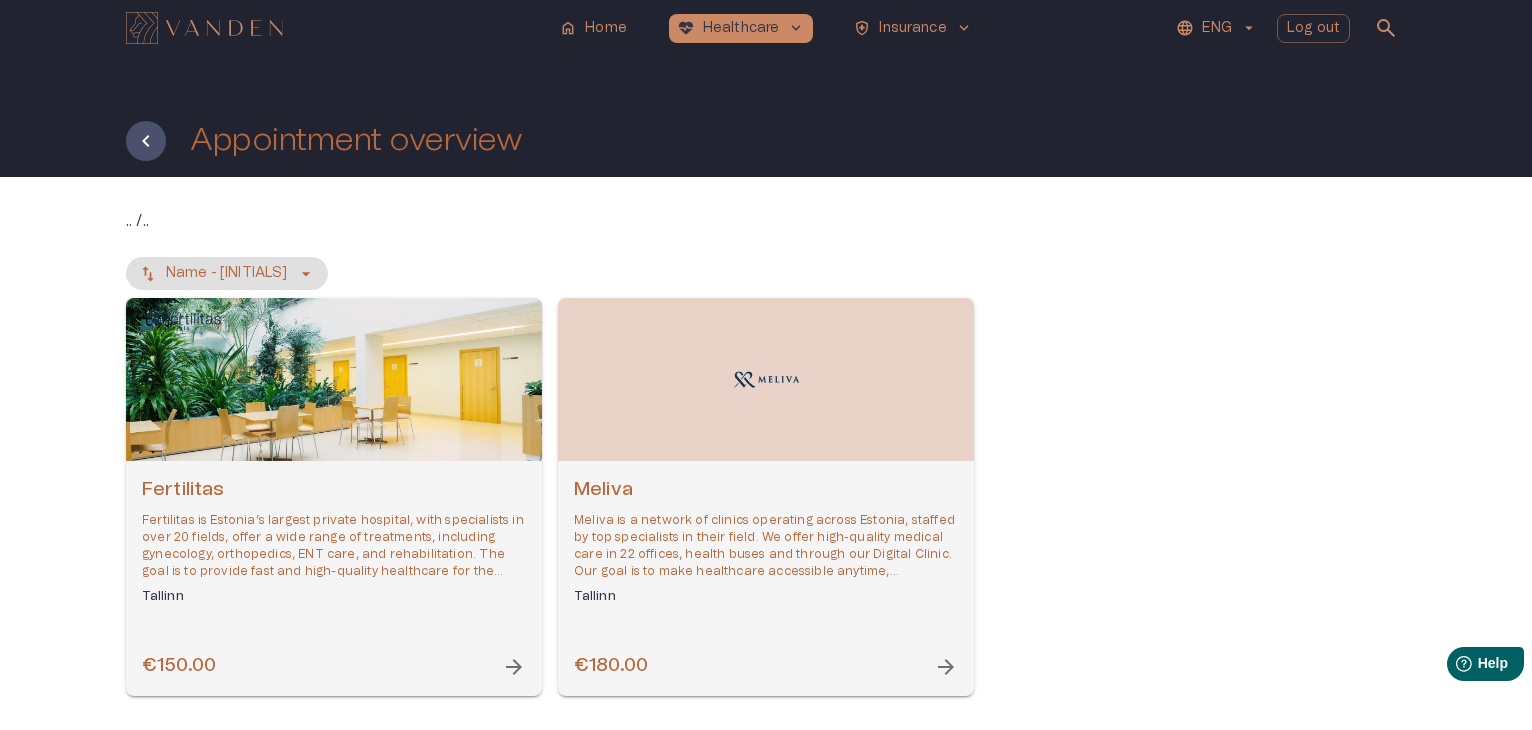 click on "Fertilitas is Estonia’s largest private hospital, with specialists in over 20 fields, offer a wide range of treatments, including gynecology, orthopedics, ENT care, and rehabilitation. The goal is to provide fast and high-quality healthcare for the whole family." at bounding box center [334, 546] 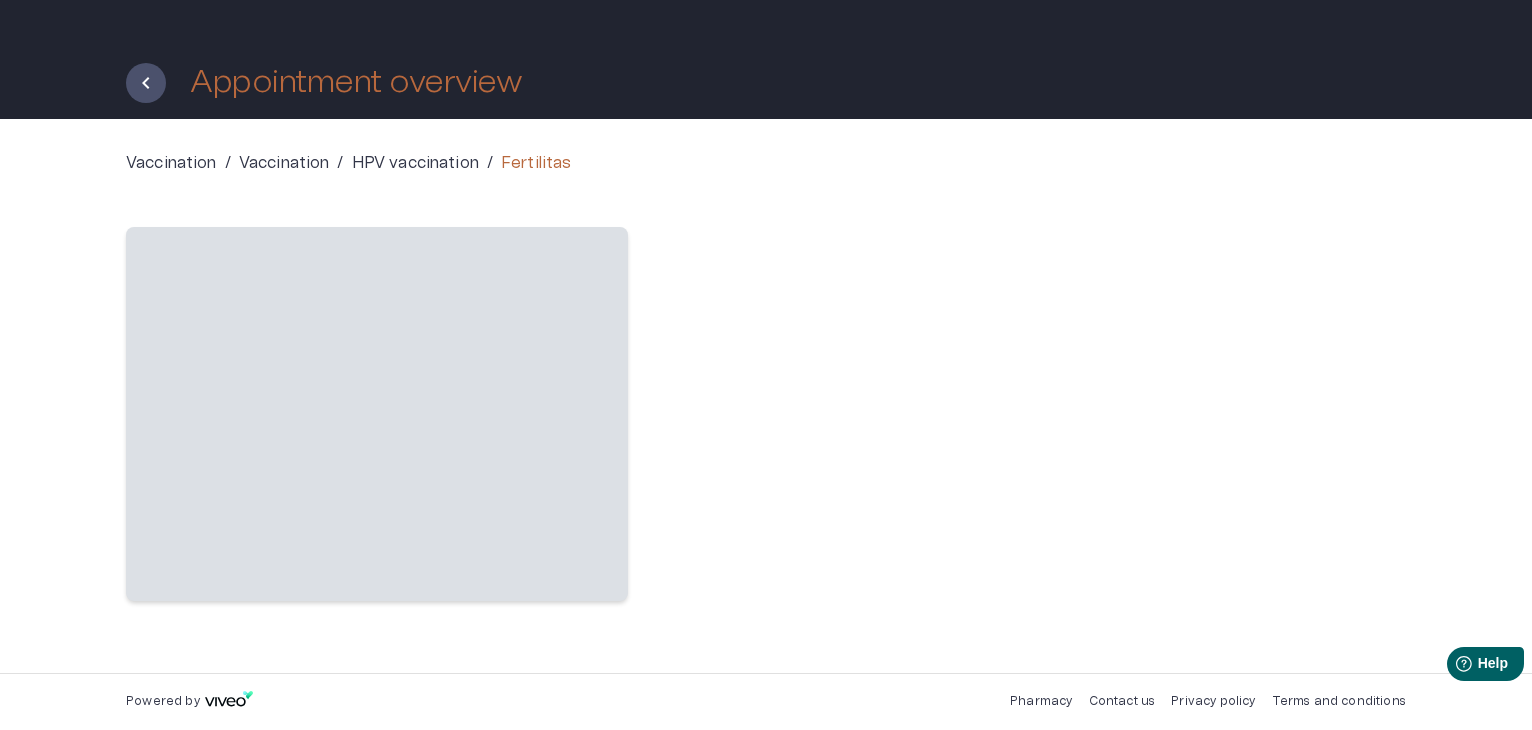scroll, scrollTop: 46, scrollLeft: 0, axis: vertical 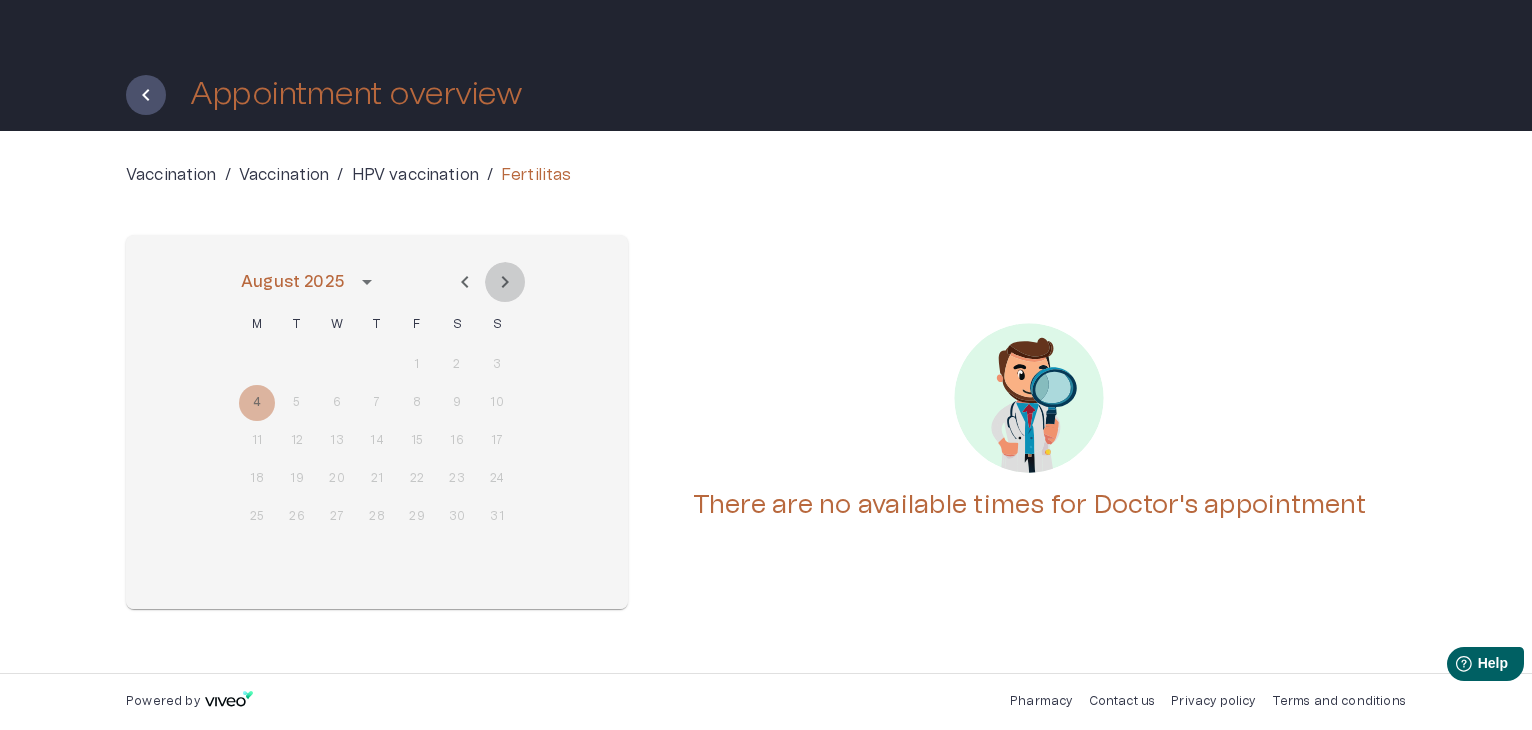 click 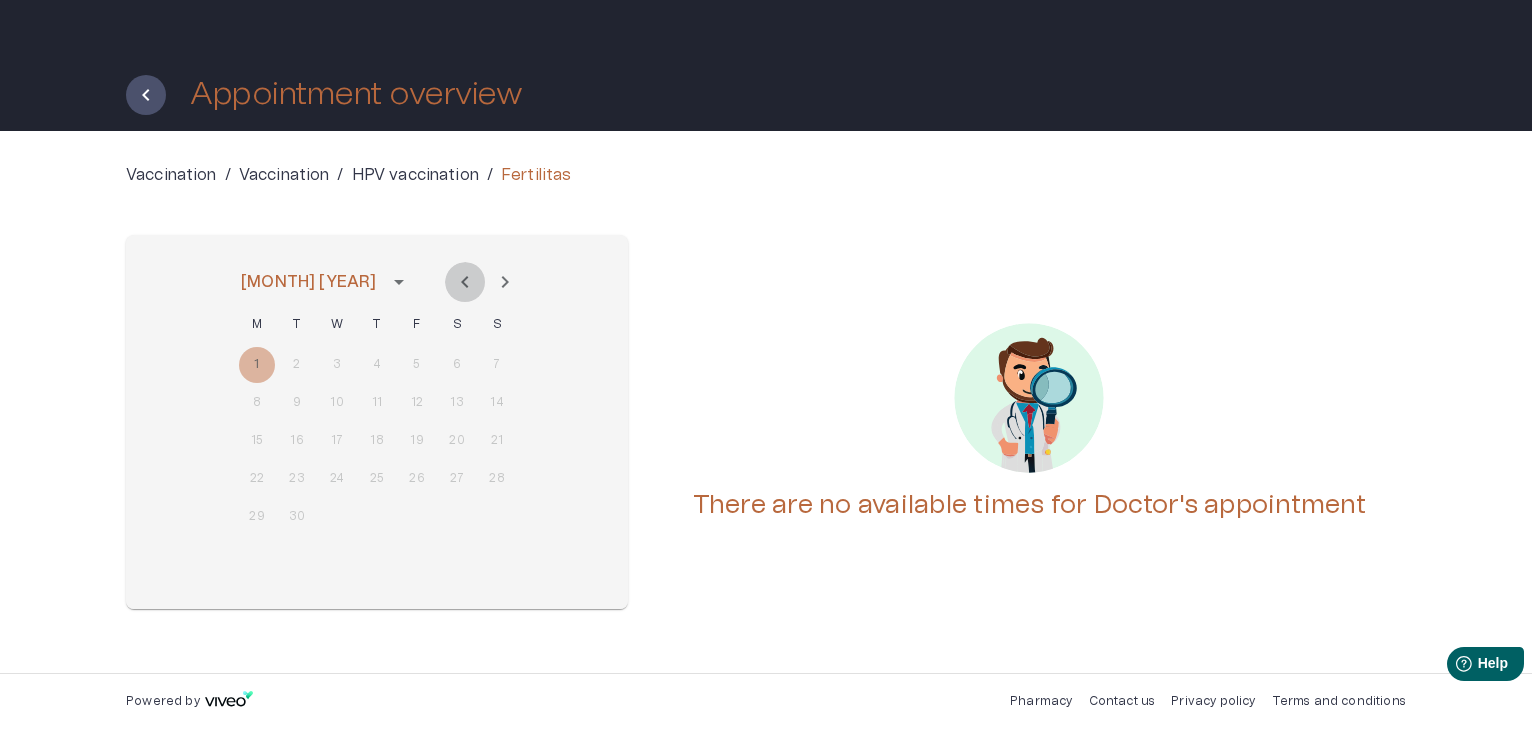 click 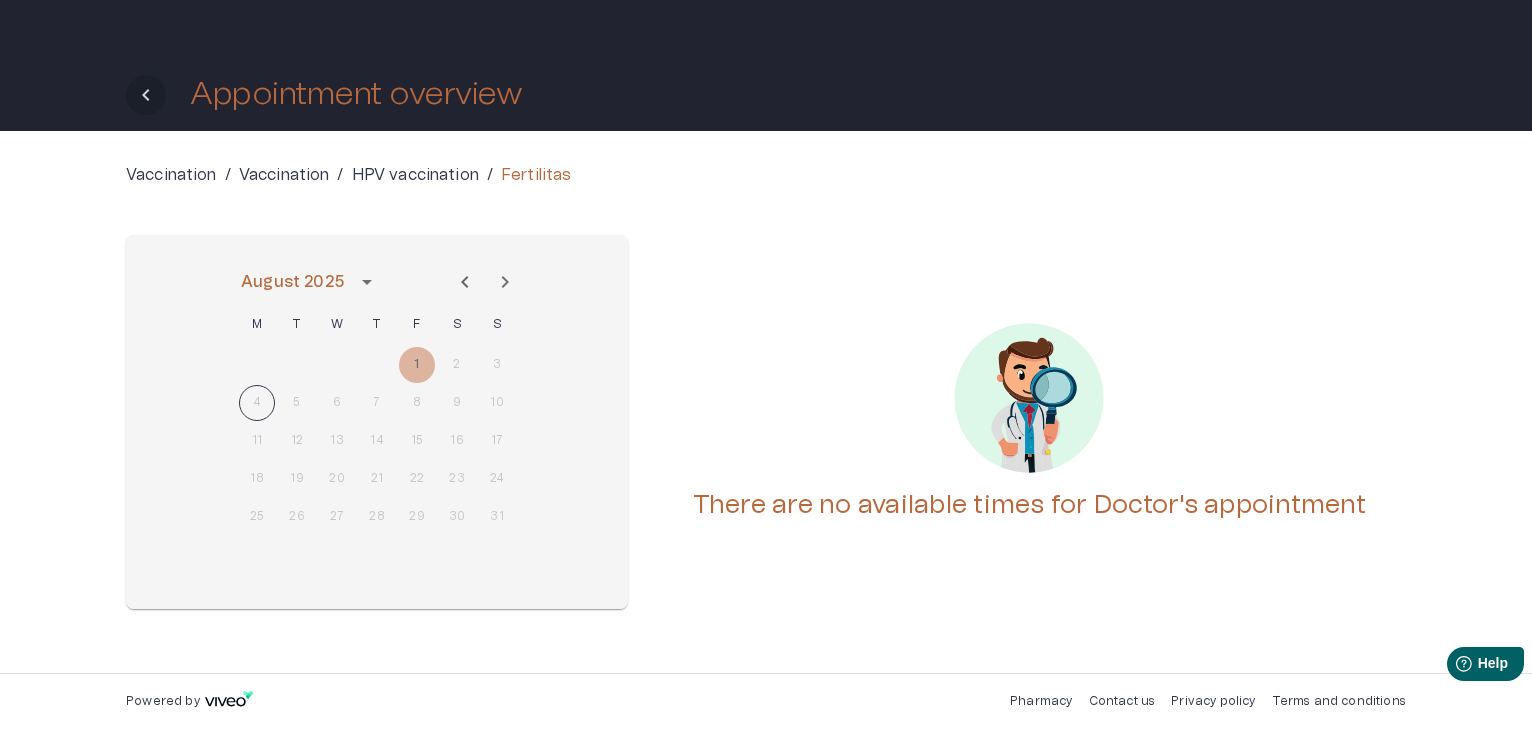 click 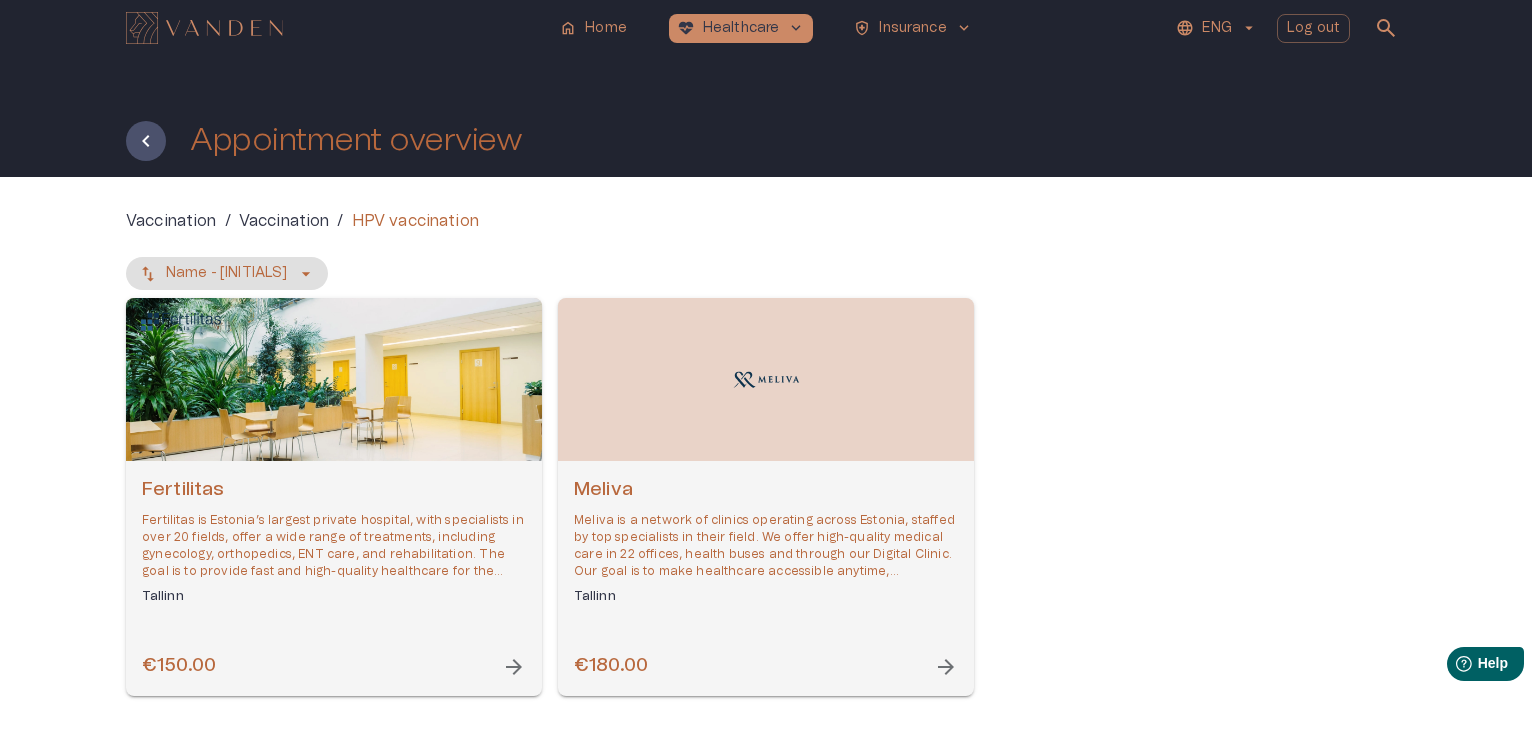 click on "Meliva is a network of clinics operating across Estonia, staffed by top specialists in their field. We offer high-quality medical care in 22 offices, health buses and through our Digital Clinic. Our goal is to make healthcare accessible anytime, anywhere." at bounding box center (766, 546) 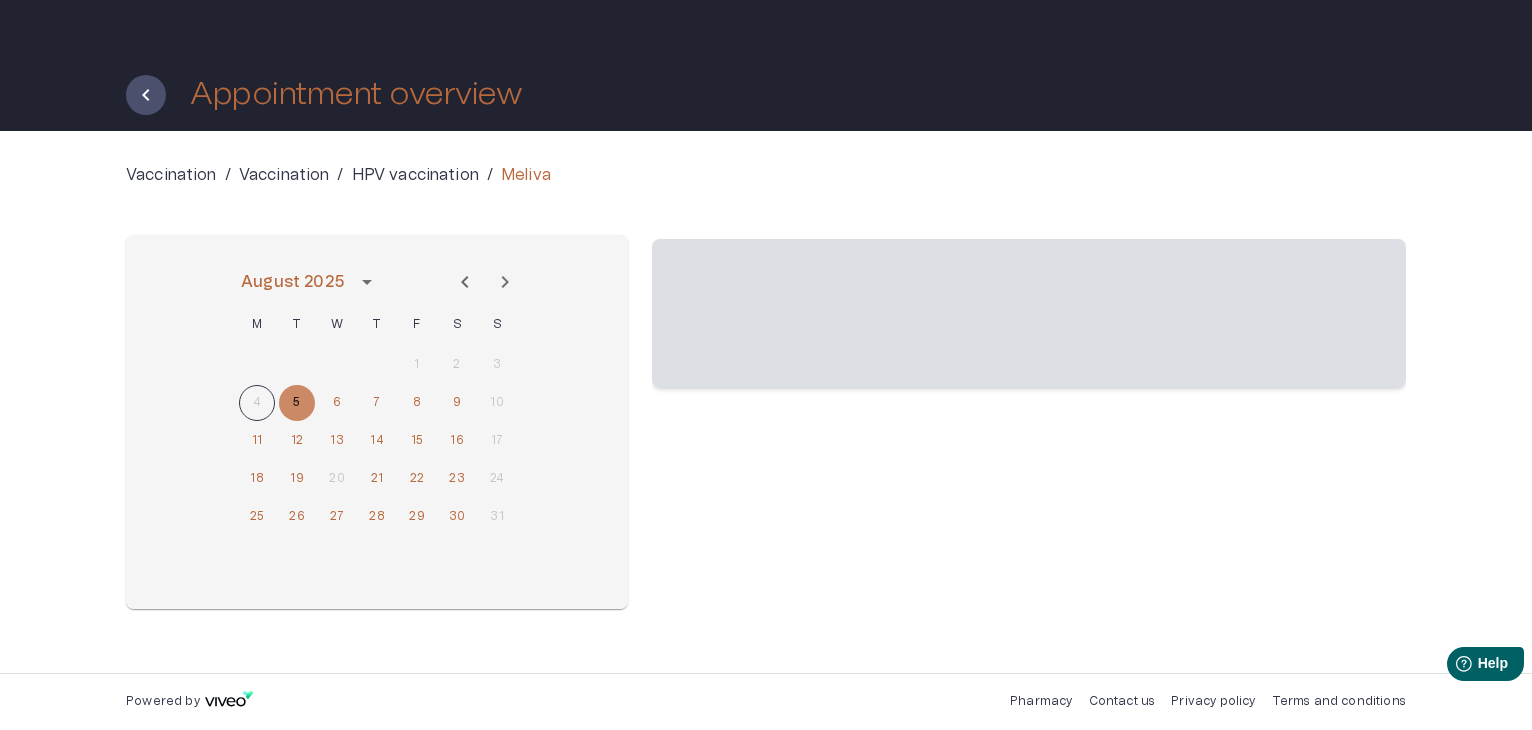 scroll, scrollTop: 46, scrollLeft: 0, axis: vertical 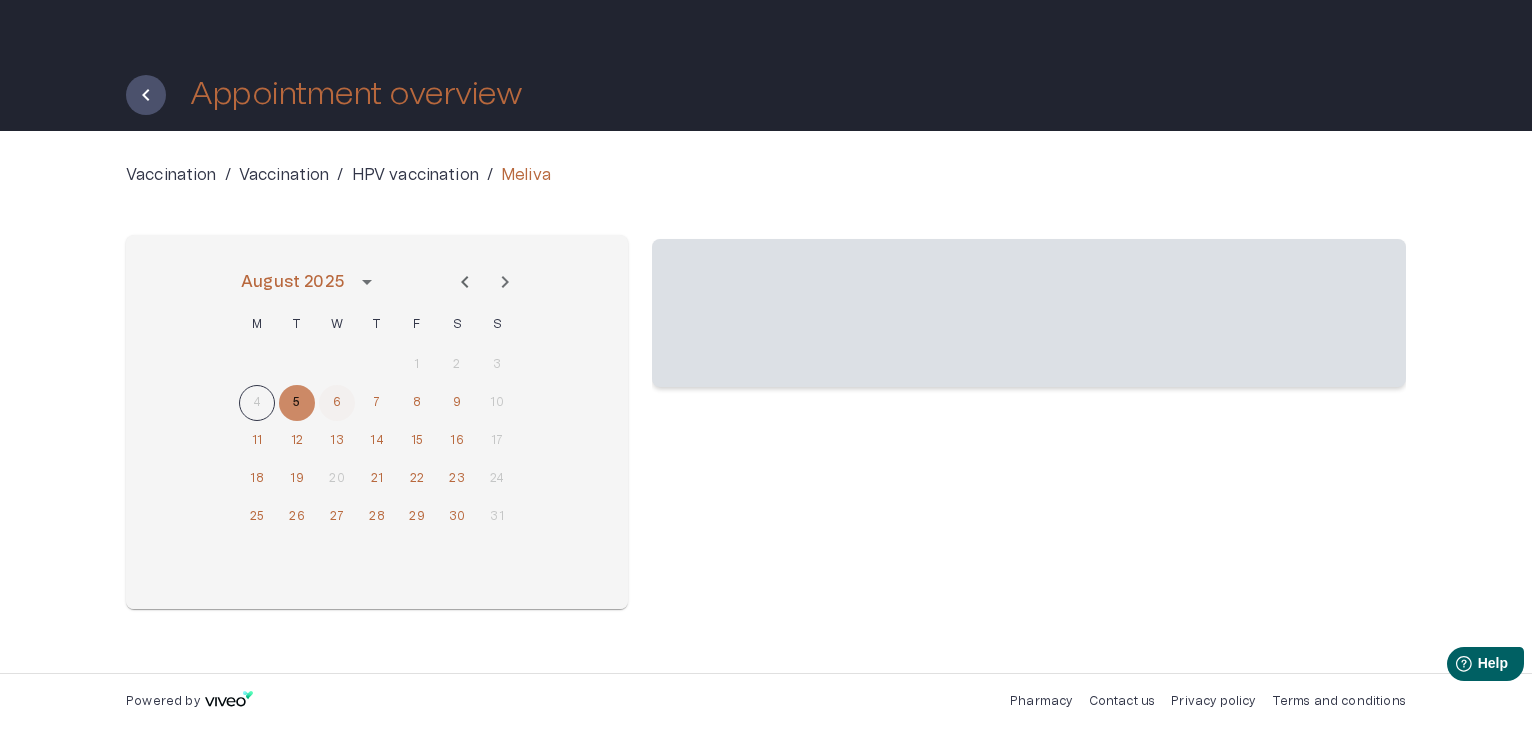 click on "6" at bounding box center [337, 403] 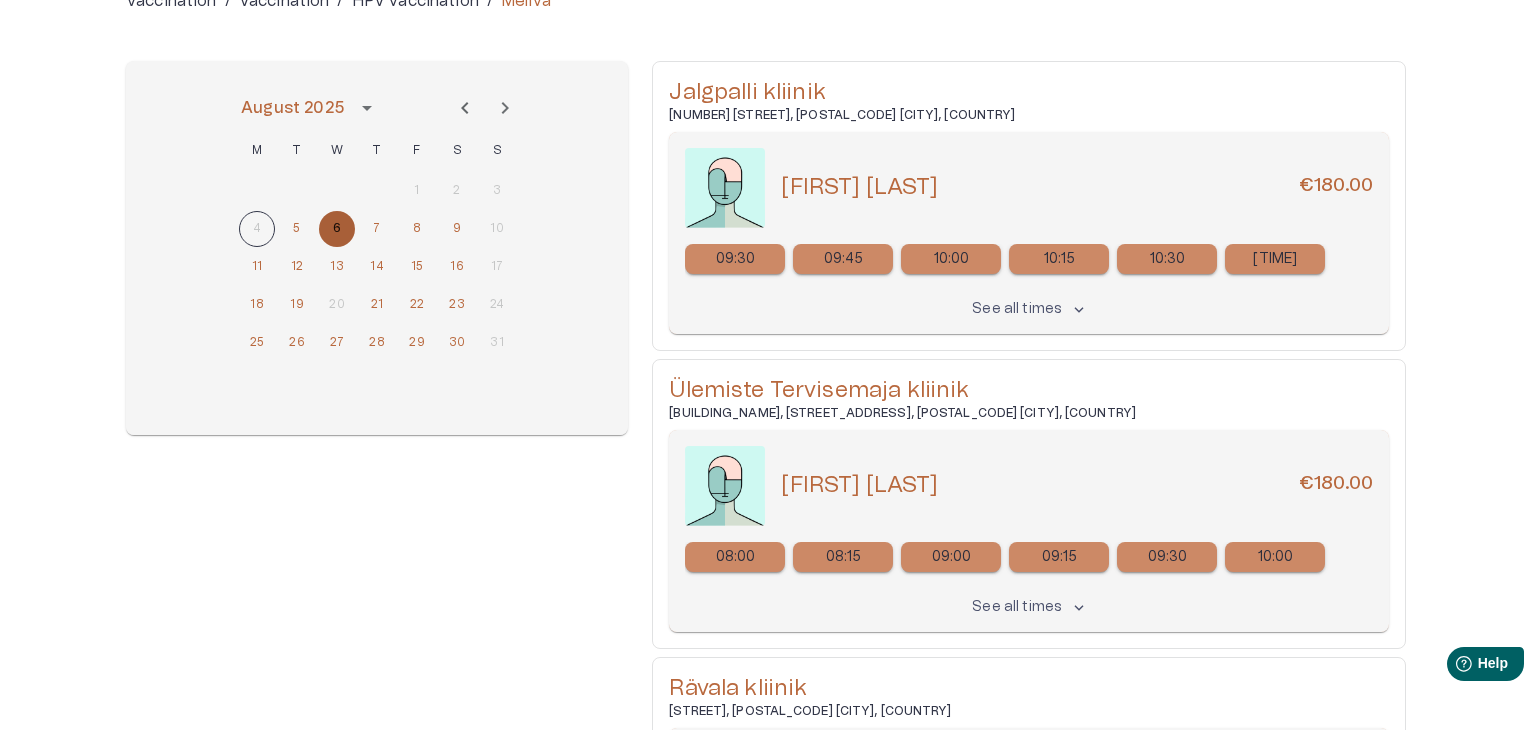 scroll, scrollTop: 0, scrollLeft: 0, axis: both 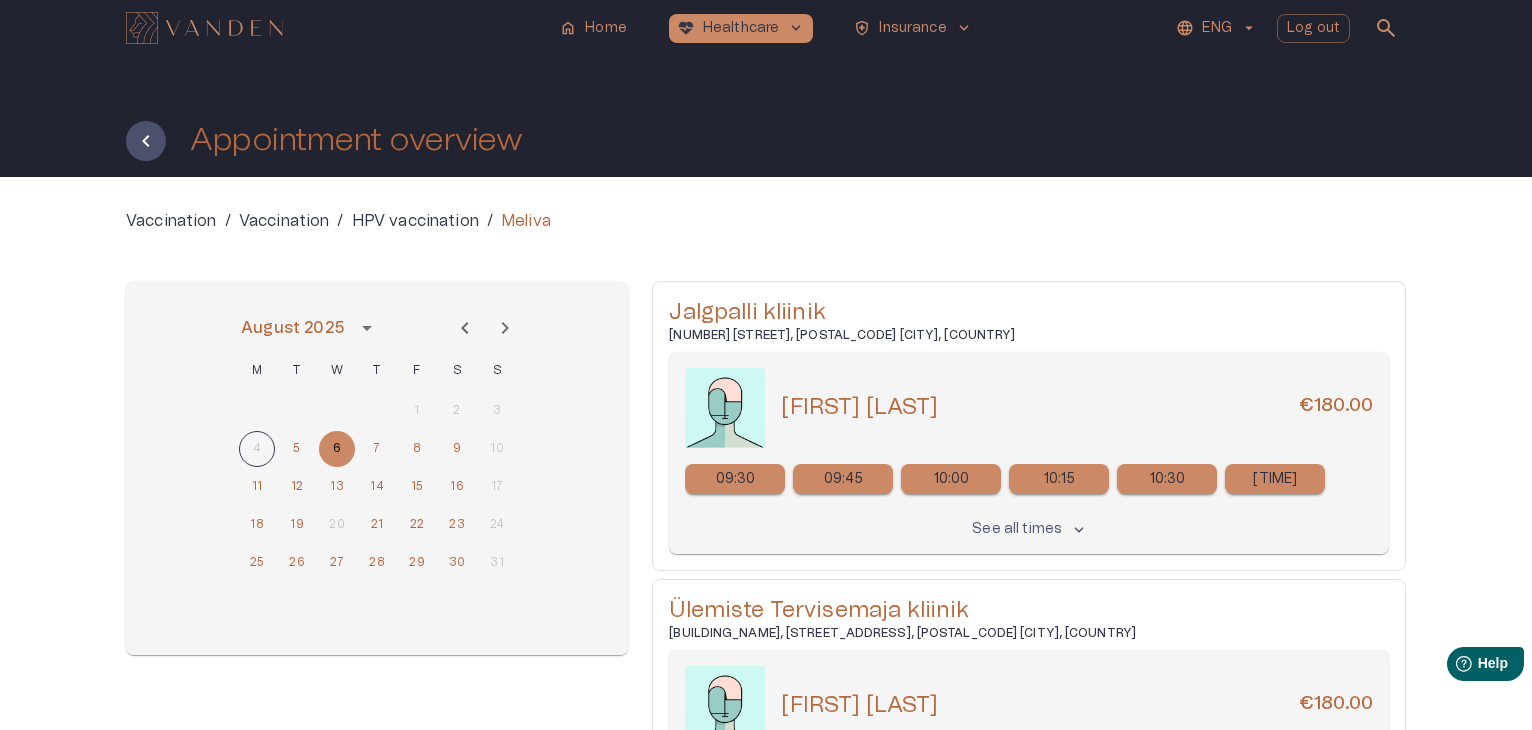 click on "HPV vaccination" at bounding box center (415, 221) 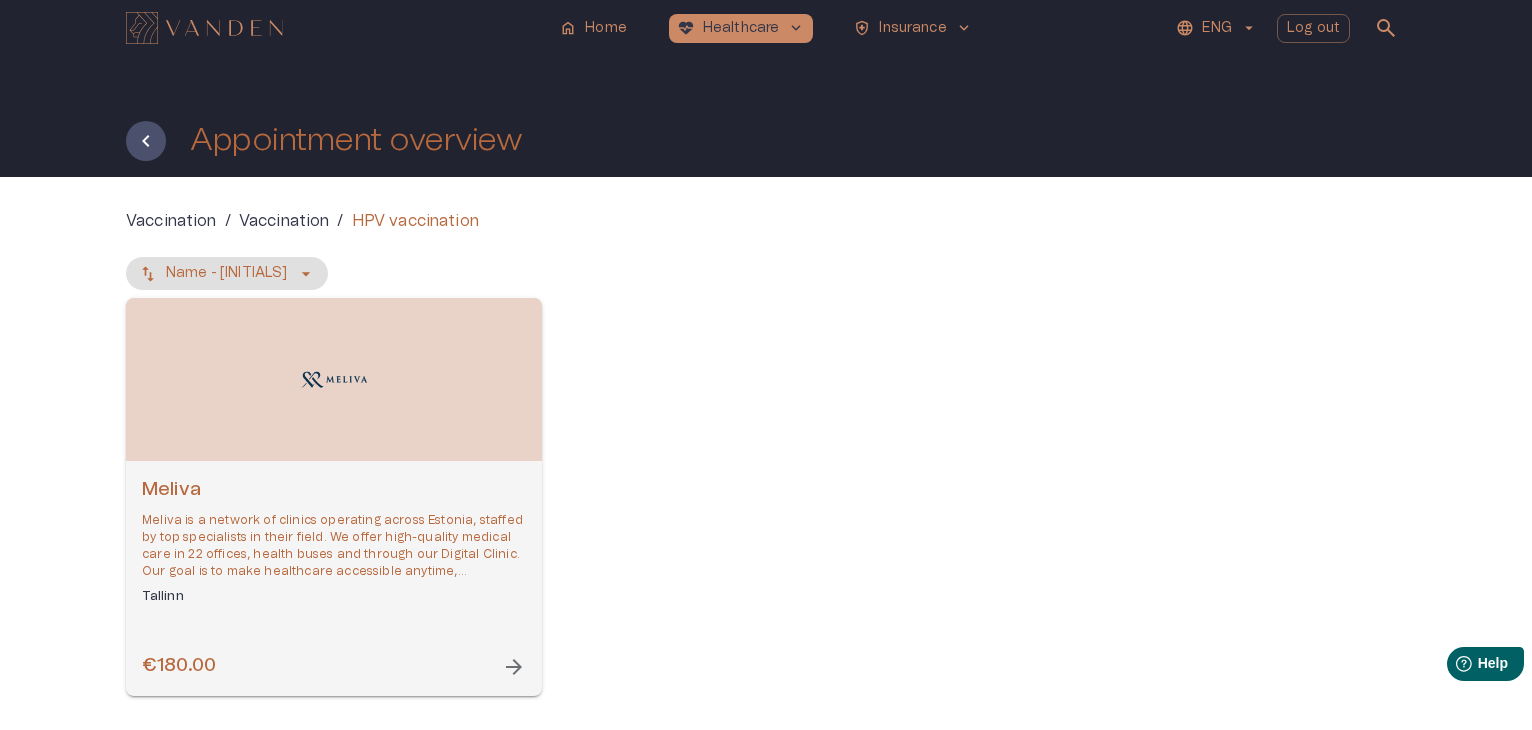 click on "Vaccination" at bounding box center (171, 221) 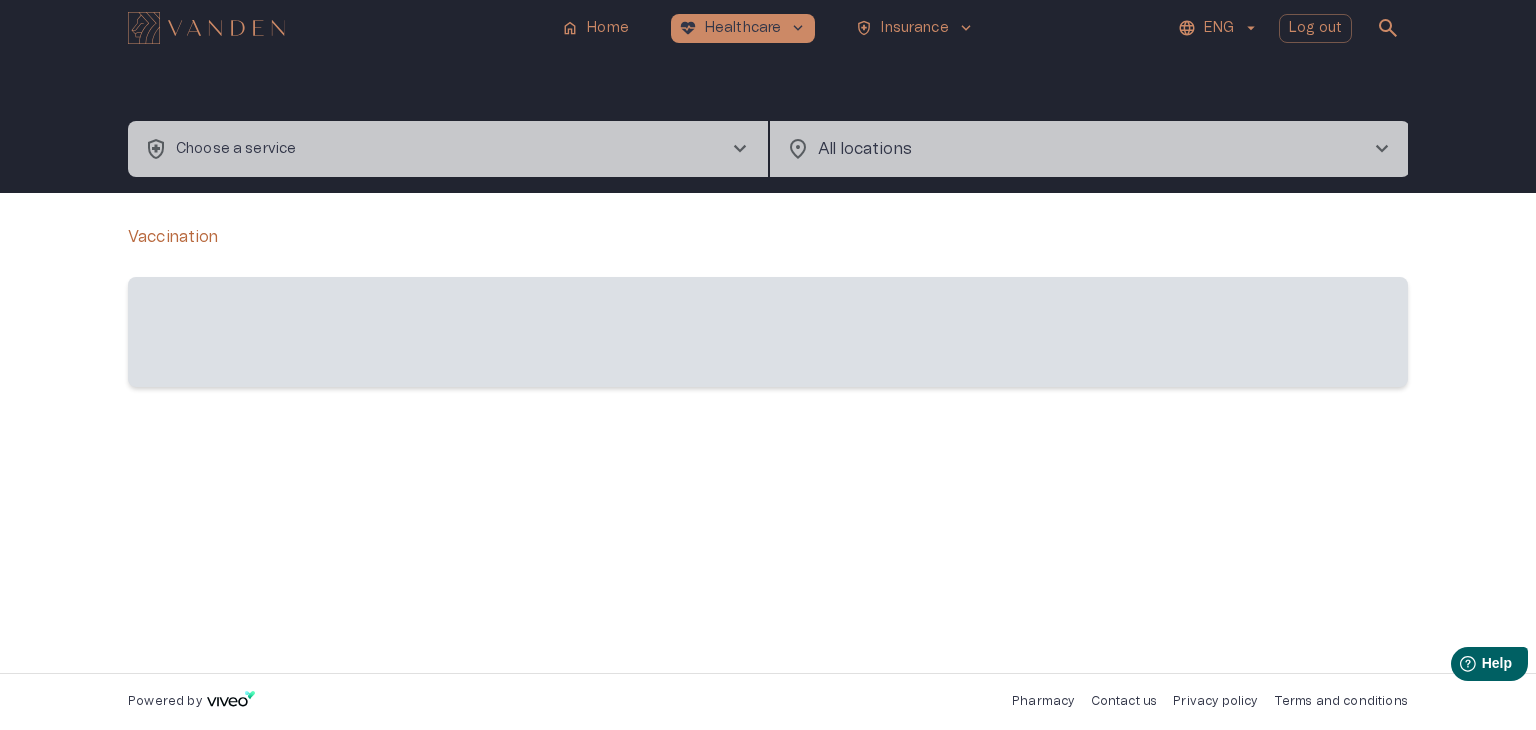 click on "home Home ecg_heart Healthcare keyboard_arrow_down health_and_safety Insurance keyboard_arrow_down ENG Log out search health_and_safety Choose a service chevron_right location_on All locations chevron_right ​ Vaccination ‌ Powered by Pharmacy Contact us Privacy policy Terms and conditions" at bounding box center [768, 365] 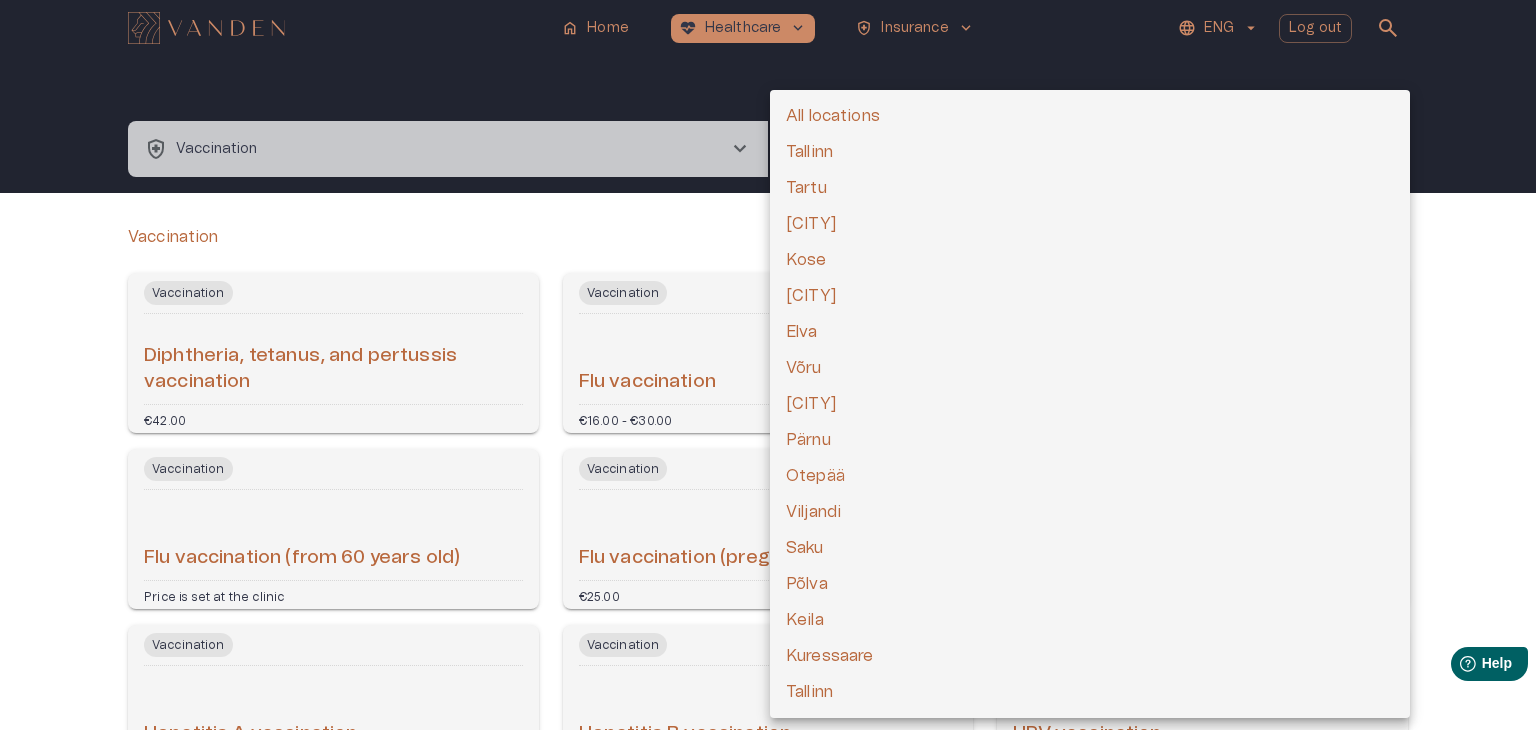click on "All locations" at bounding box center [1090, 116] 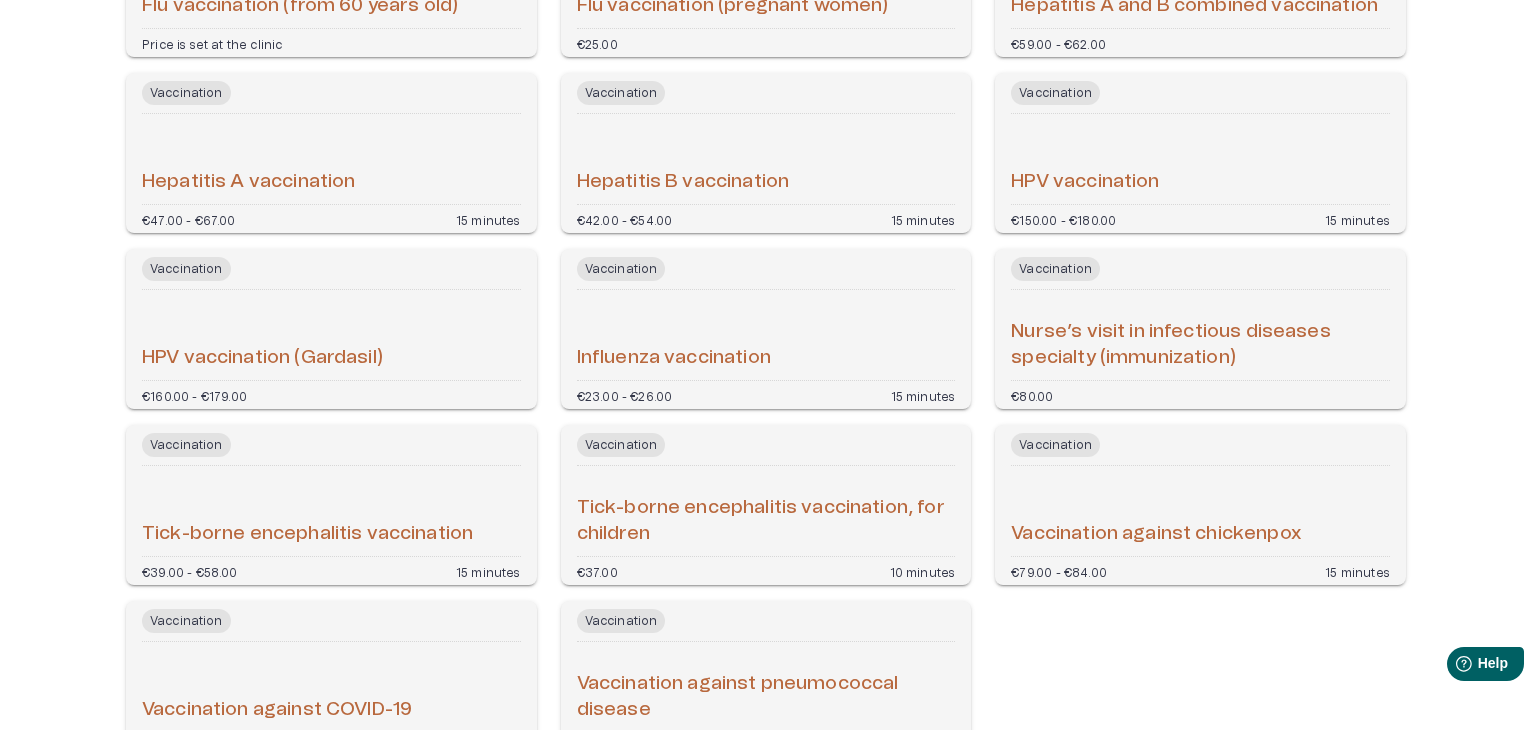 scroll, scrollTop: 491, scrollLeft: 0, axis: vertical 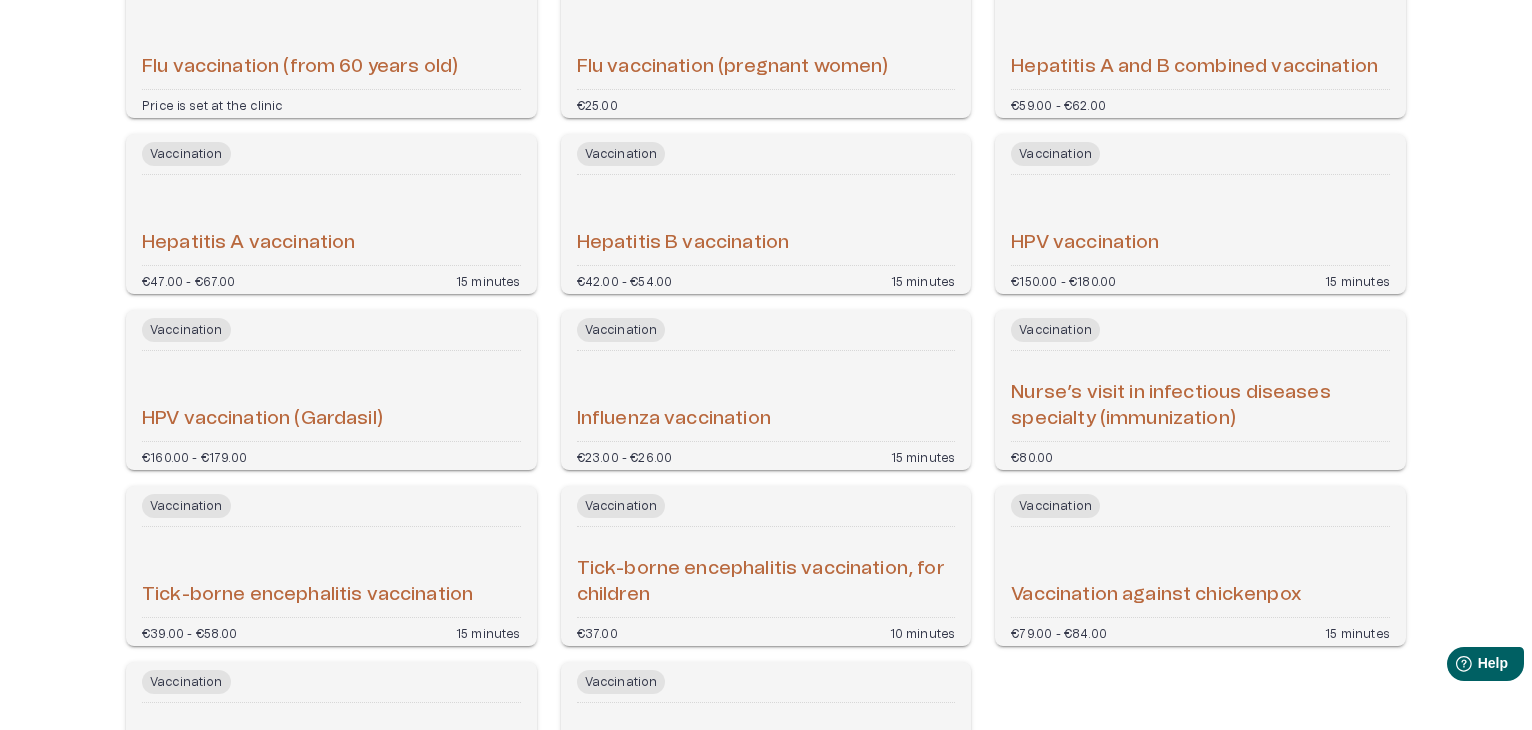 click on "HPV vaccination (Gardasil)" at bounding box center [331, 396] 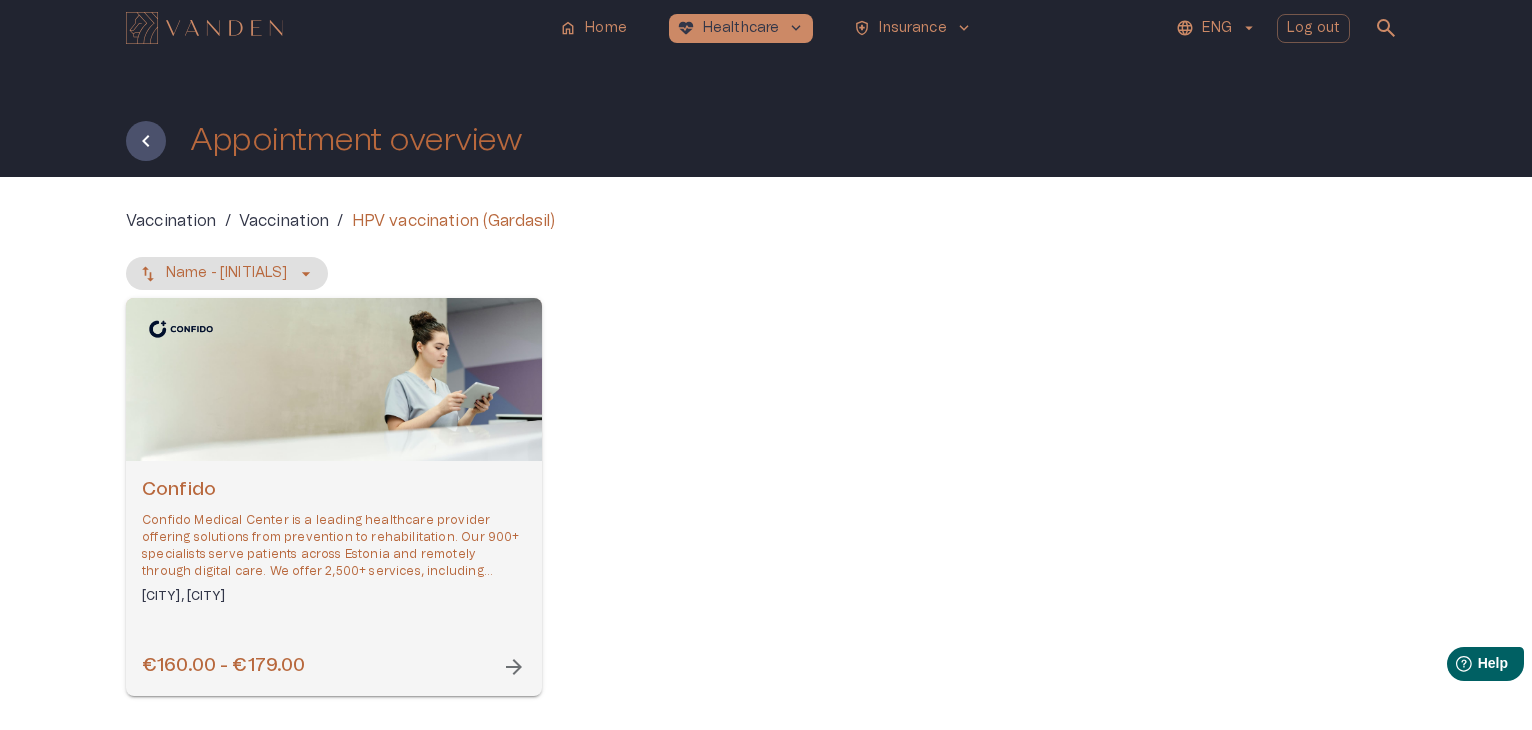 scroll, scrollTop: 87, scrollLeft: 0, axis: vertical 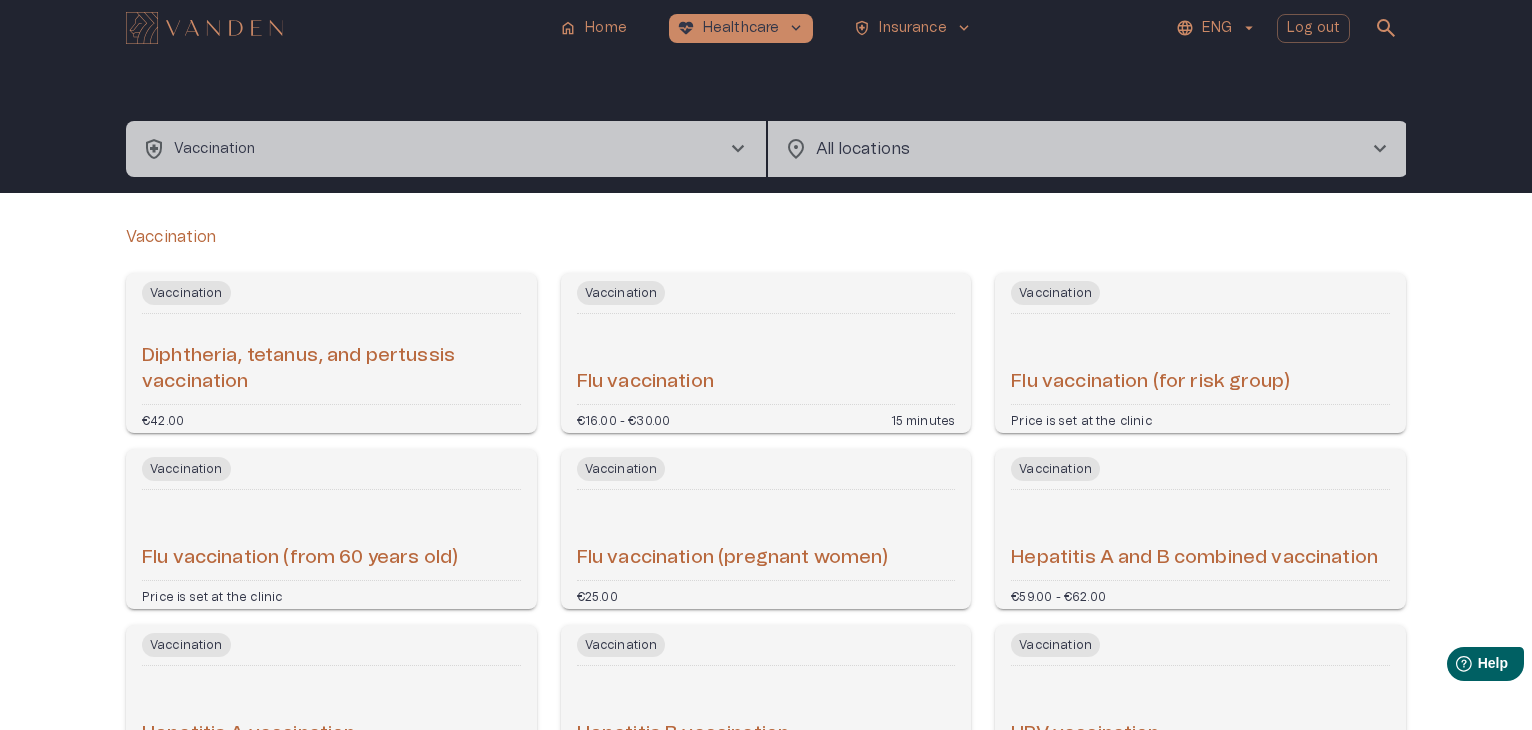 click on "health_and_safety Vaccination chevron_right" at bounding box center [446, 149] 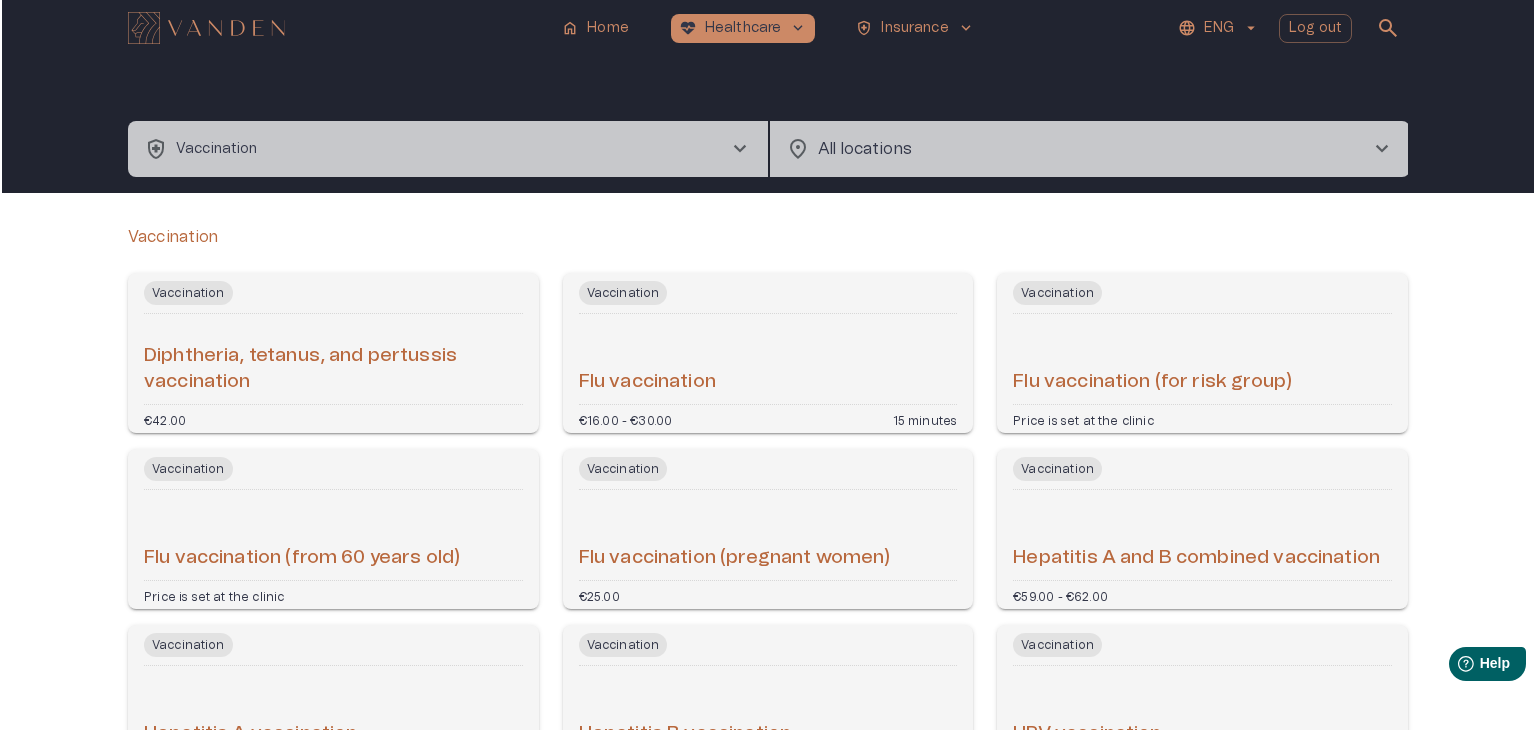 scroll, scrollTop: 56, scrollLeft: 0, axis: vertical 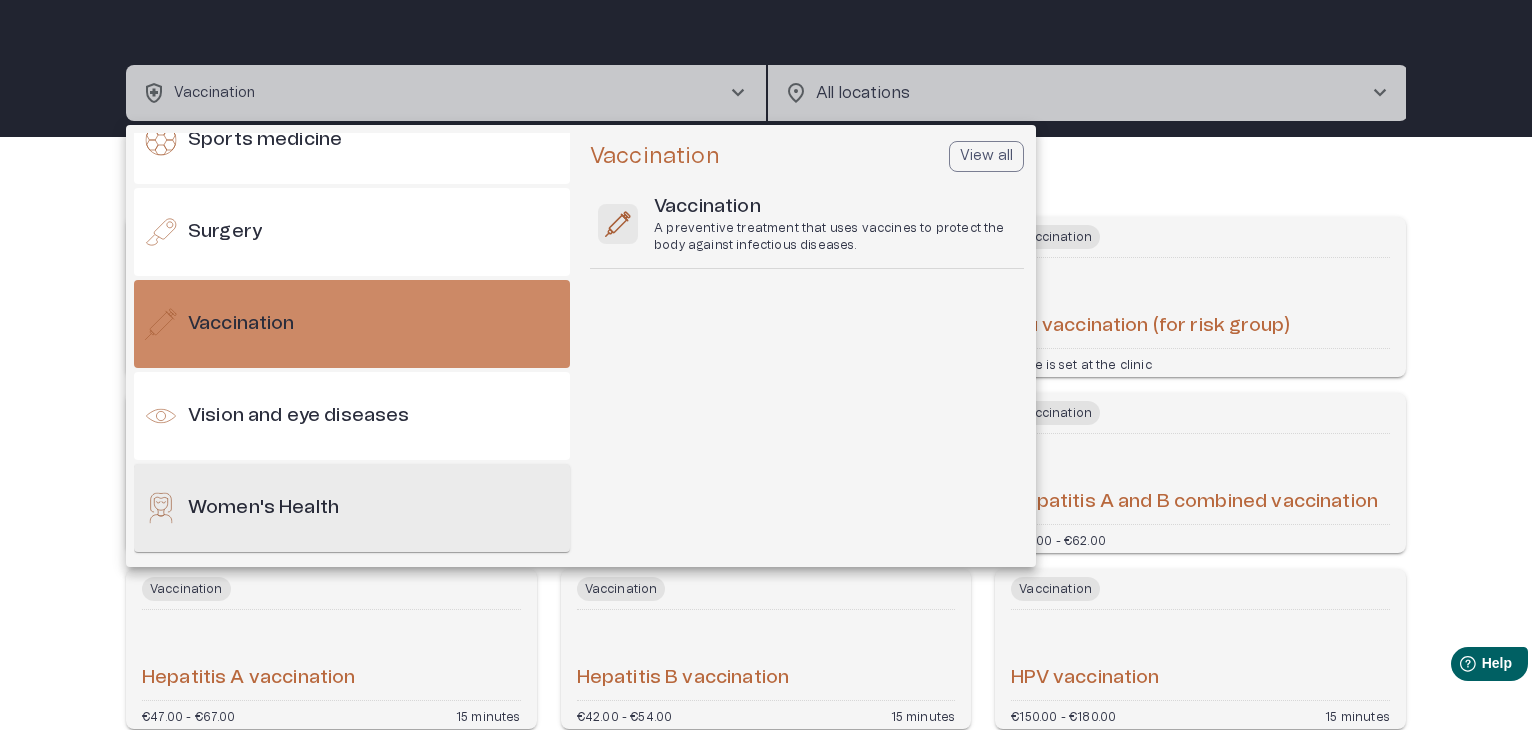 click on "Women's Health" at bounding box center [352, 508] 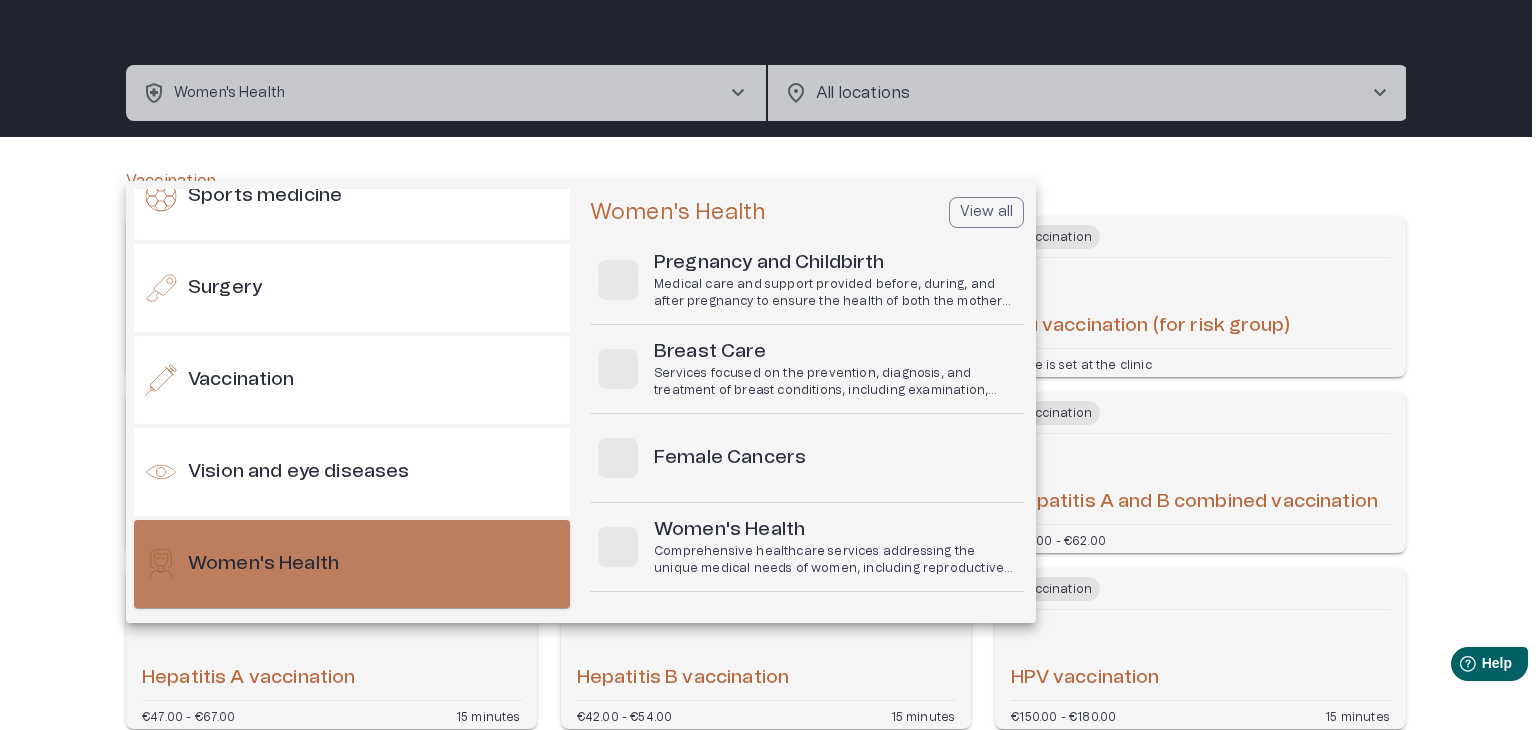 scroll, scrollTop: 0, scrollLeft: 0, axis: both 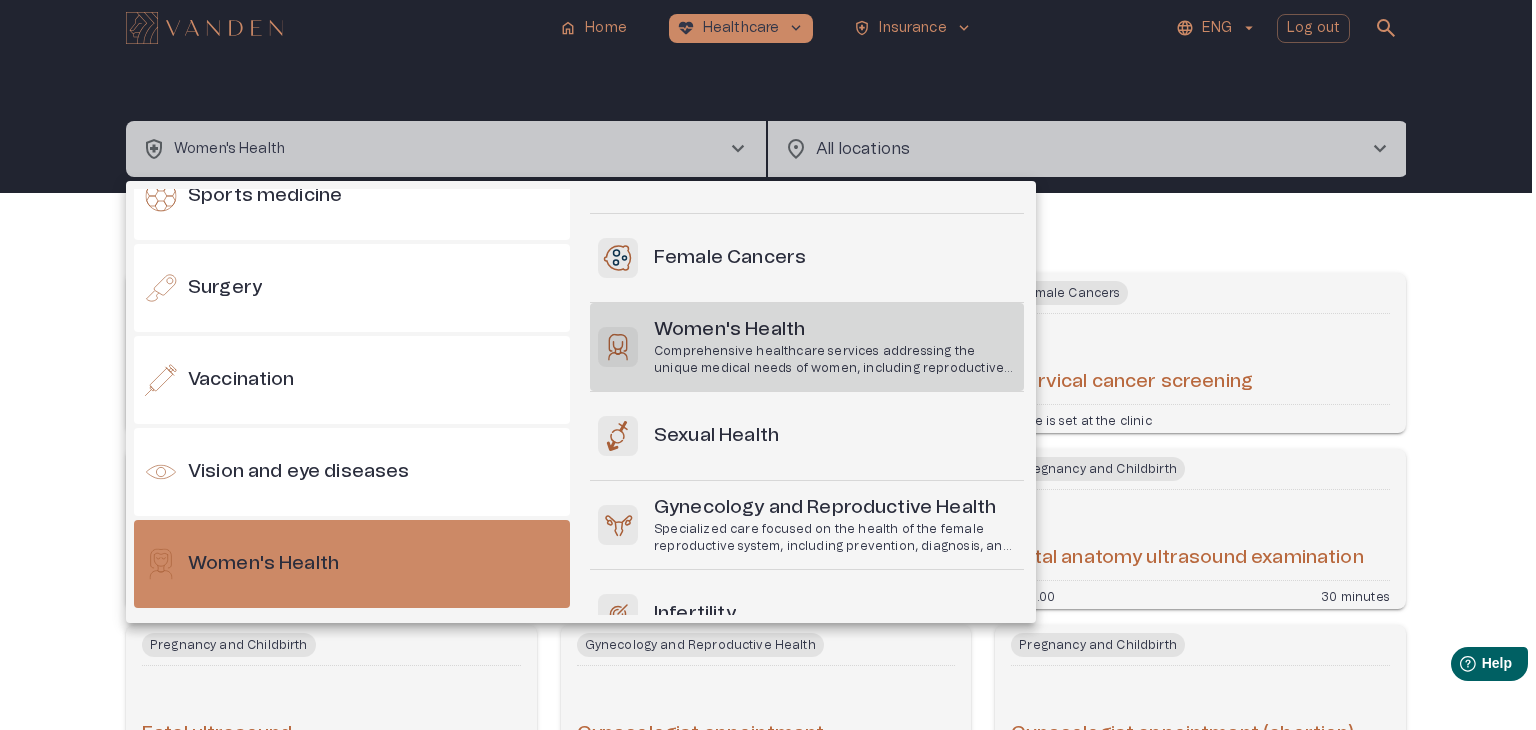click on "Comprehensive healthcare services addressing the unique medical needs of women, including reproductive health, hormonal balance, and general well-being." at bounding box center (835, 360) 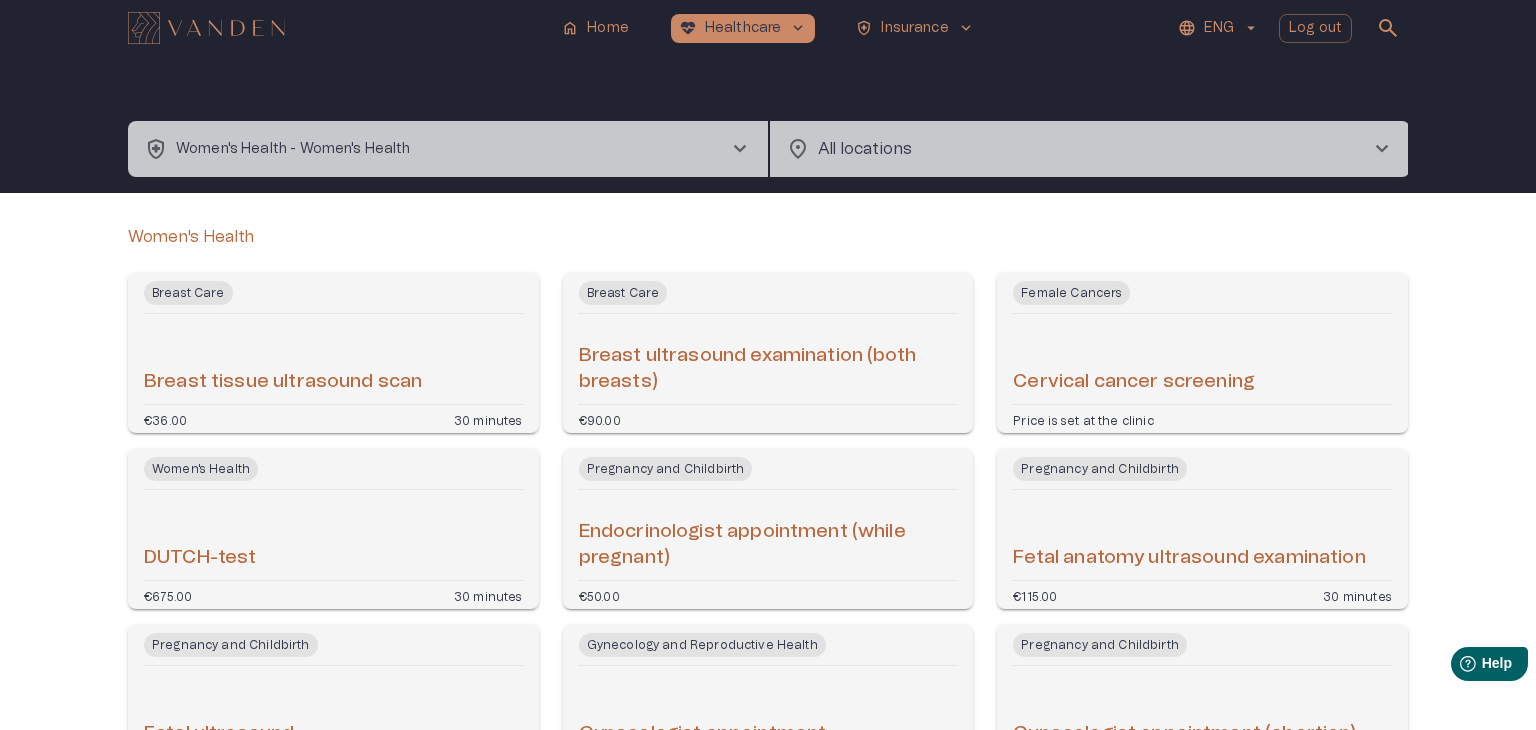 click on "home Home ecg_heart Healthcare keyboard_arrow_down health_and_safety Insurance keyboard_arrow_down ENG Log out search health_and_safety Women's Health - Women's Health chevron_right location_on All locations chevron_right ​ Women's Health Breast Care Breast tissue ultrasound scan €36.00 30 minutes Breast Care Breast ultrasound examination (both breasts) €90.00 Female Cancers Cervical cancer screening Price is set at the clinic Women's Health DUTCH-test €675.00 30 minutes Pregnancy and Childbirth Endocrinologist appointment (while pregnant) €50.00 Pregnancy and Childbirth Fetal anatomy ultrasound examination €115.00 30 minutes Pregnancy and Childbirth Fetal ultrasound €70.00 30 minutes Gynecology and Reproductive Health Gynecologist appointment €75.00 - €90.00 30 minutes Pregnancy and Childbirth Gynecologist appointment (abortion) €75.00 Gynecology and Reproductive Health Gynecologist appointment (colposcopy) €75.00 - €90.00 Pregnancy and Childbirth €75.00 Infertility" at bounding box center (768, 365) 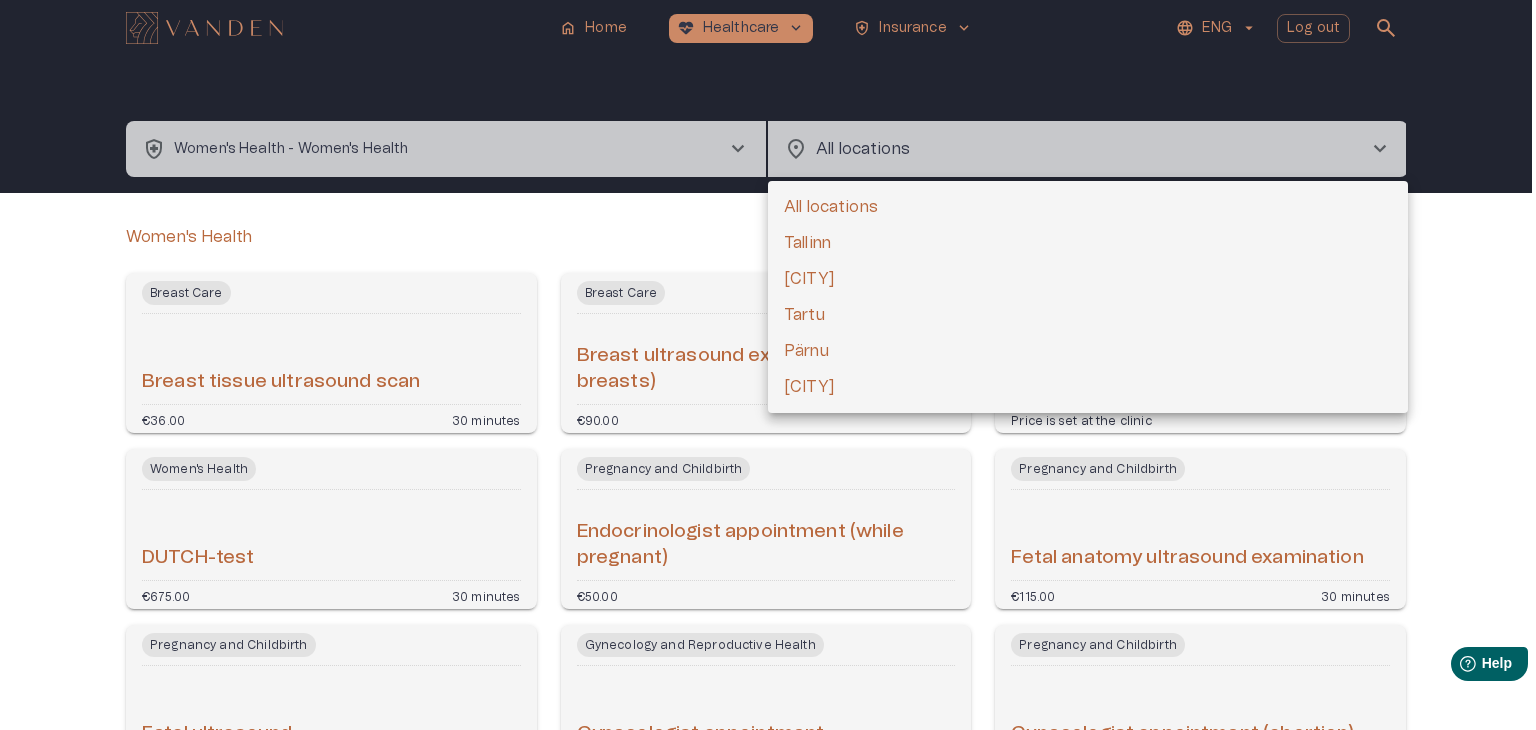 click on "Tallinn" at bounding box center (1088, 243) 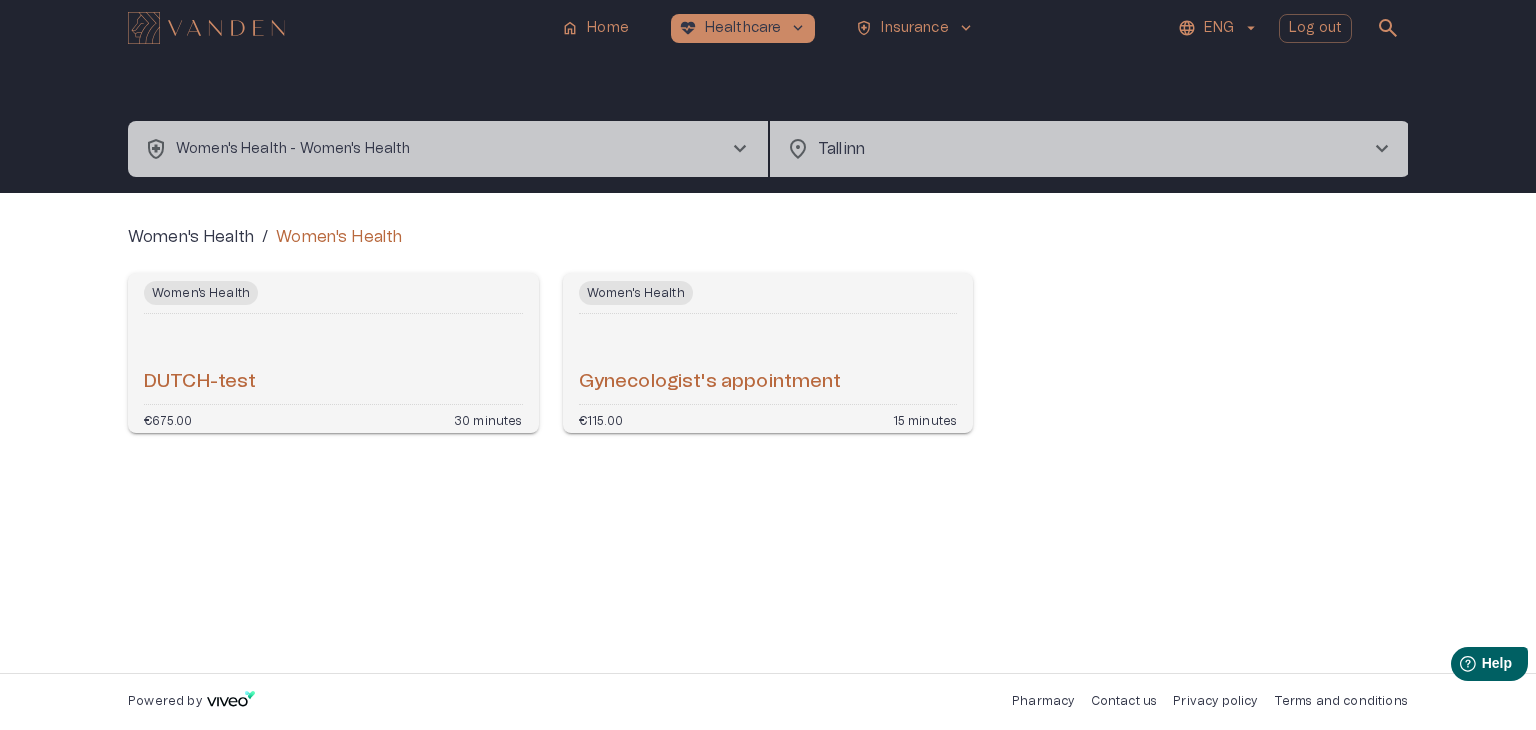 click on "health_and_safety Women's Health - Women's Health chevron_right" at bounding box center [448, 149] 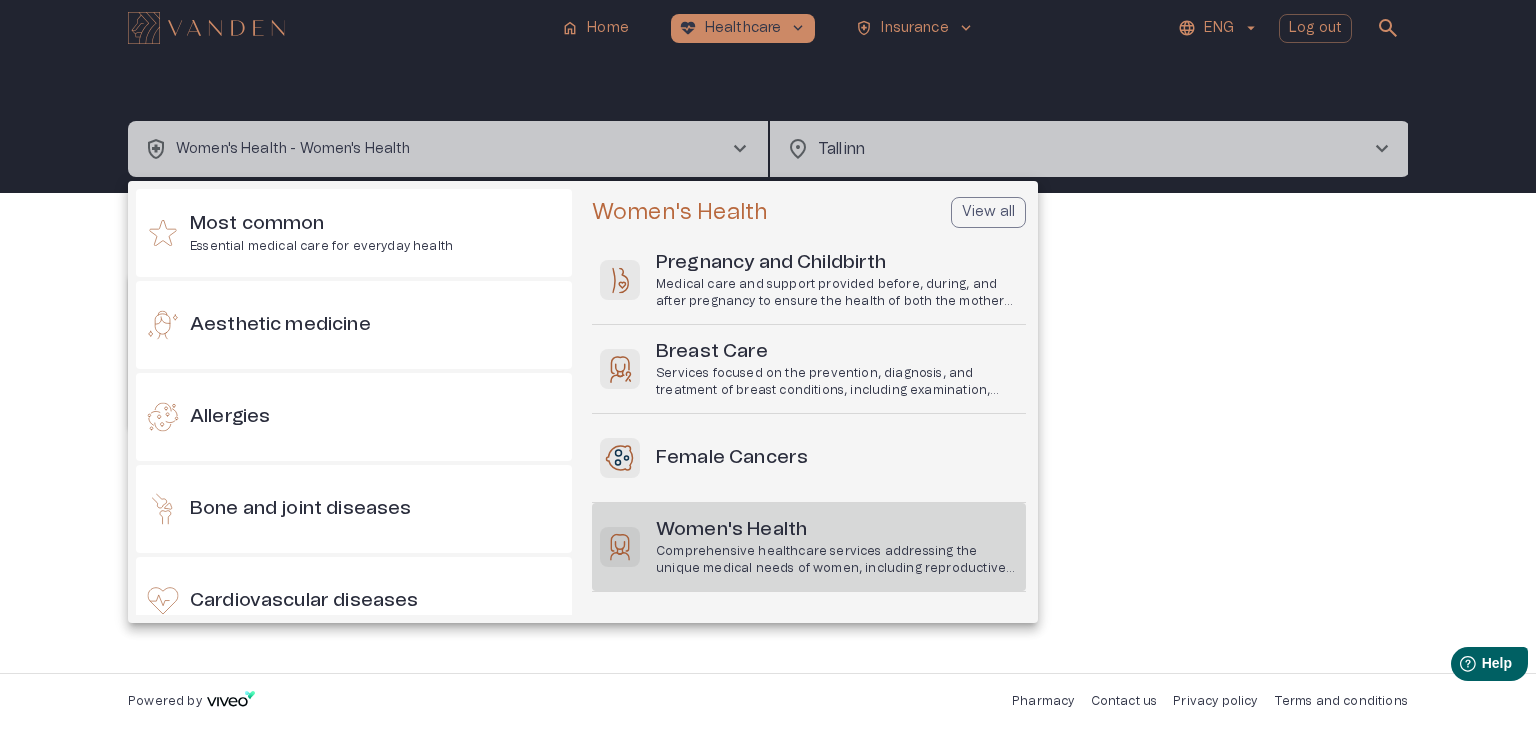 scroll, scrollTop: 140, scrollLeft: 0, axis: vertical 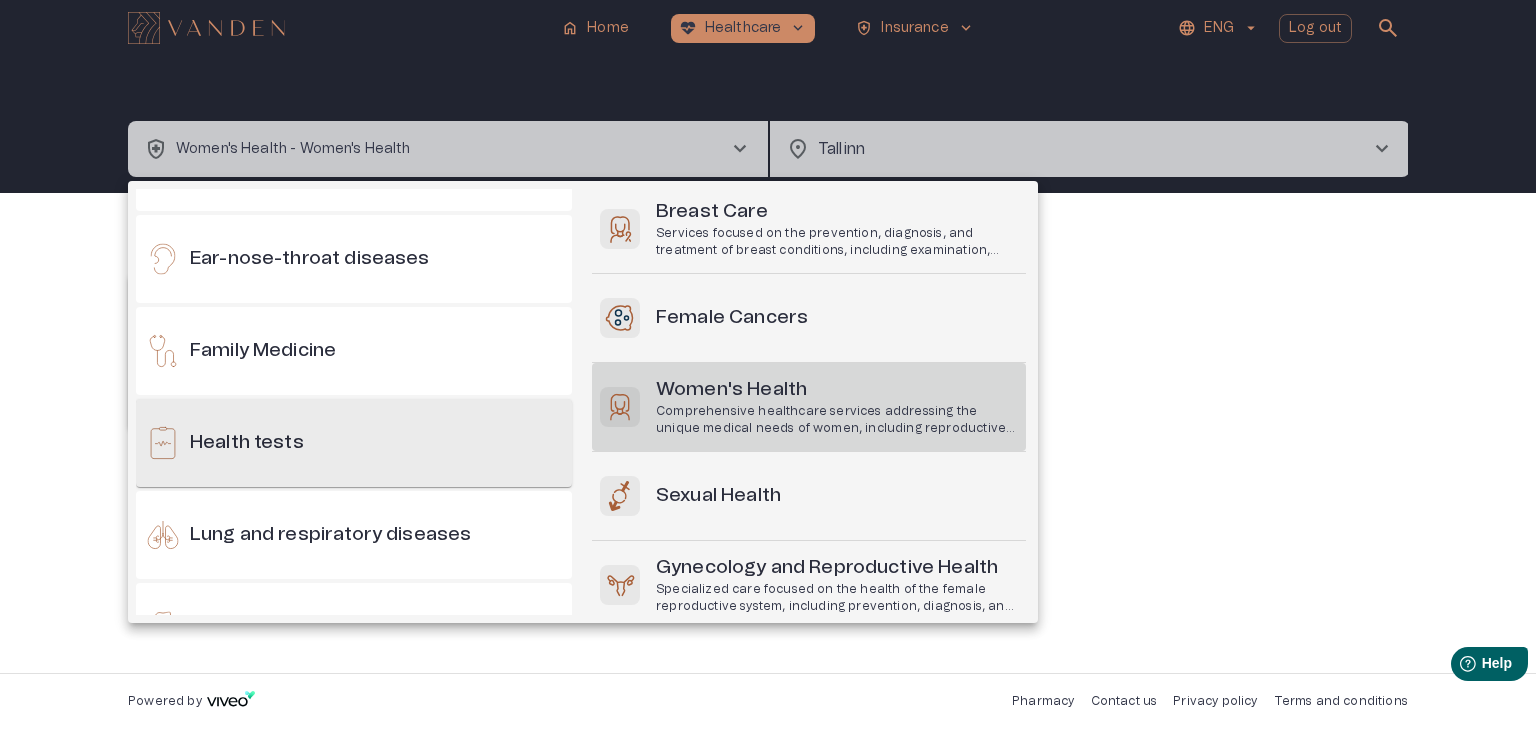 click on "Health tests" at bounding box center (354, 443) 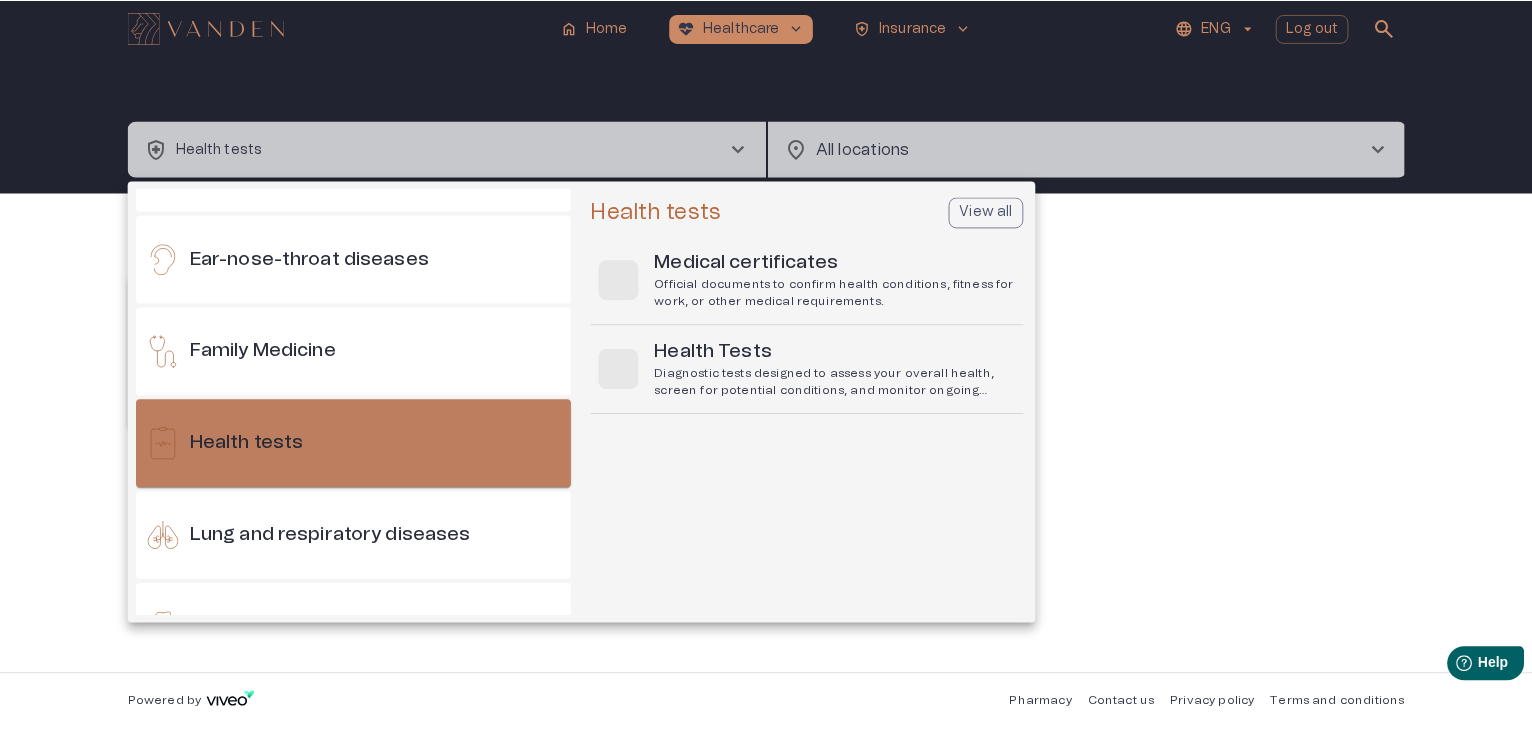 scroll, scrollTop: 0, scrollLeft: 0, axis: both 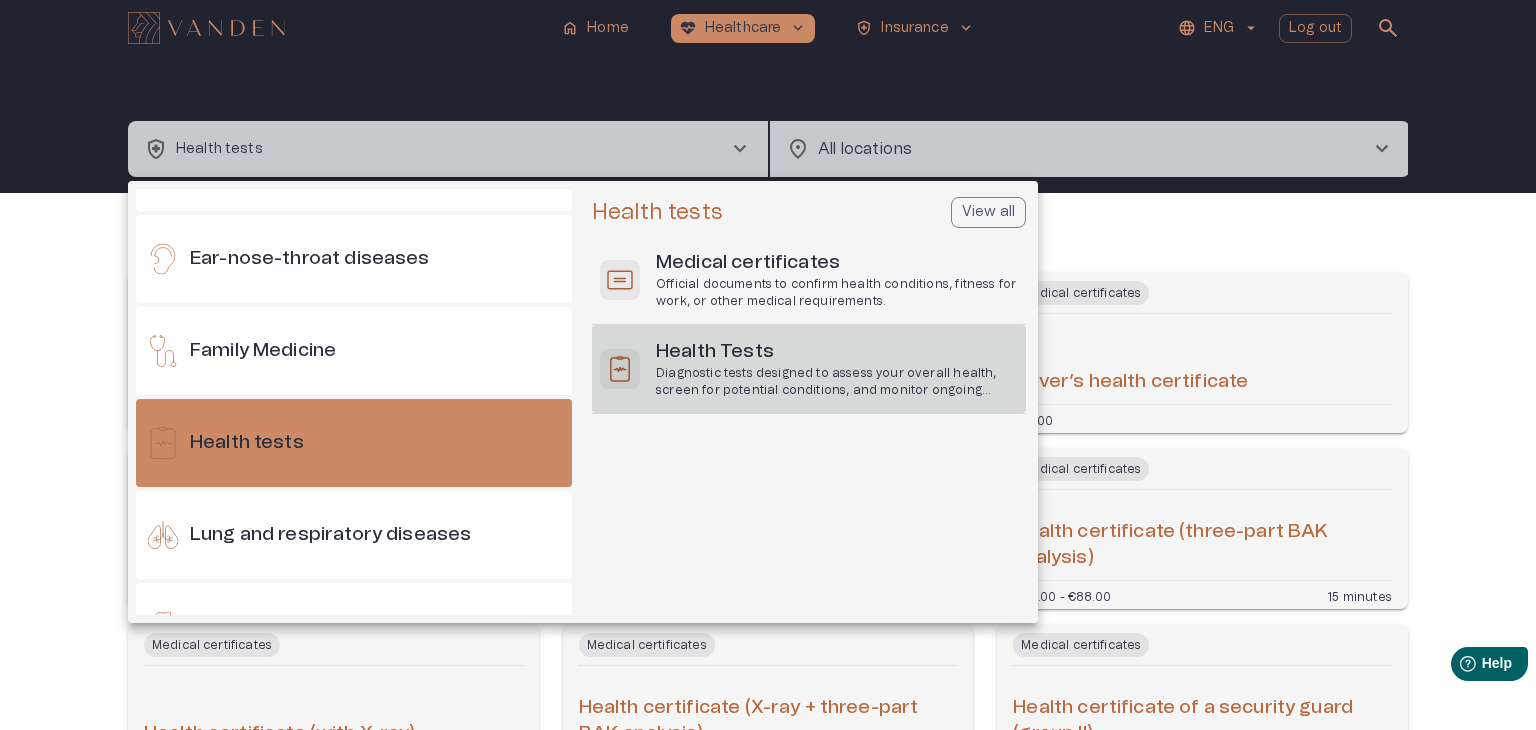 click on "Health Tests" at bounding box center (837, 352) 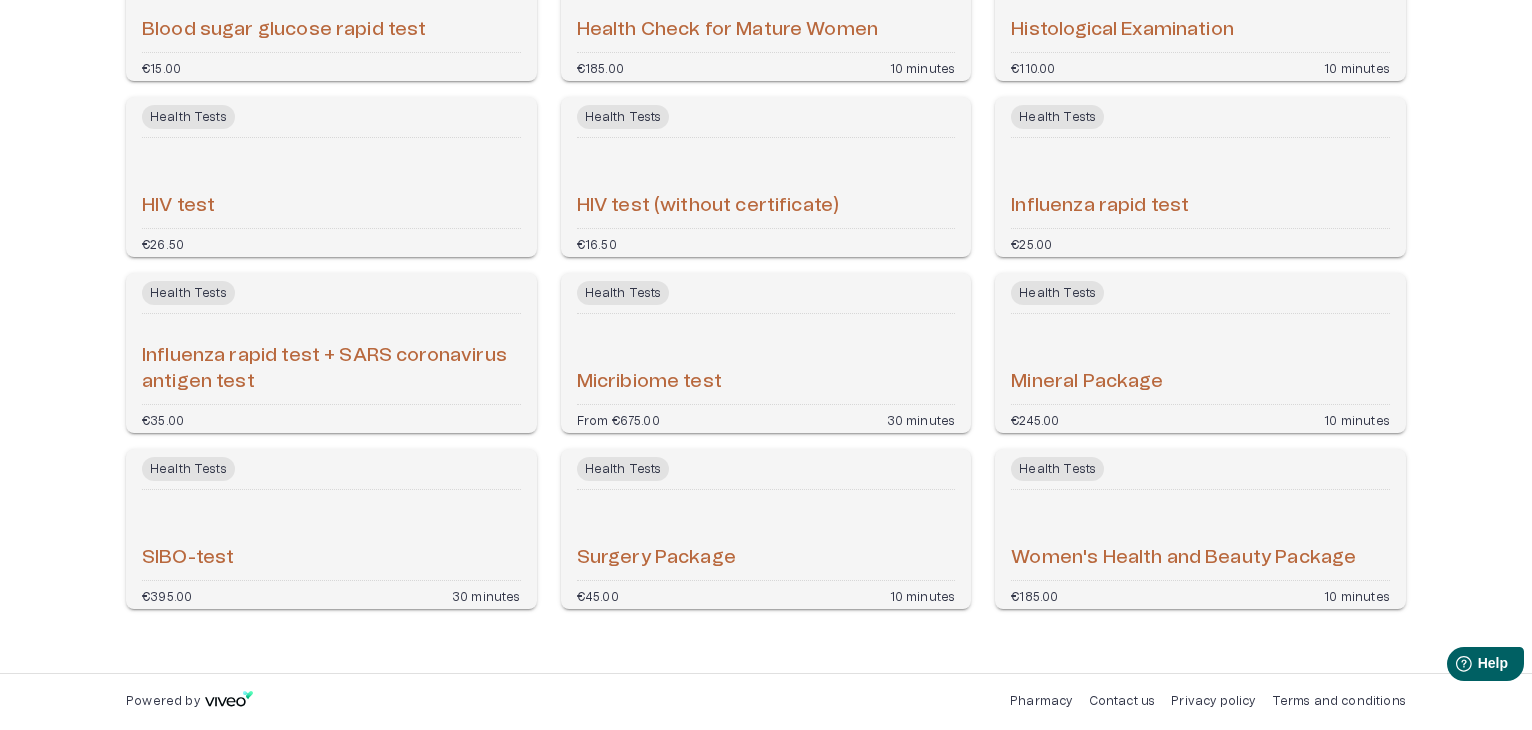 scroll, scrollTop: 0, scrollLeft: 0, axis: both 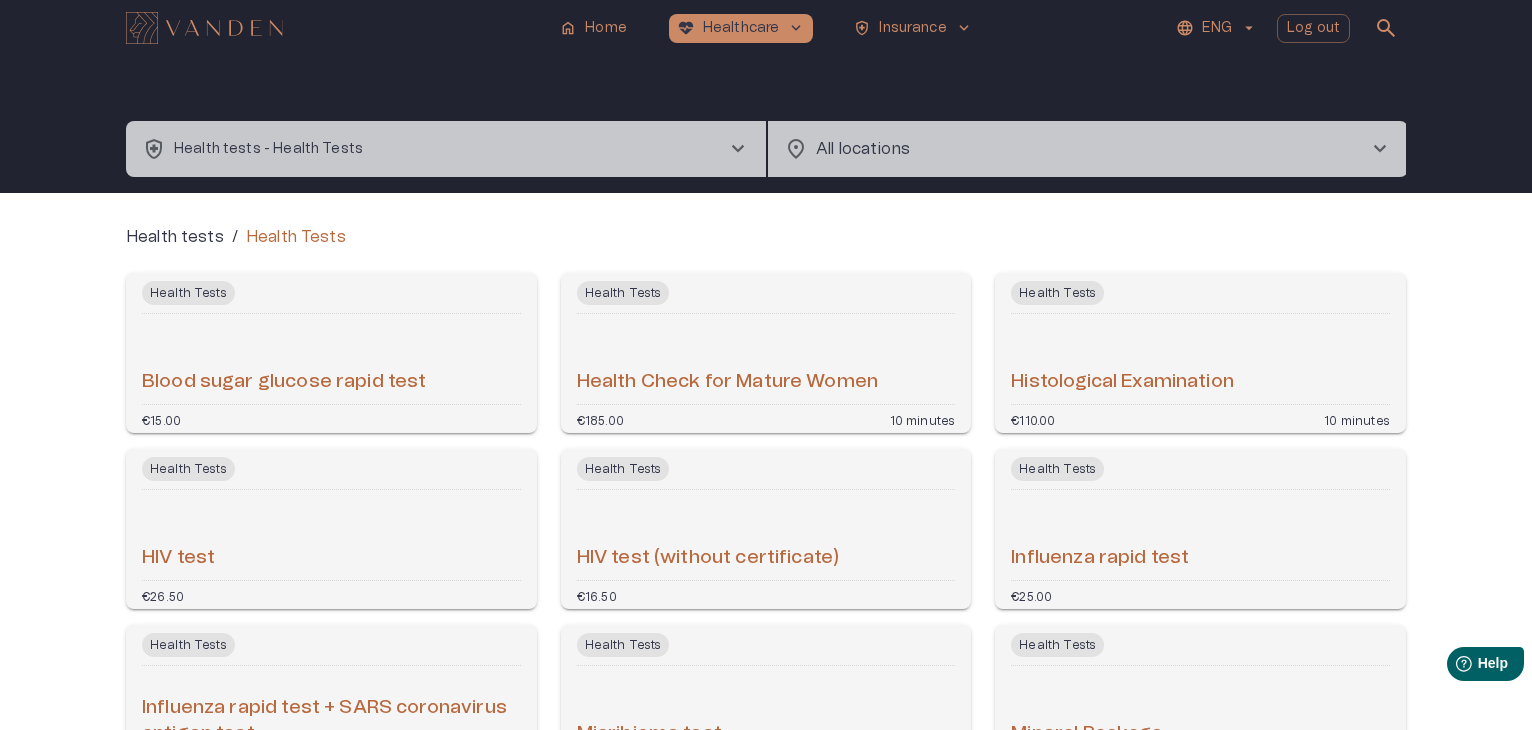 click on "health_and_safety Health tests - Health Tests chevron_right" at bounding box center [446, 149] 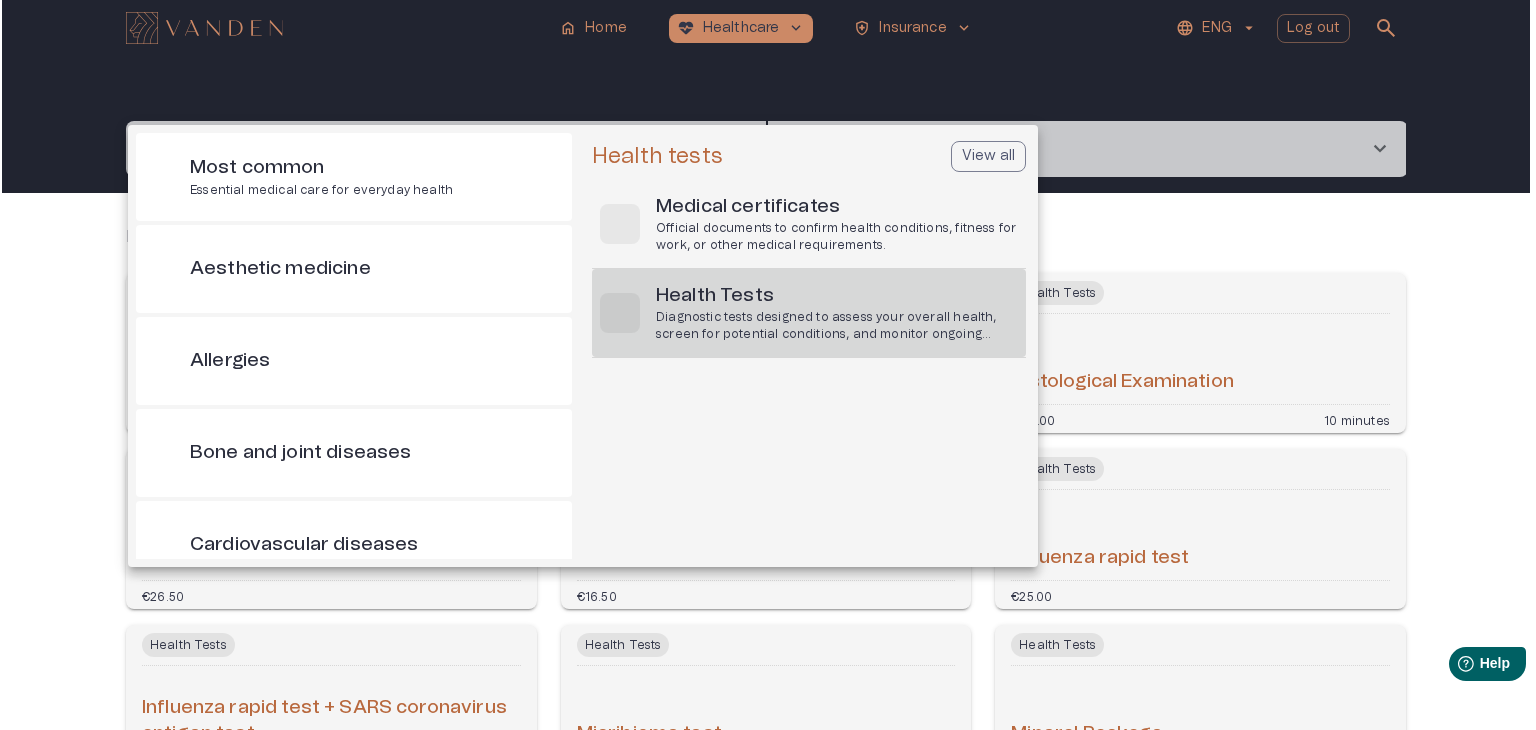 scroll, scrollTop: 56, scrollLeft: 0, axis: vertical 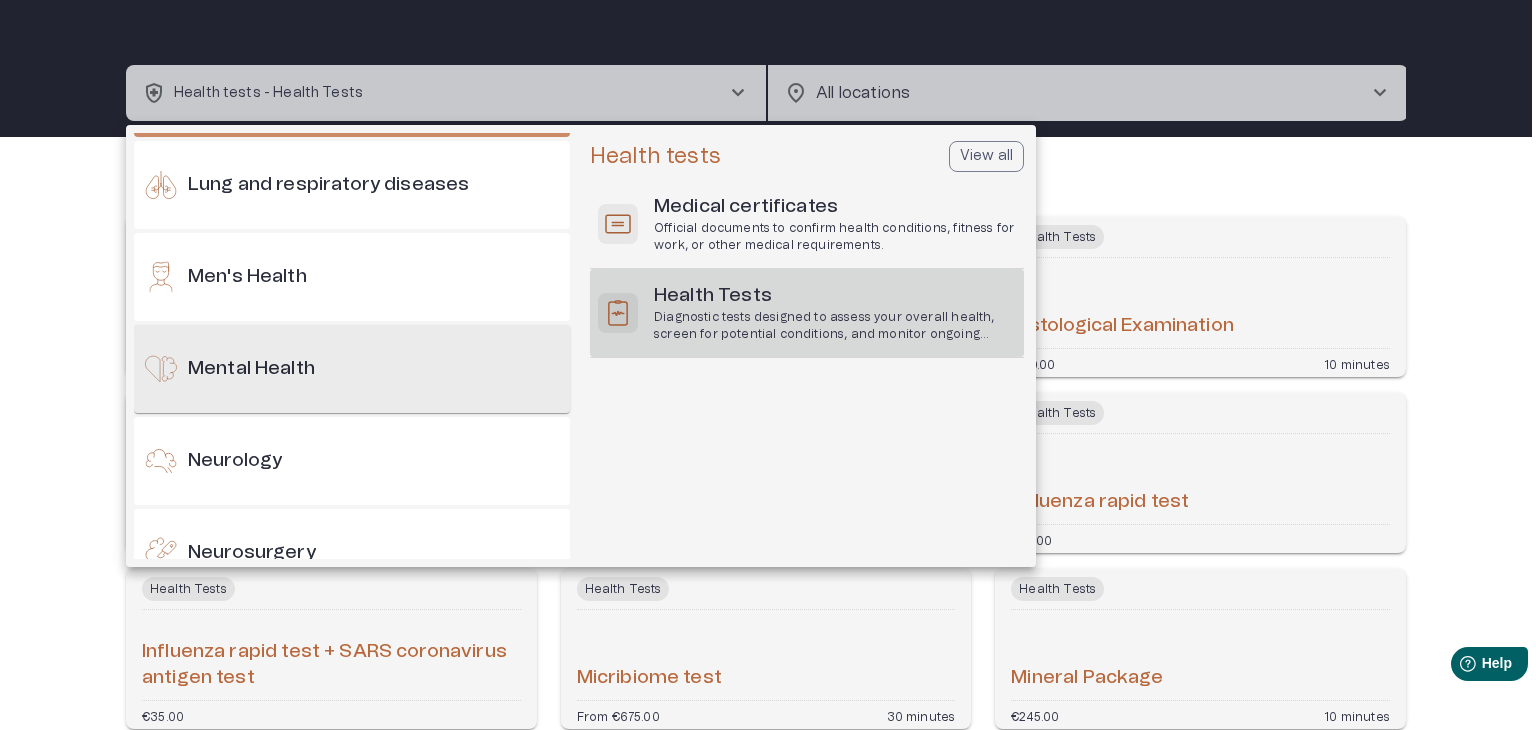 click on "Mental Health" at bounding box center [251, 369] 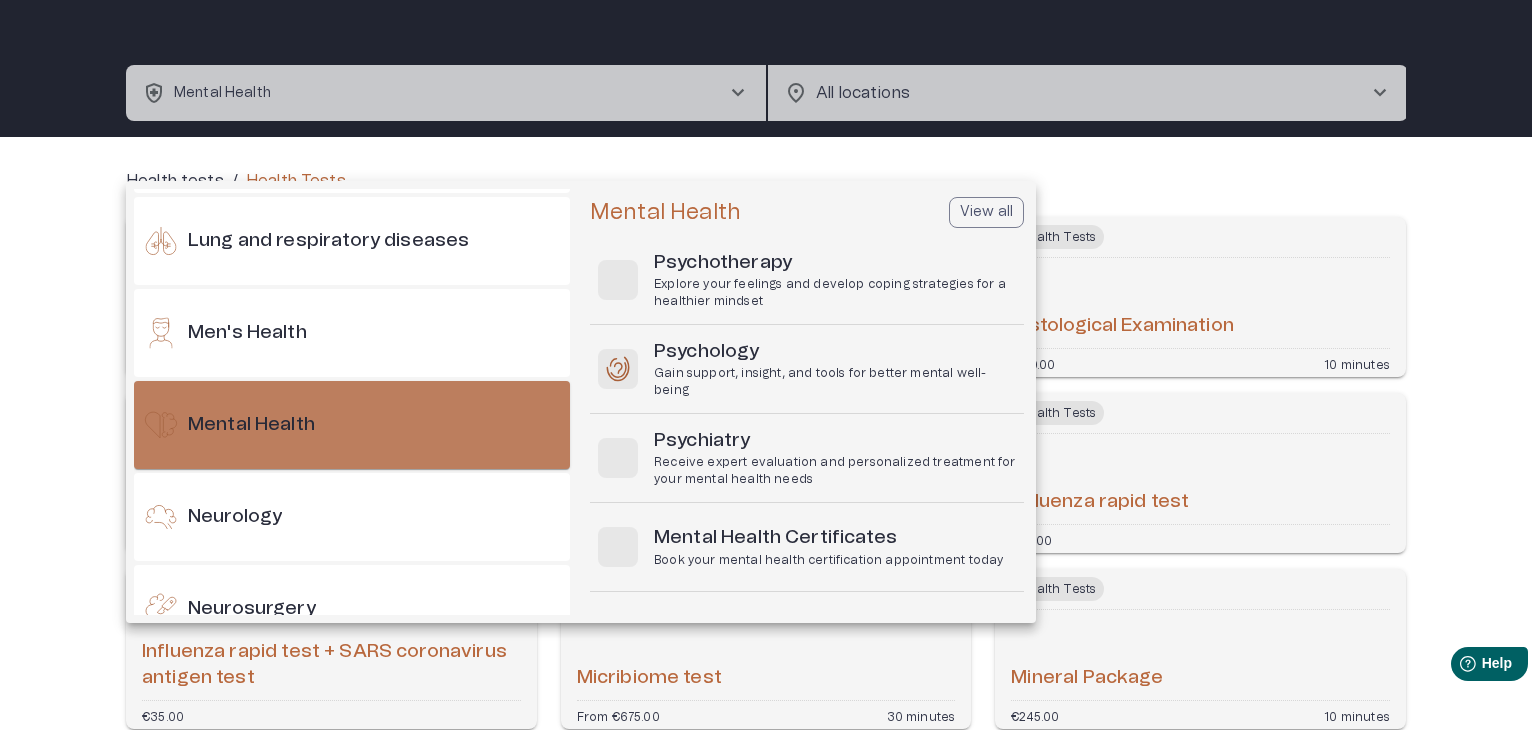 scroll, scrollTop: 0, scrollLeft: 0, axis: both 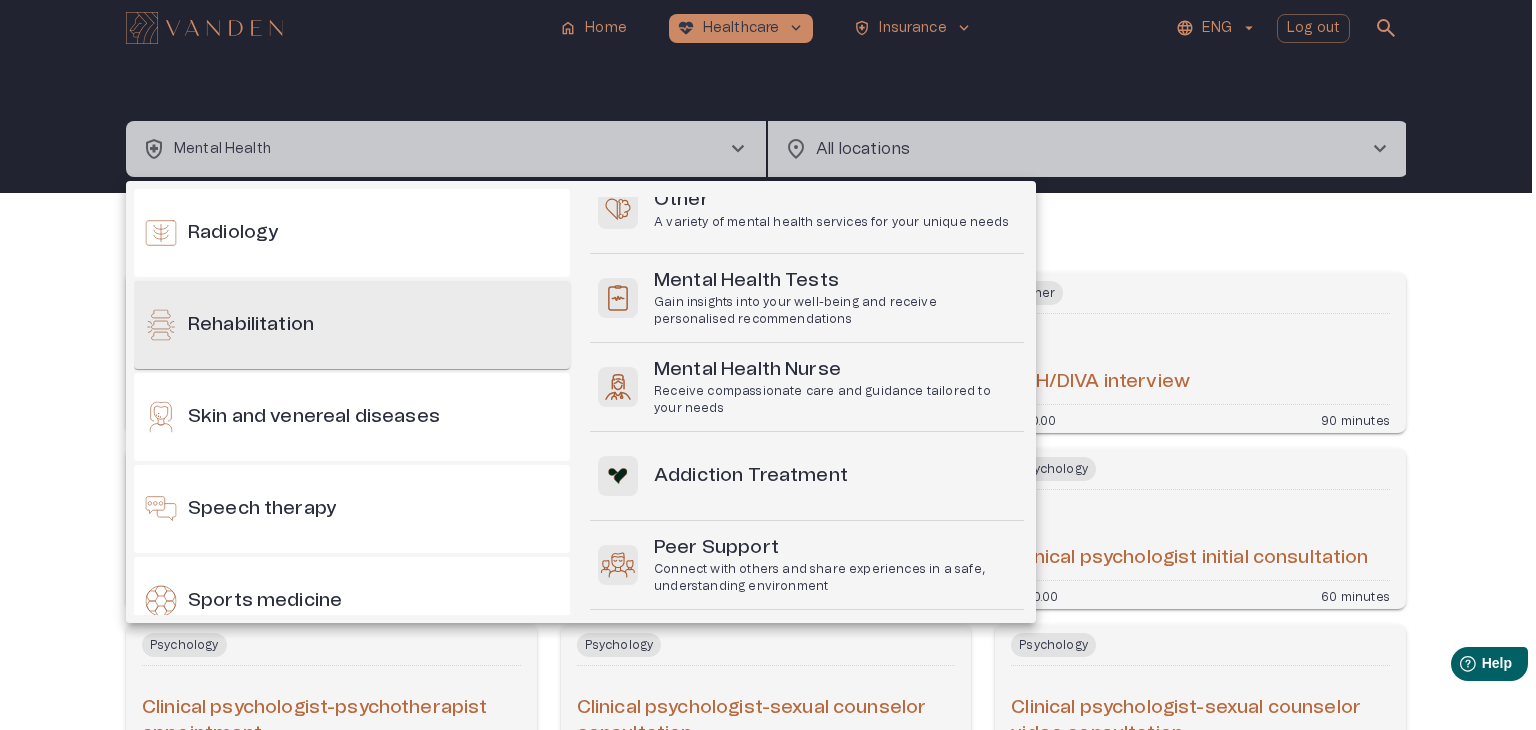 click on "Rehabilitation" at bounding box center [352, 325] 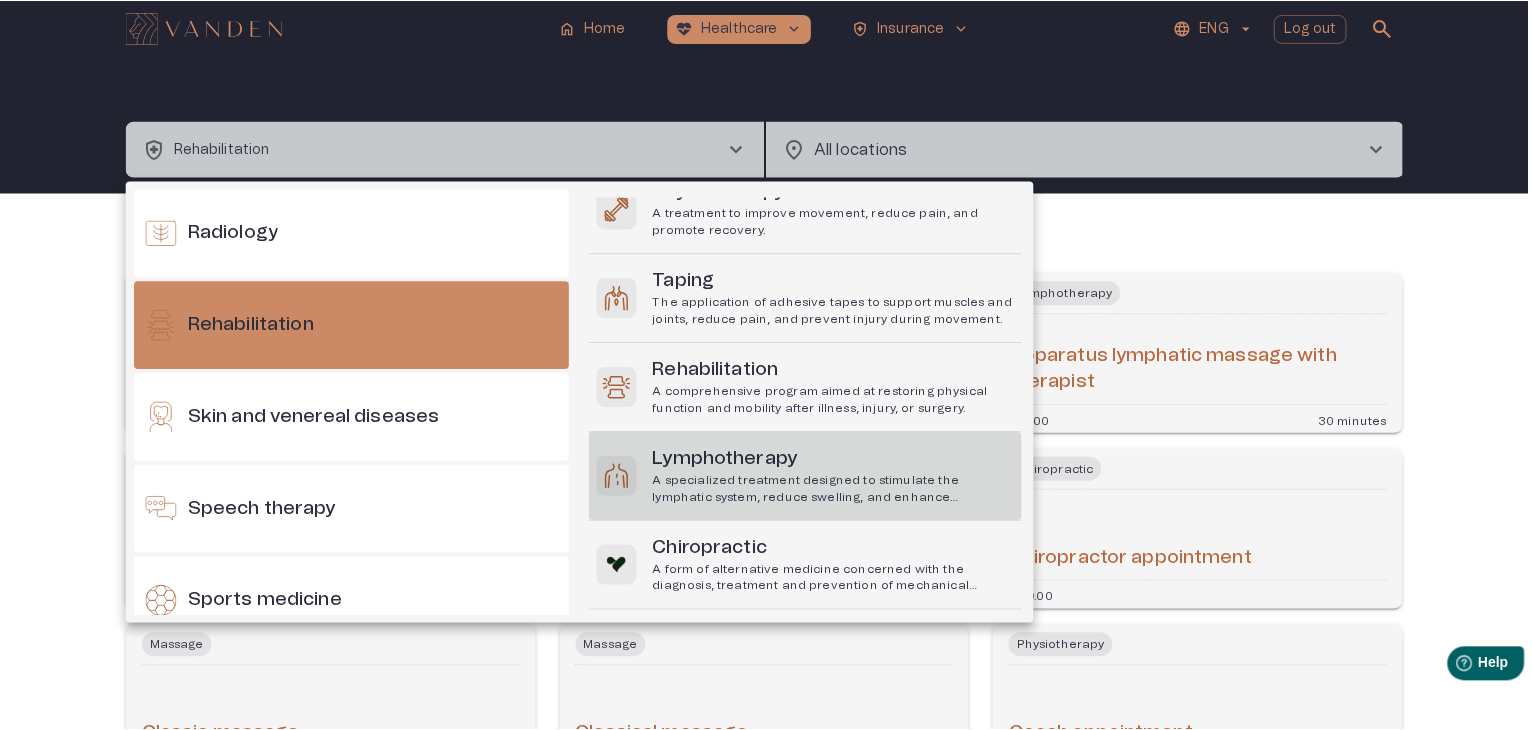 scroll, scrollTop: 0, scrollLeft: 0, axis: both 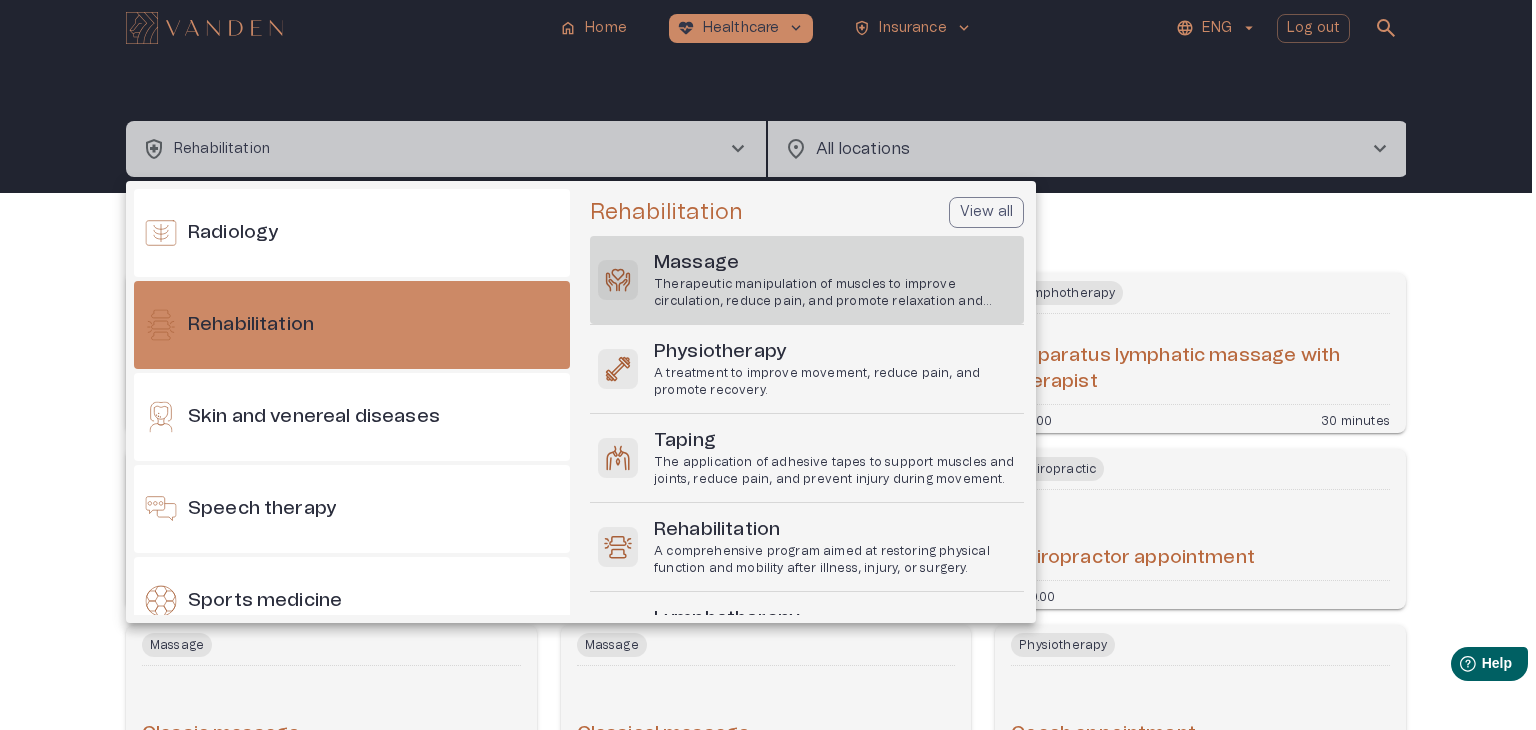 click on "Therapeutic manipulation of muscles to improve circulation, reduce pain, and promote relaxation and healing." at bounding box center (835, 293) 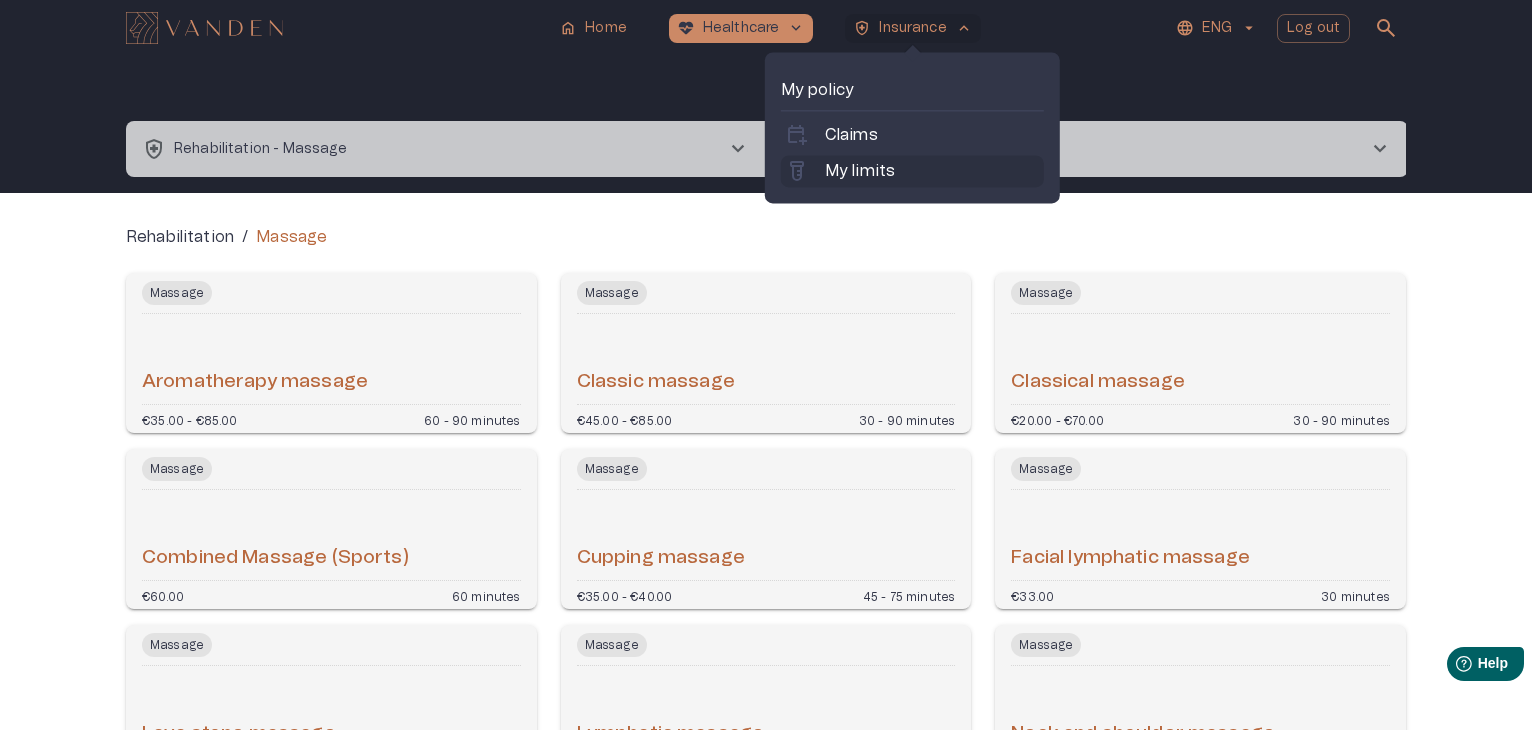 click on "My limits" at bounding box center (860, 171) 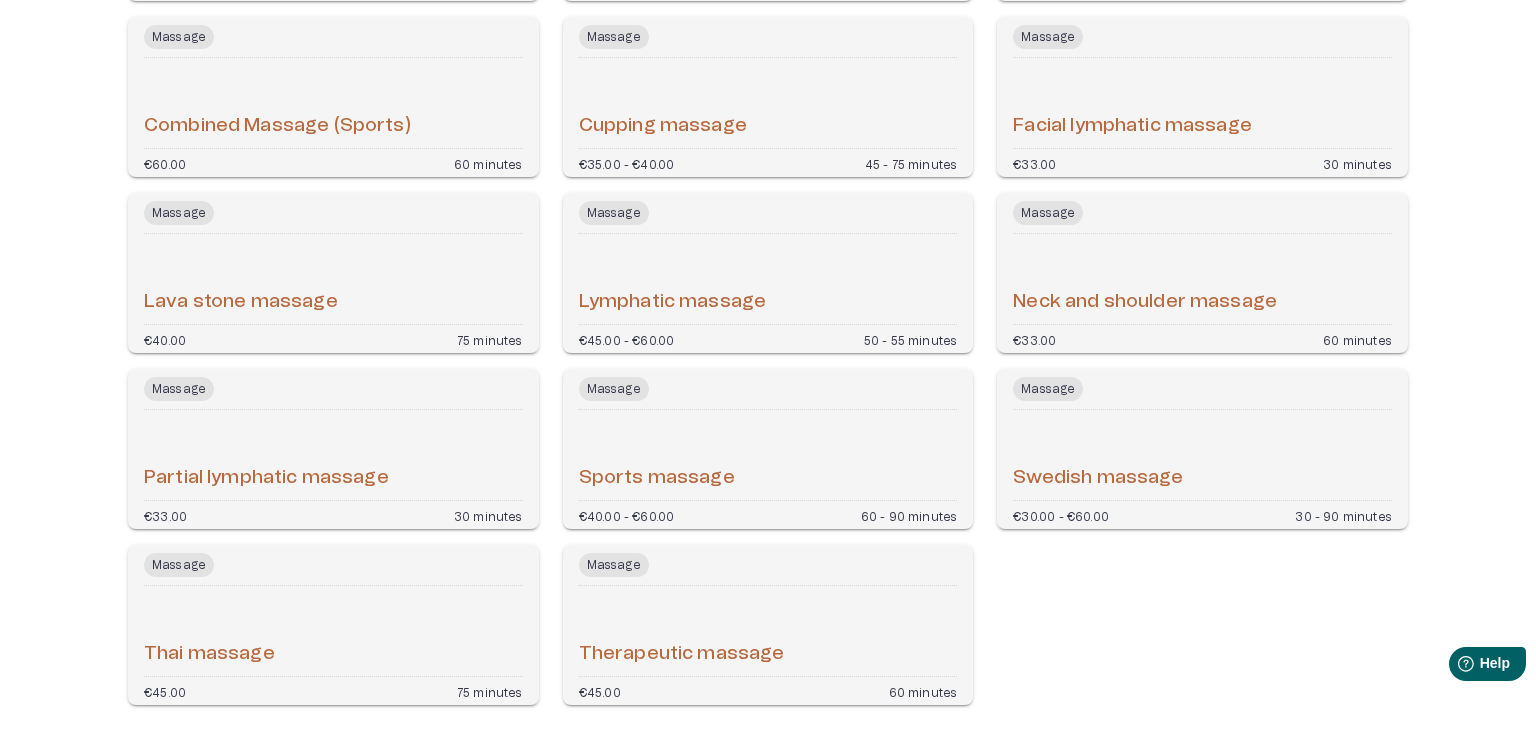 scroll, scrollTop: 528, scrollLeft: 0, axis: vertical 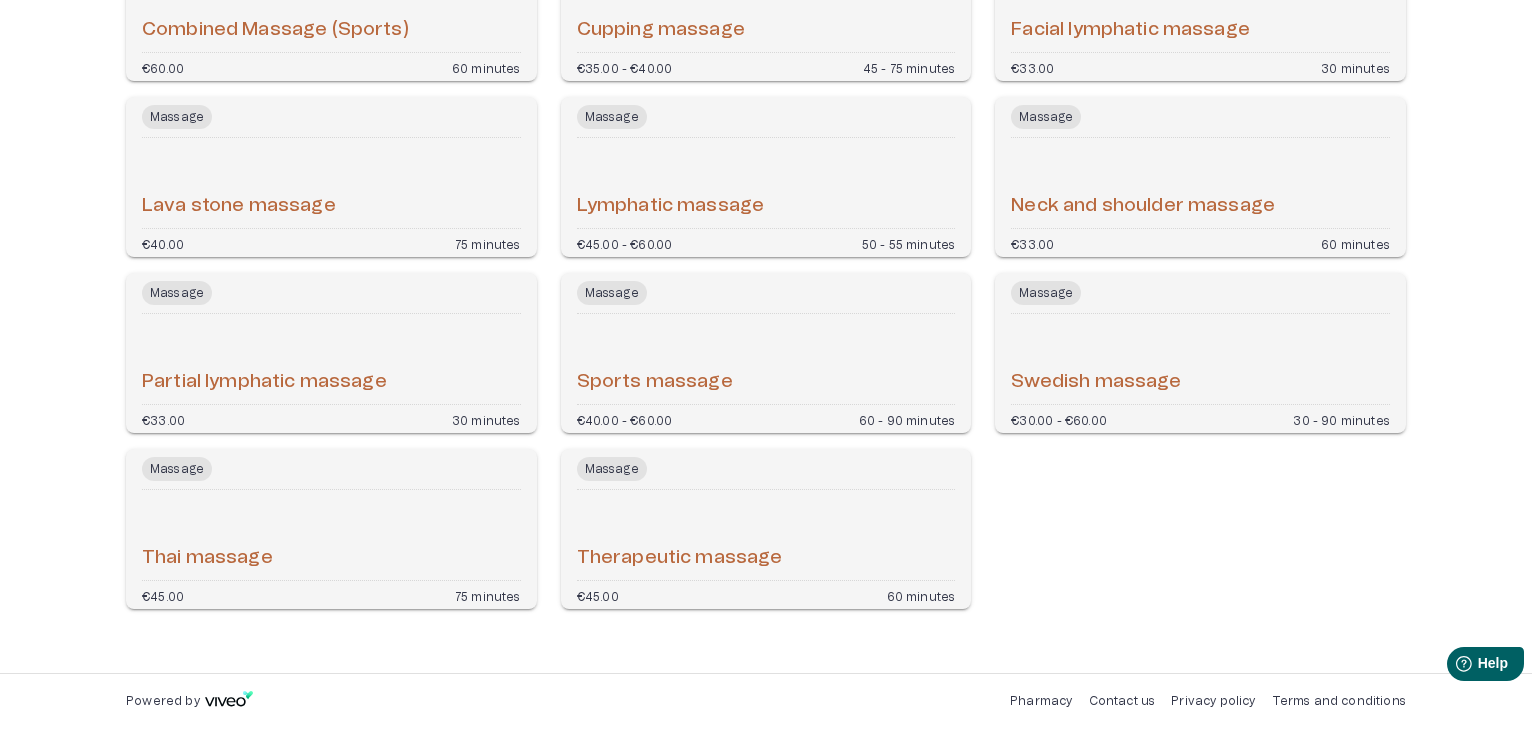 click on "Sports massage" at bounding box center (766, 359) 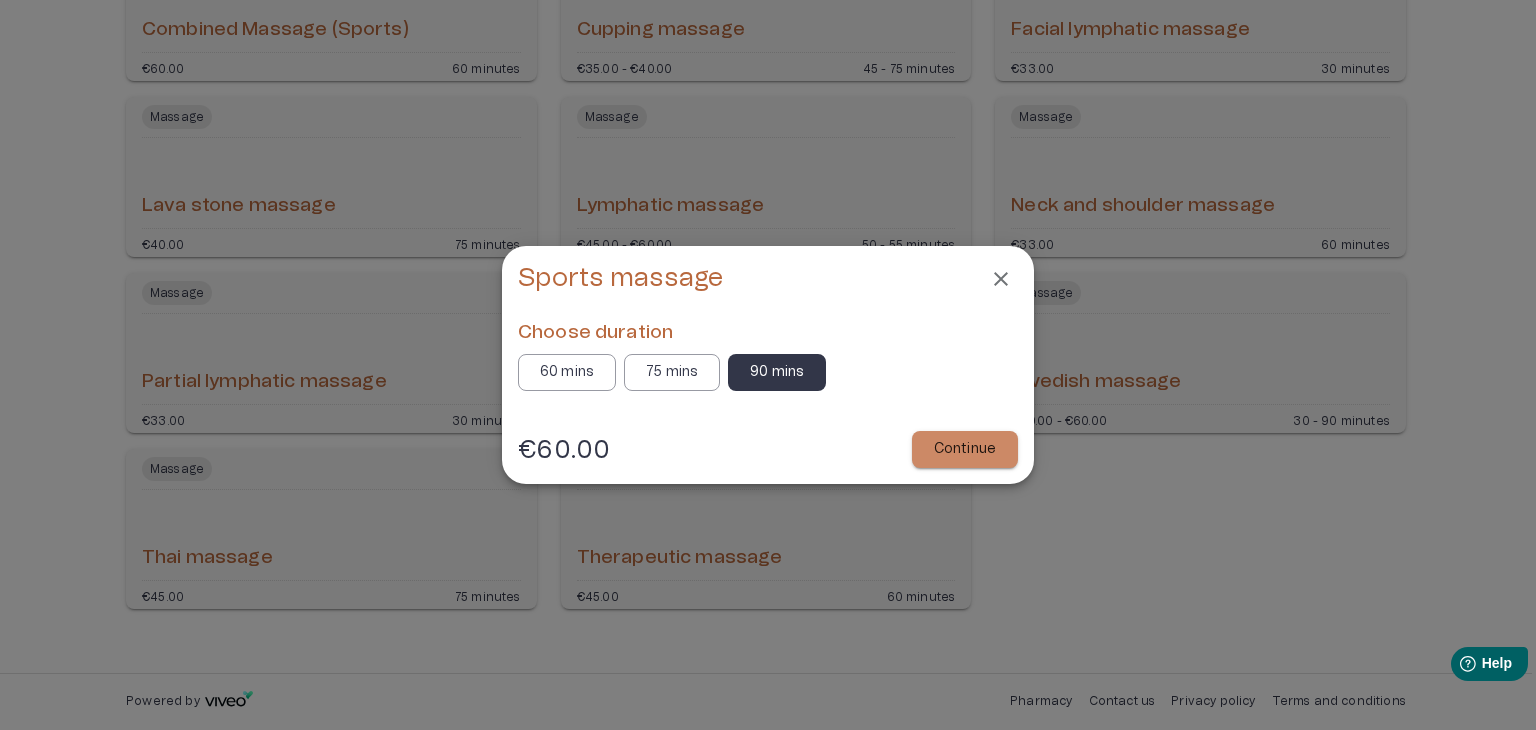 click on "Choose duration 60 mins 75 mins 90 mins €60.00 Continue" at bounding box center (768, 394) 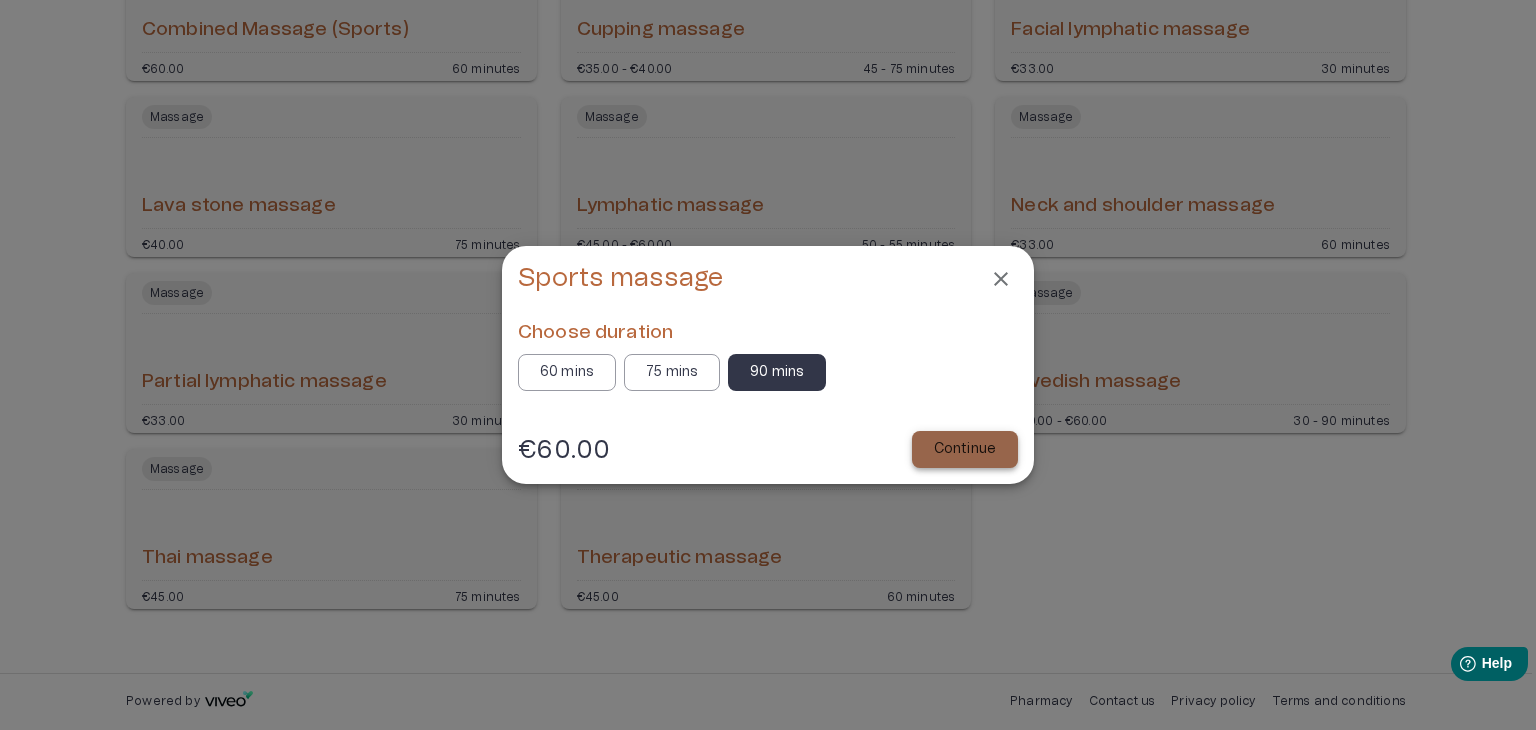 click on "Continue" at bounding box center [965, 449] 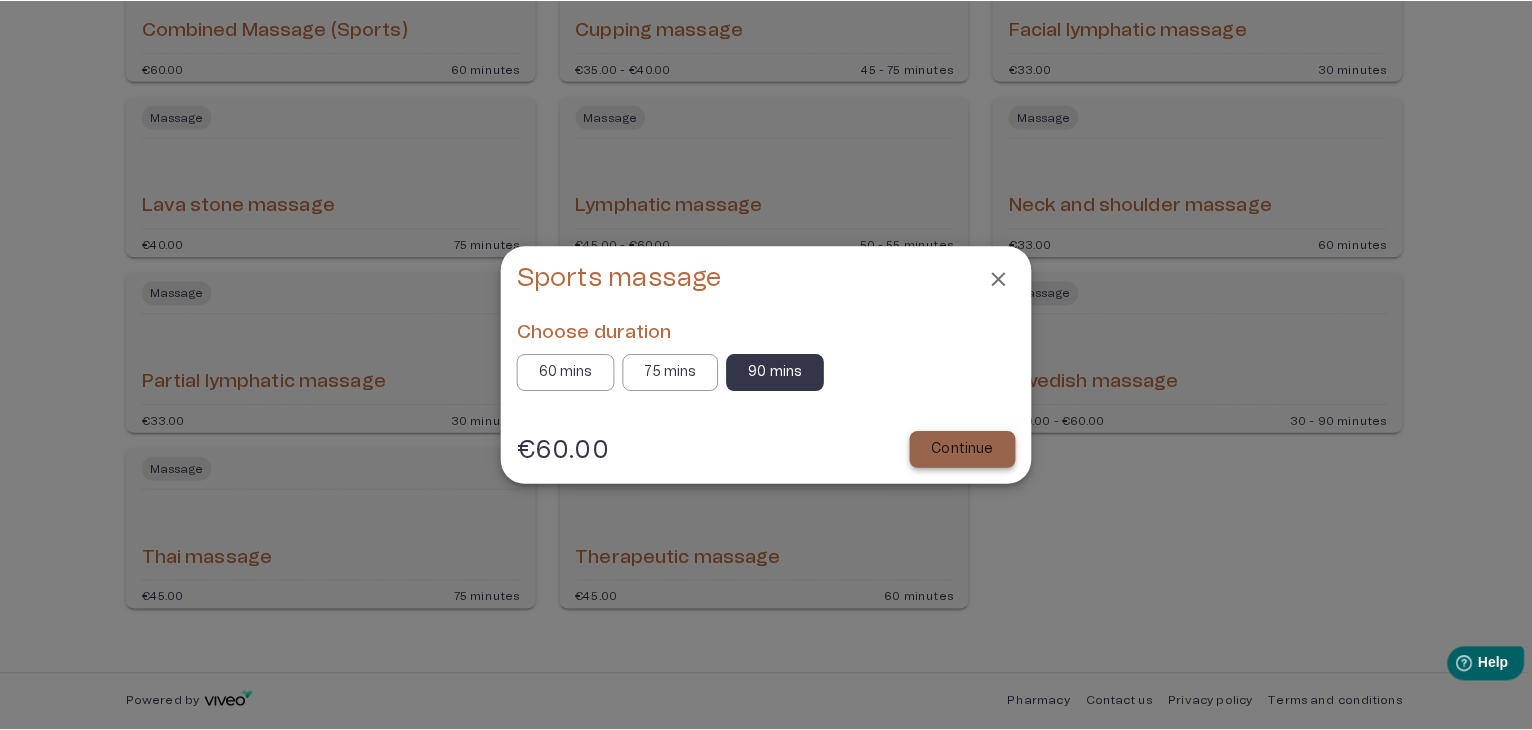 scroll, scrollTop: 0, scrollLeft: 0, axis: both 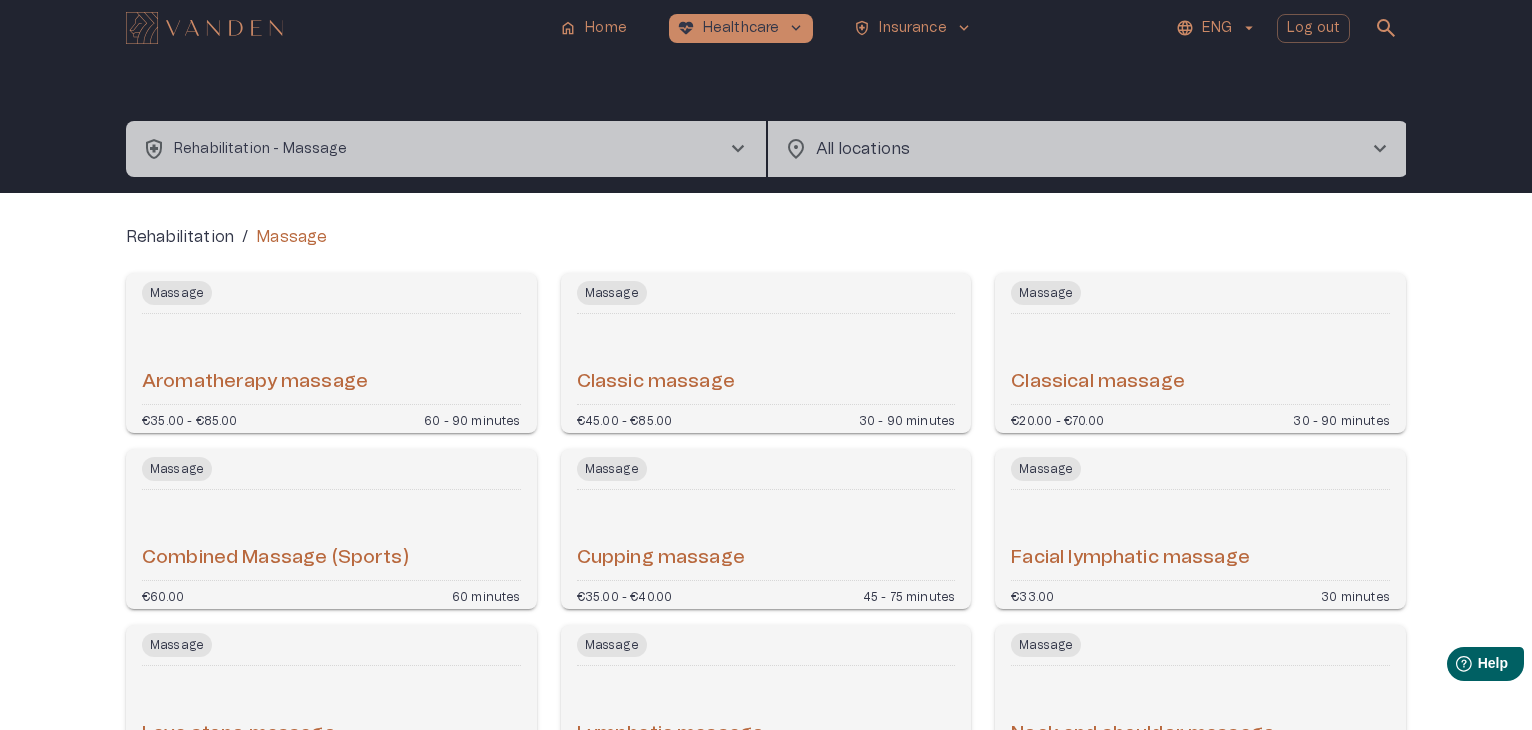 click on "health_and_safety Rehabilitation - Massage chevron_right" at bounding box center [446, 149] 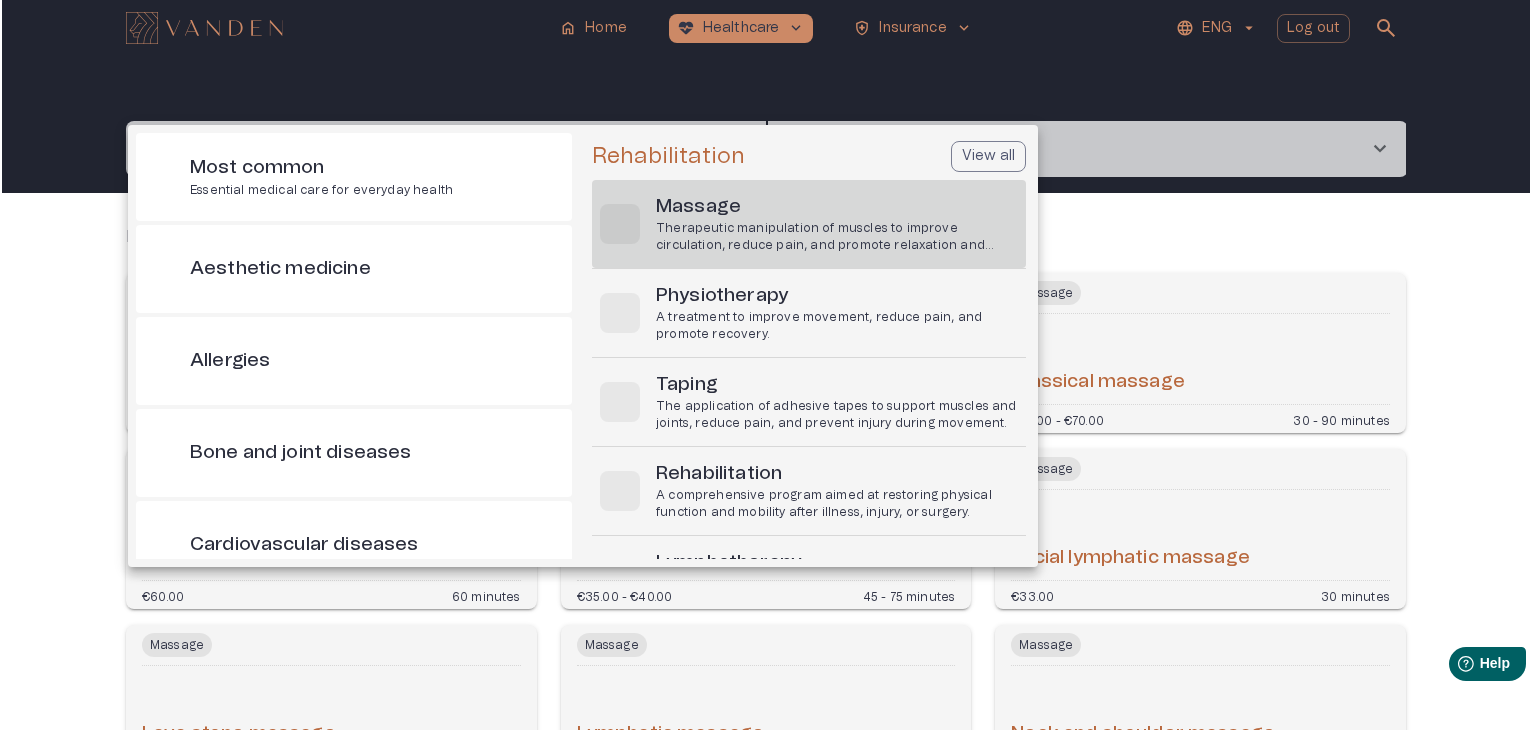 scroll, scrollTop: 56, scrollLeft: 0, axis: vertical 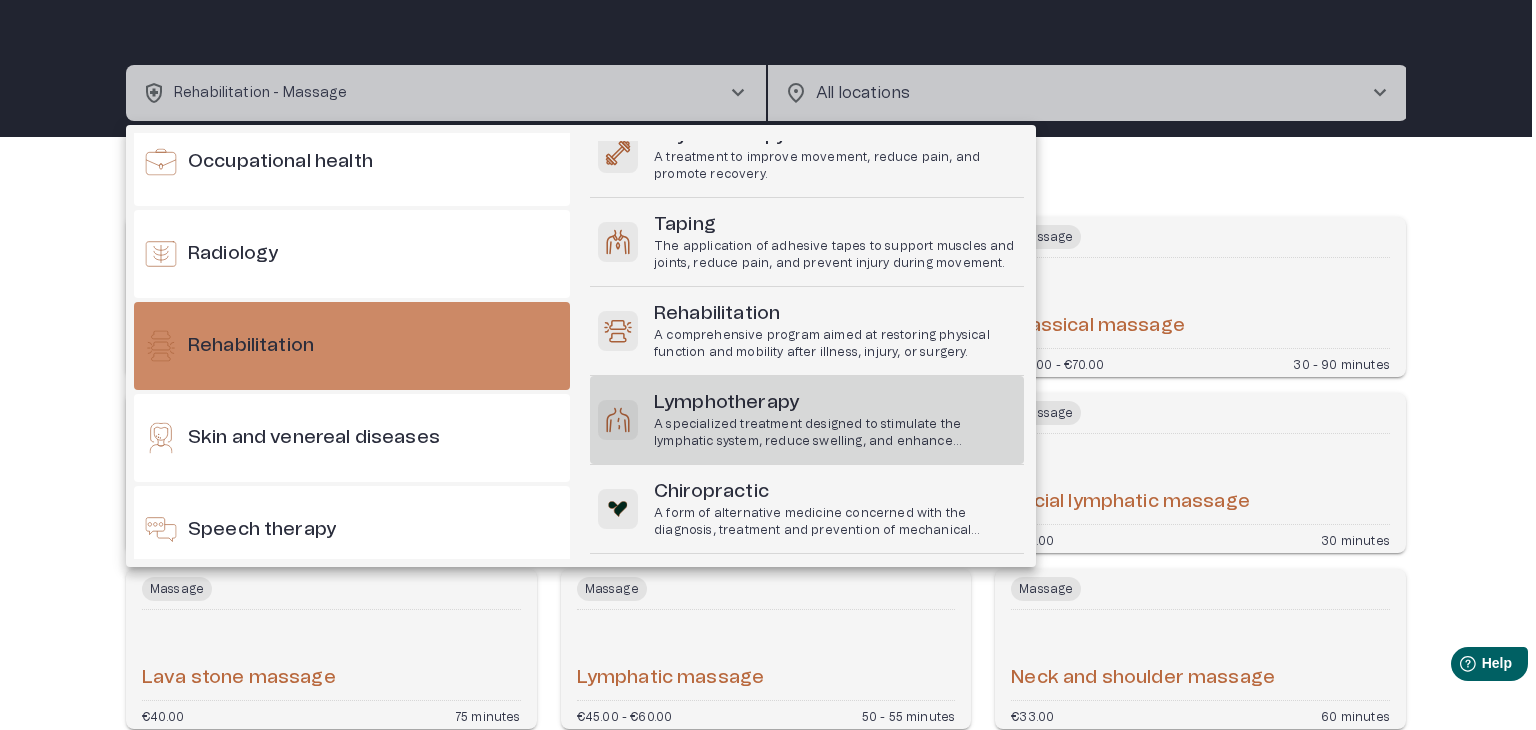 click on "Lymphotherapy" at bounding box center (835, 403) 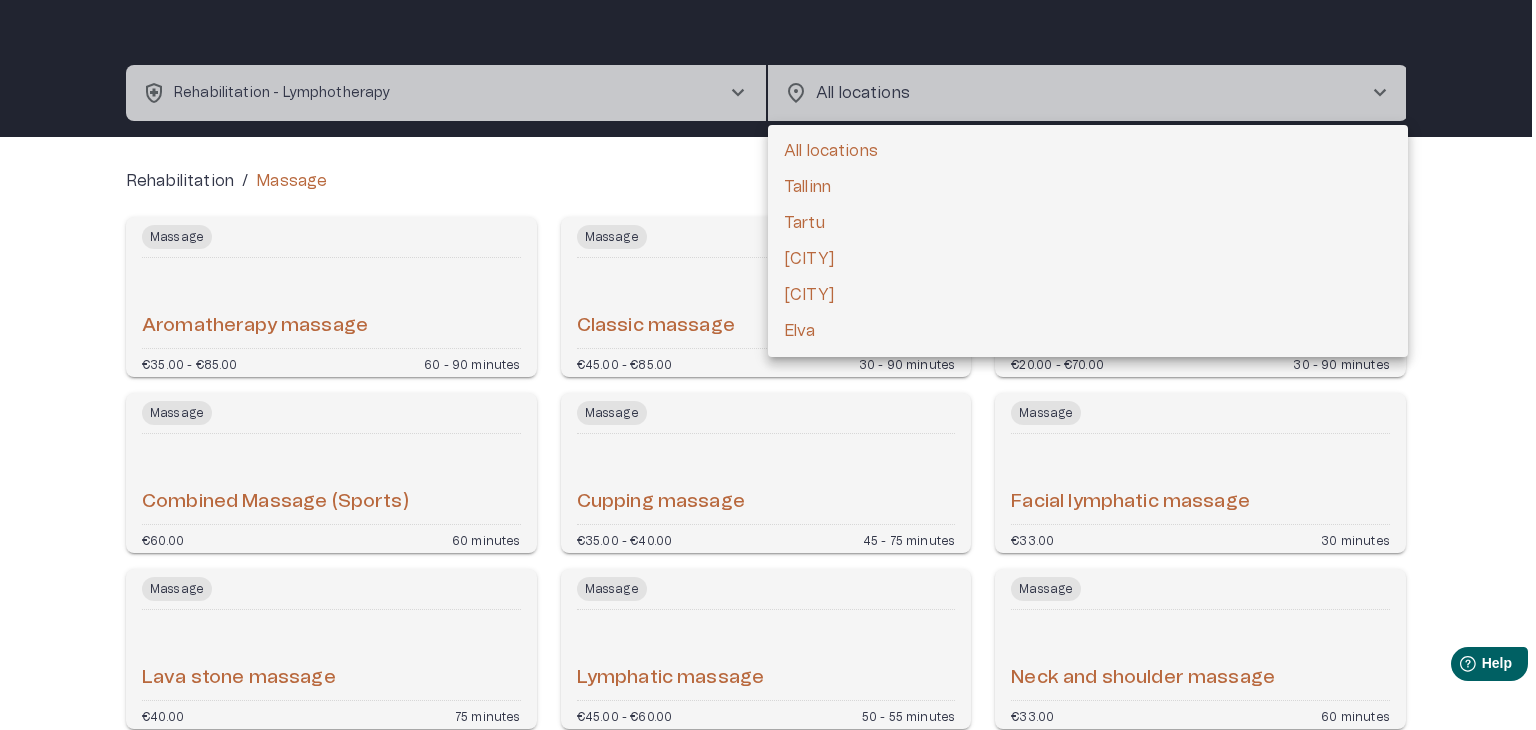 click on "home Home ecg_heart Healthcare keyboard_arrow_down health_and_safety Insurance keyboard_arrow_down ENG Log out search health_and_safety Rehabilitation - Lymphotherapy chevron_right location_on All locations chevron_right ​ Rehabilitation / Massage Massage Aromatherapy massage €35.00 - €85.00 60 - 90 minutes Massage Classic massage €45.00 - €85.00 30 - 90 minutes Massage Classical massage €20.00 - €70.00 30 - 90 minutes Massage Combined Massage (Sports) €60.00 60 minutes Massage Cupping massage €35.00 - €40.00 45 - 75 minutes Massage Facial lymphatic massage €33.00 30 minutes Massage Lava stone massage €40.00 75 minutes Massage Lymphatic massage €45.00 - €60.00 50 - 55 minutes Massage Neck and shoulder massage €33.00 60 minutes Massage Partial lymphatic massage €33.00 30 minutes Massage Sports massage €40.00 - €60.00 60 - 90 minutes Massage Swedish massage €30.00 - €60.00 30 - 90 minutes Massage Thai massage €45.00 75 minutes Massage Therapeutic massage" at bounding box center (768, 309) 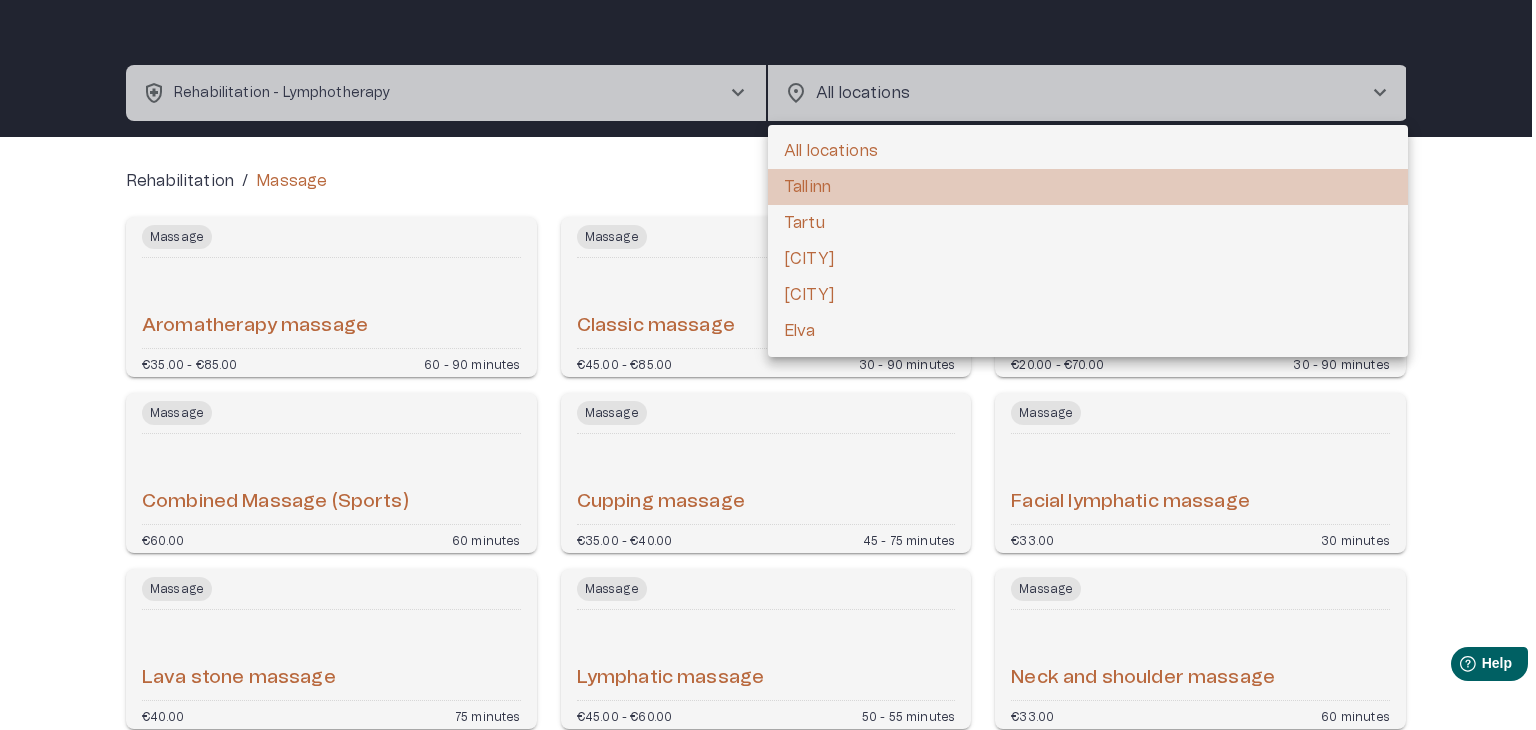 click on "Tallinn" at bounding box center [1088, 187] 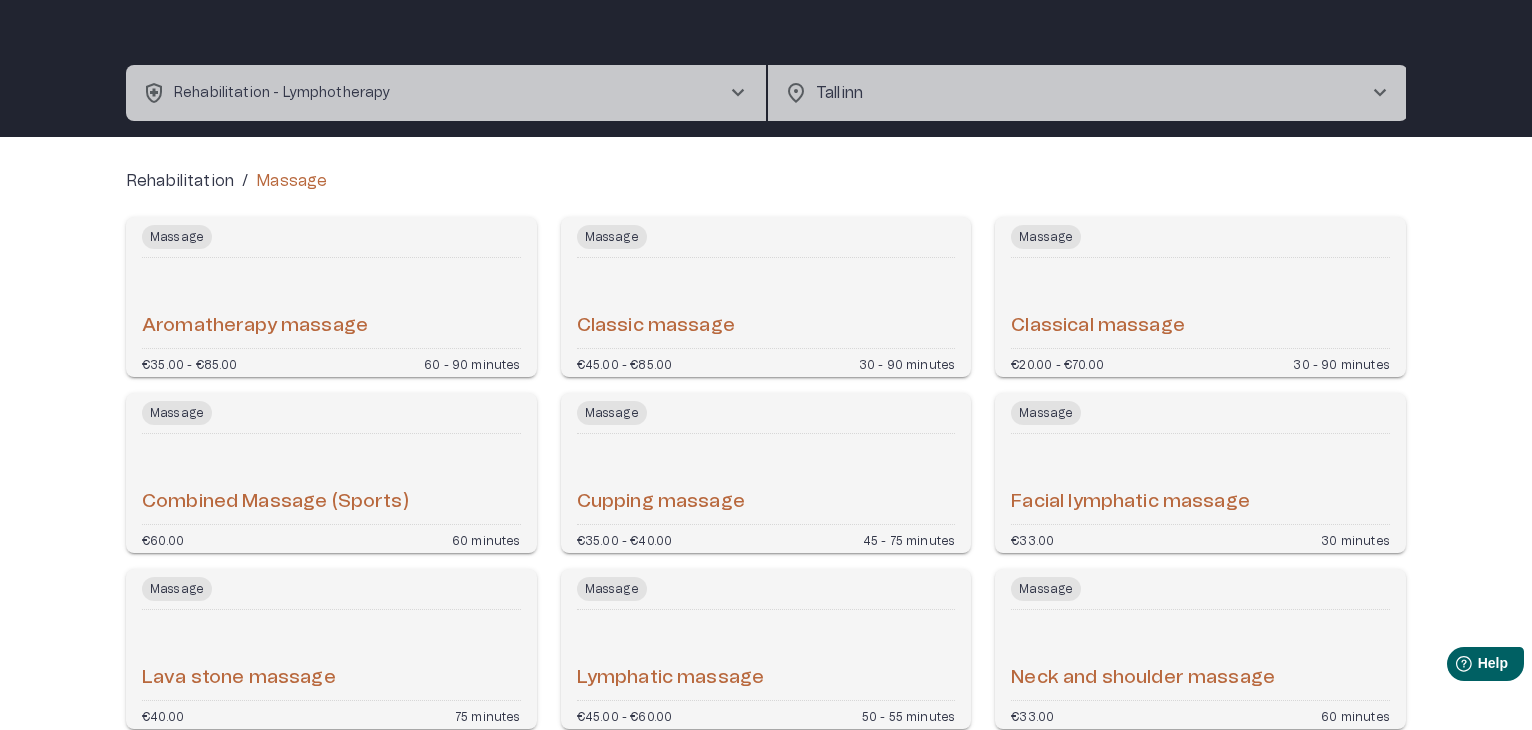 scroll, scrollTop: 0, scrollLeft: 0, axis: both 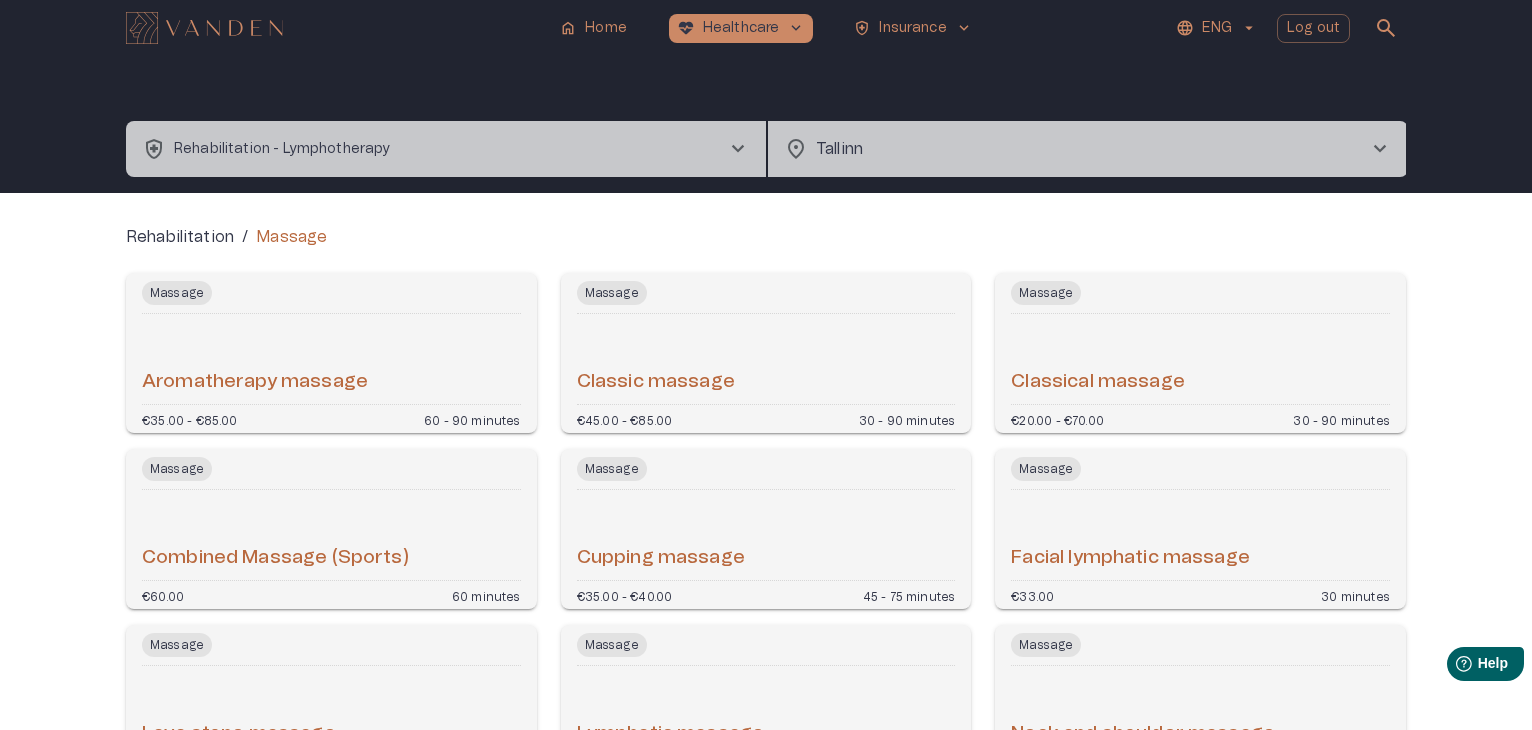 click on "Rehabilitation - Lymphotherapy" at bounding box center (282, 149) 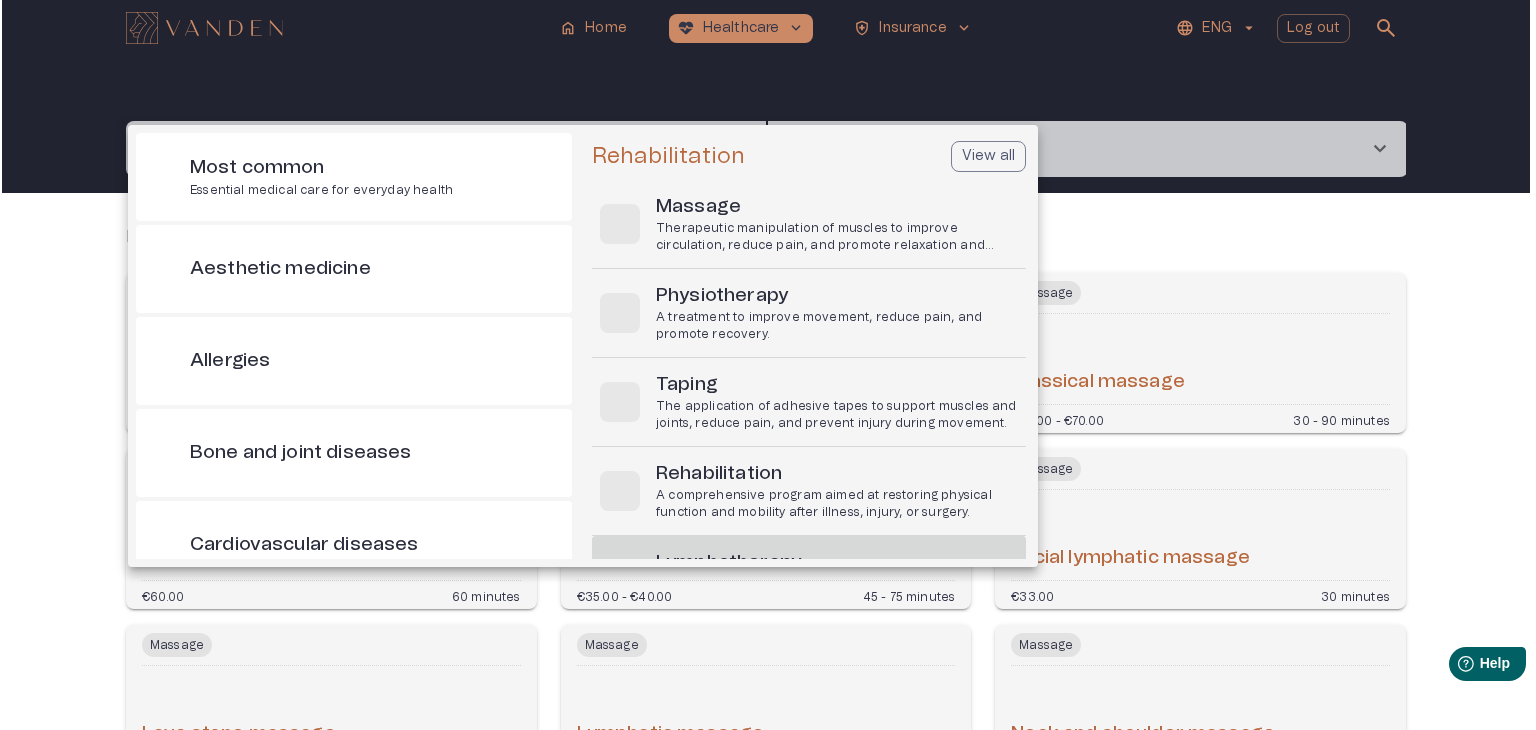 scroll, scrollTop: 56, scrollLeft: 0, axis: vertical 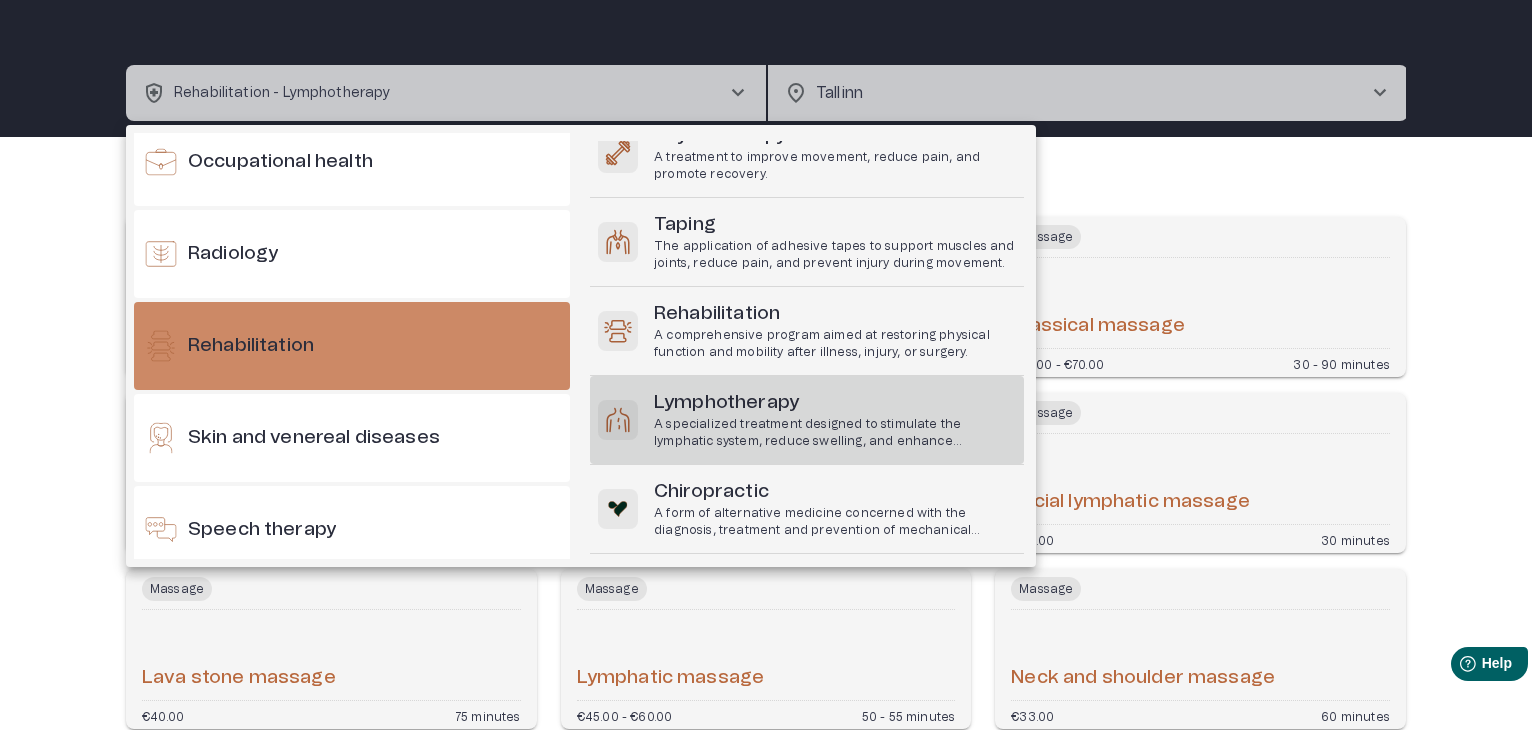 click on "Lymphotherapy" at bounding box center [835, 403] 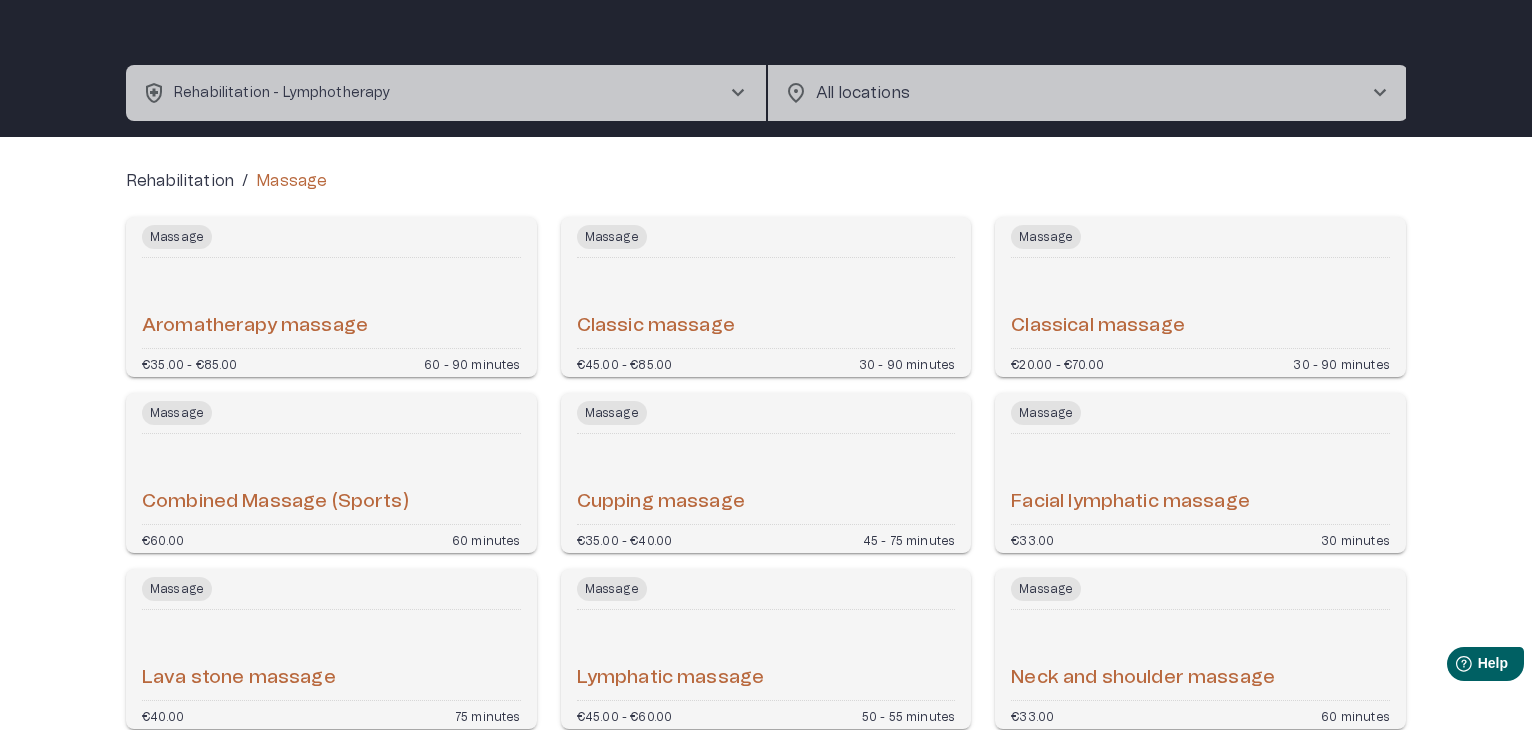 click on "Rehabilitation" at bounding box center (180, 181) 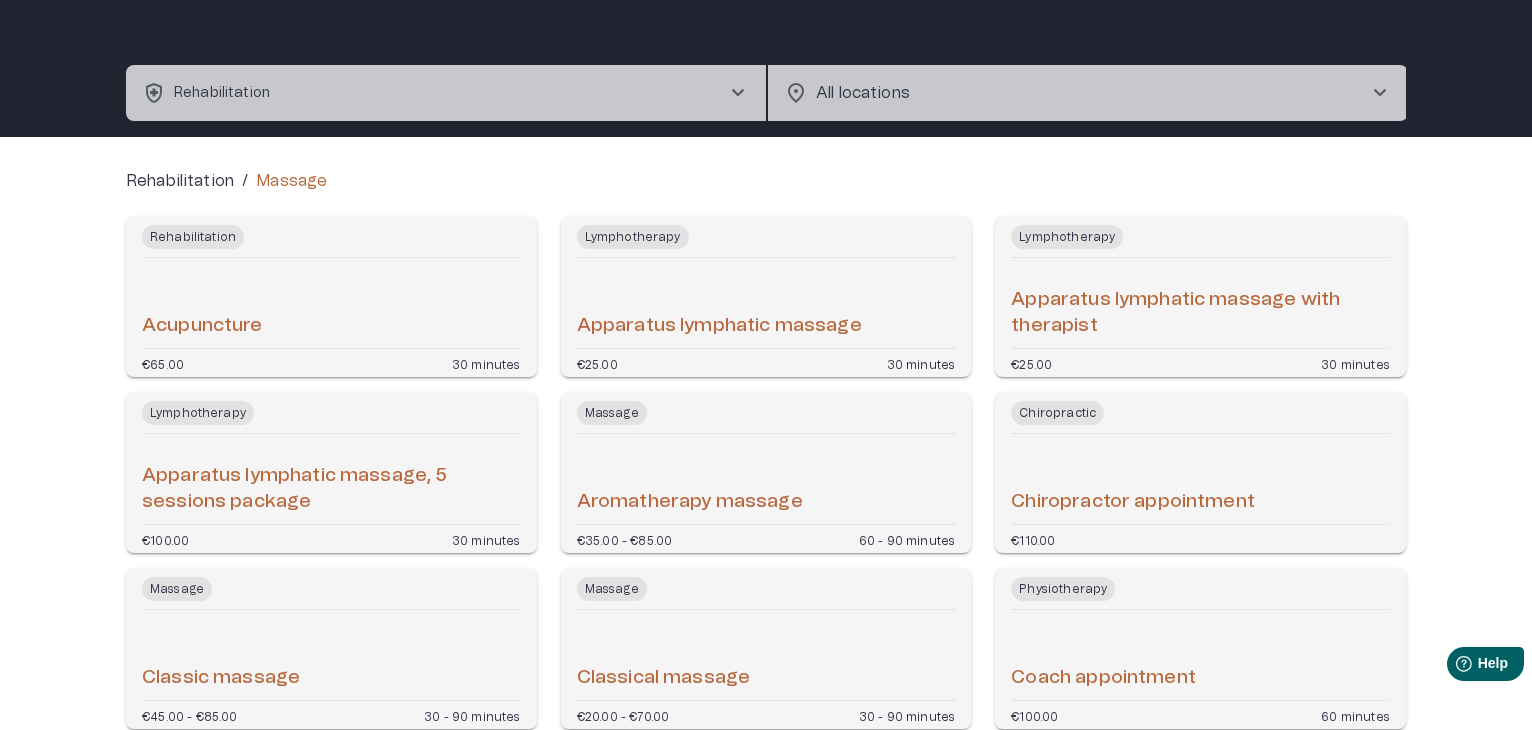 click on "health_and_safety Rehabilitation chevron_right" at bounding box center (446, 93) 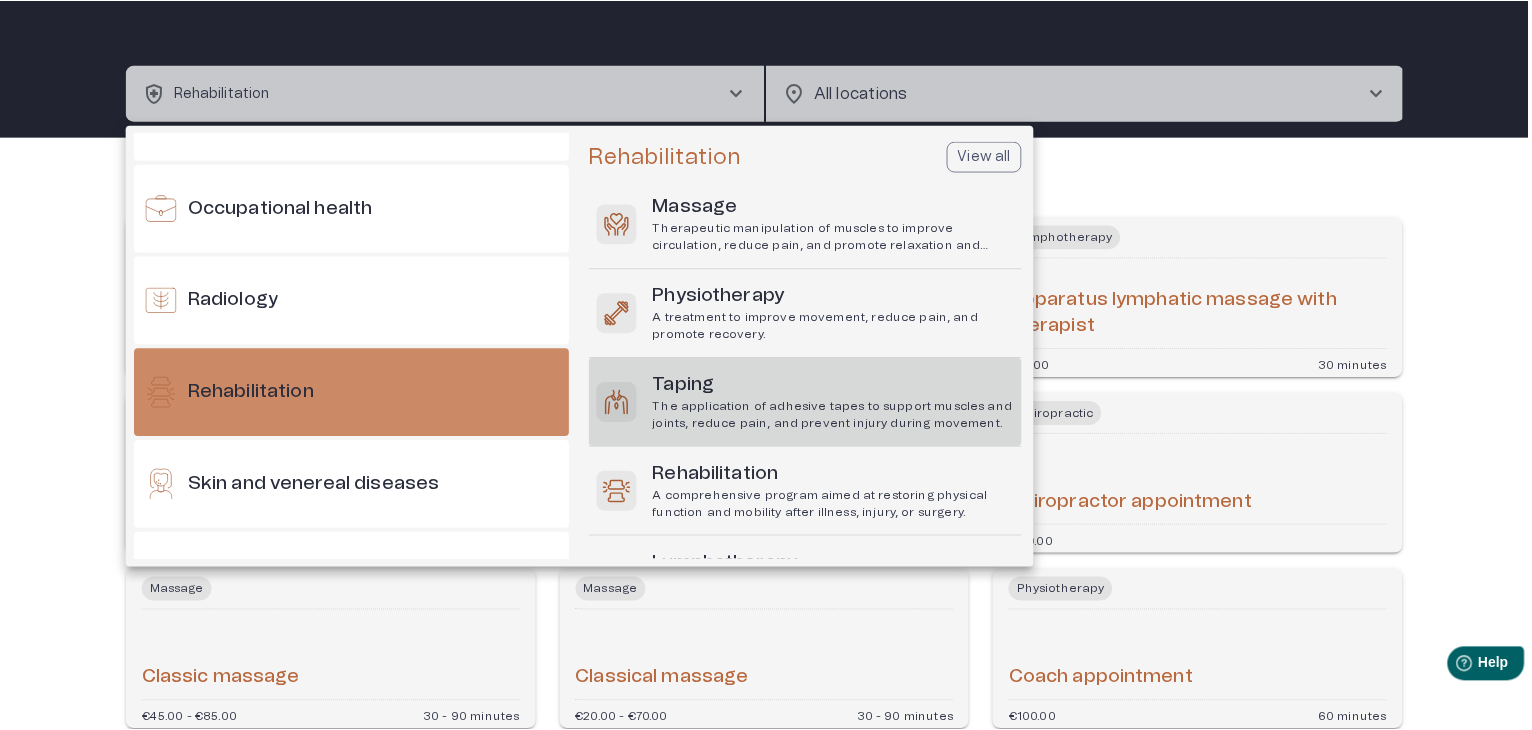 scroll, scrollTop: 1671, scrollLeft: 0, axis: vertical 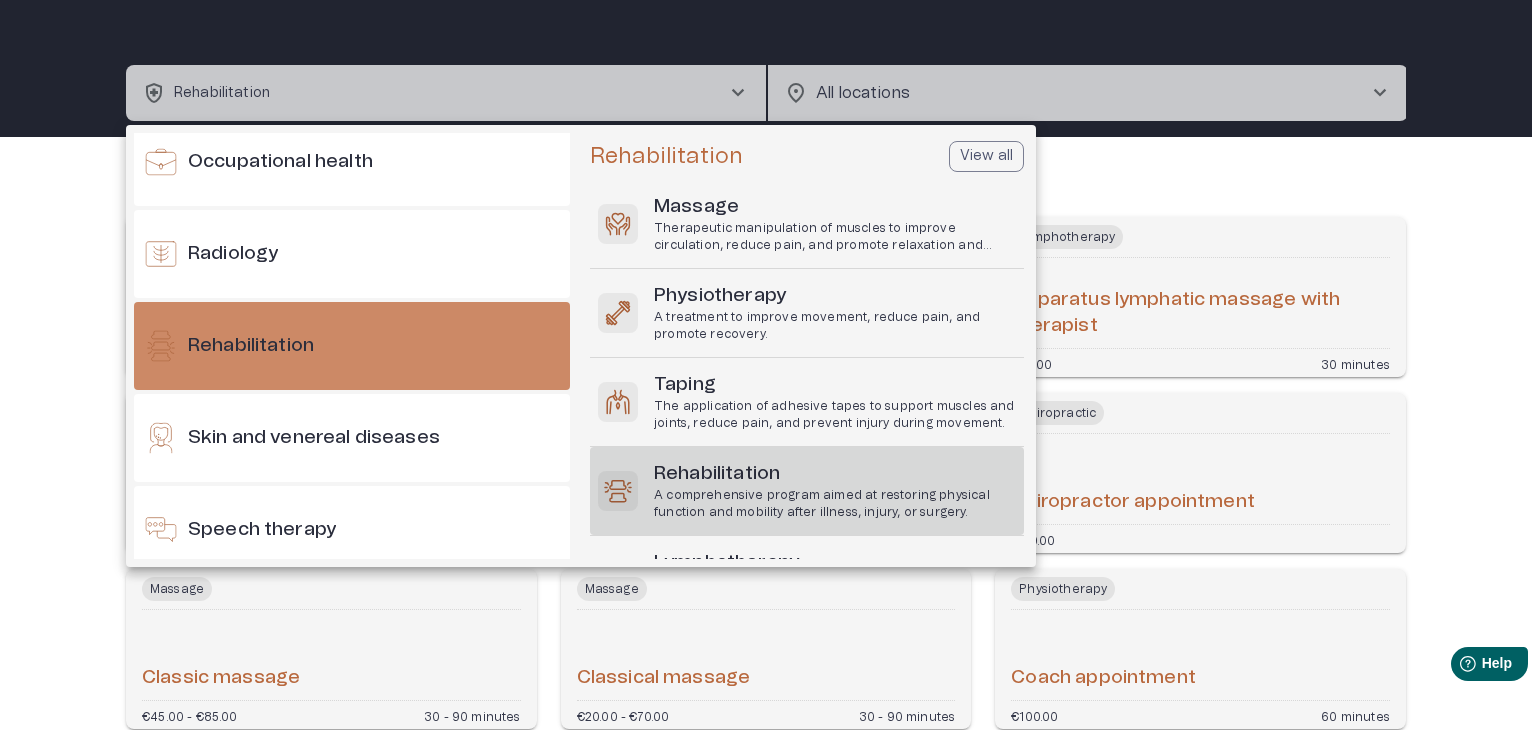 click on "A comprehensive program aimed at restoring physical function and mobility after illness, injury, or surgery." at bounding box center [835, 504] 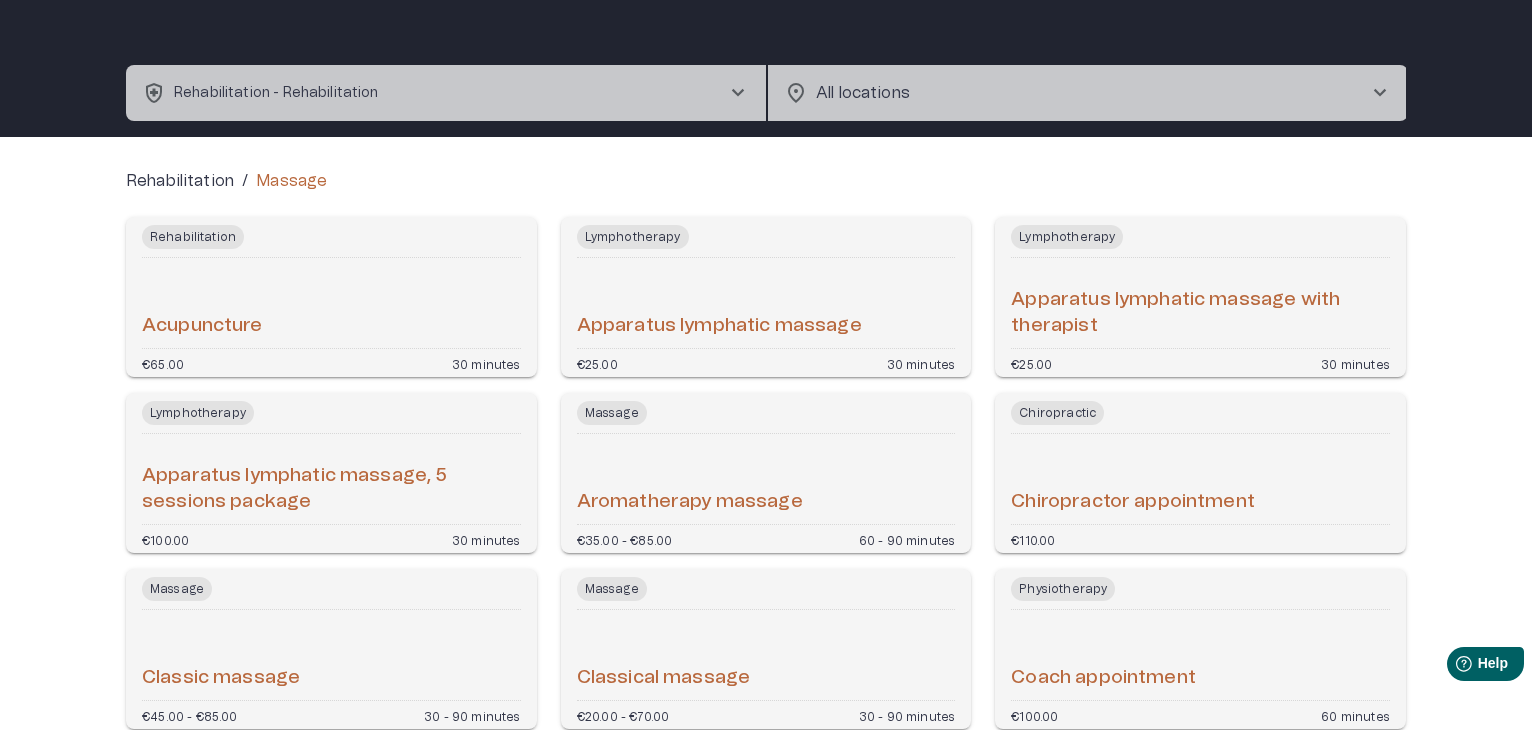 scroll, scrollTop: 0, scrollLeft: 0, axis: both 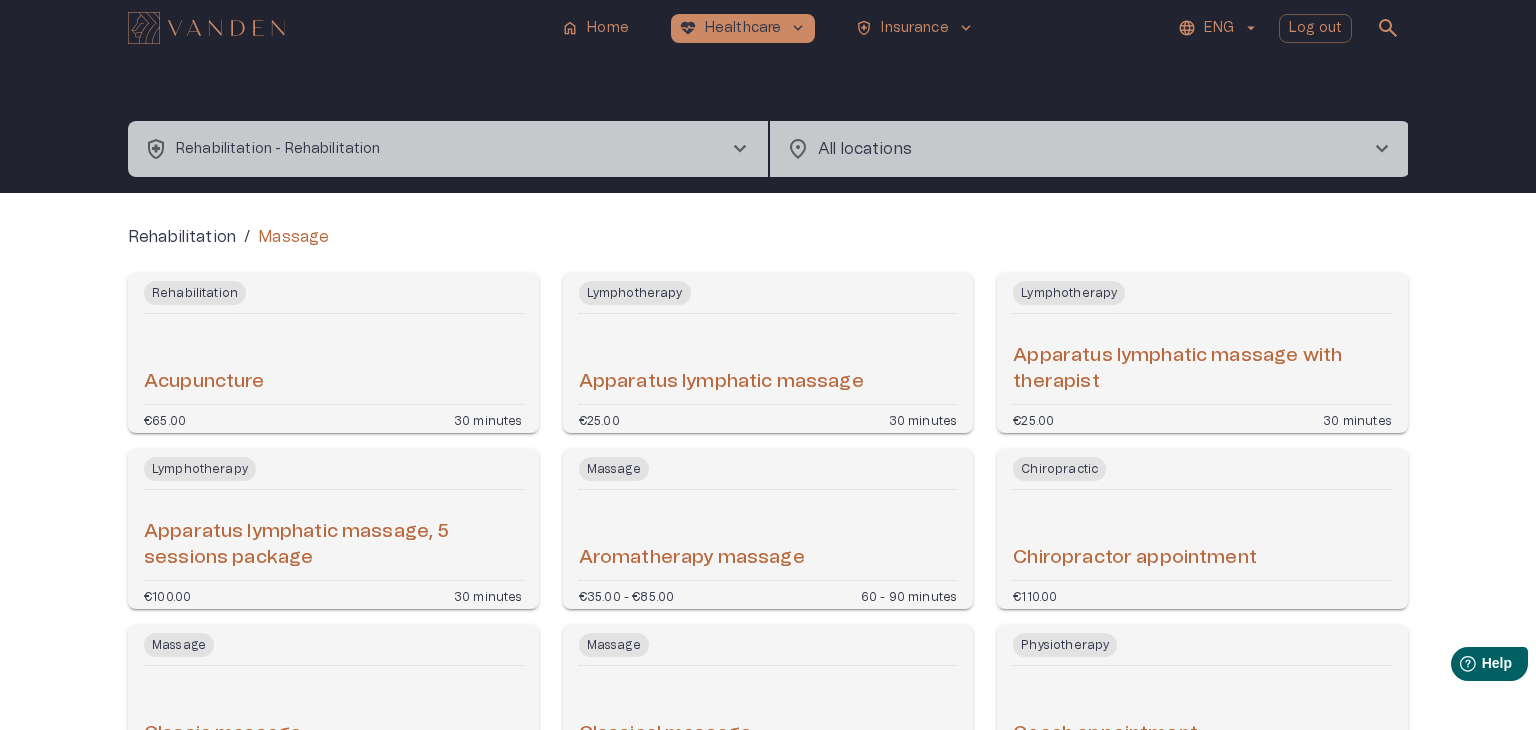 click on "home Home ecg_heart Healthcare keyboard_arrow_down health_and_safety Insurance keyboard_arrow_down ENG Log out search health_and_safety Rehabilitation - Rehabilitation chevron_right location_on All locations chevron_right ​ Rehabilitation / Massage Rehabilitation Acupuncture €65.00 30 minutes Lymphotherapy Apparatus lymphatic massage €25.00 30 minutes Lymphotherapy Apparatus lymphatic massage with therapist €25.00 30 minutes Lymphotherapy Apparatus lymphatic massage, 5 sessions package €100.00 30 minutes Massage Aromatherapy massage €35.00 - €85.00 60 - 90 minutes Chiropractic Chiropractor appointment €110.00 Massage Classic massage €45.00 - €85.00 30 - 90 minutes Massage Classical massage €20.00 - €70.00 30 - 90 minutes Physiotherapy Coach appointment €100.00 60 minutes Massage Combined Massage (Sports) €60.00 60 minutes Physiotherapy Complex rehabilitation and physiotherapy €45.00 60 minutes Rehabilitation Consultation (Lymphedema, Assessment, Measurement) €60.00" at bounding box center (768, 365) 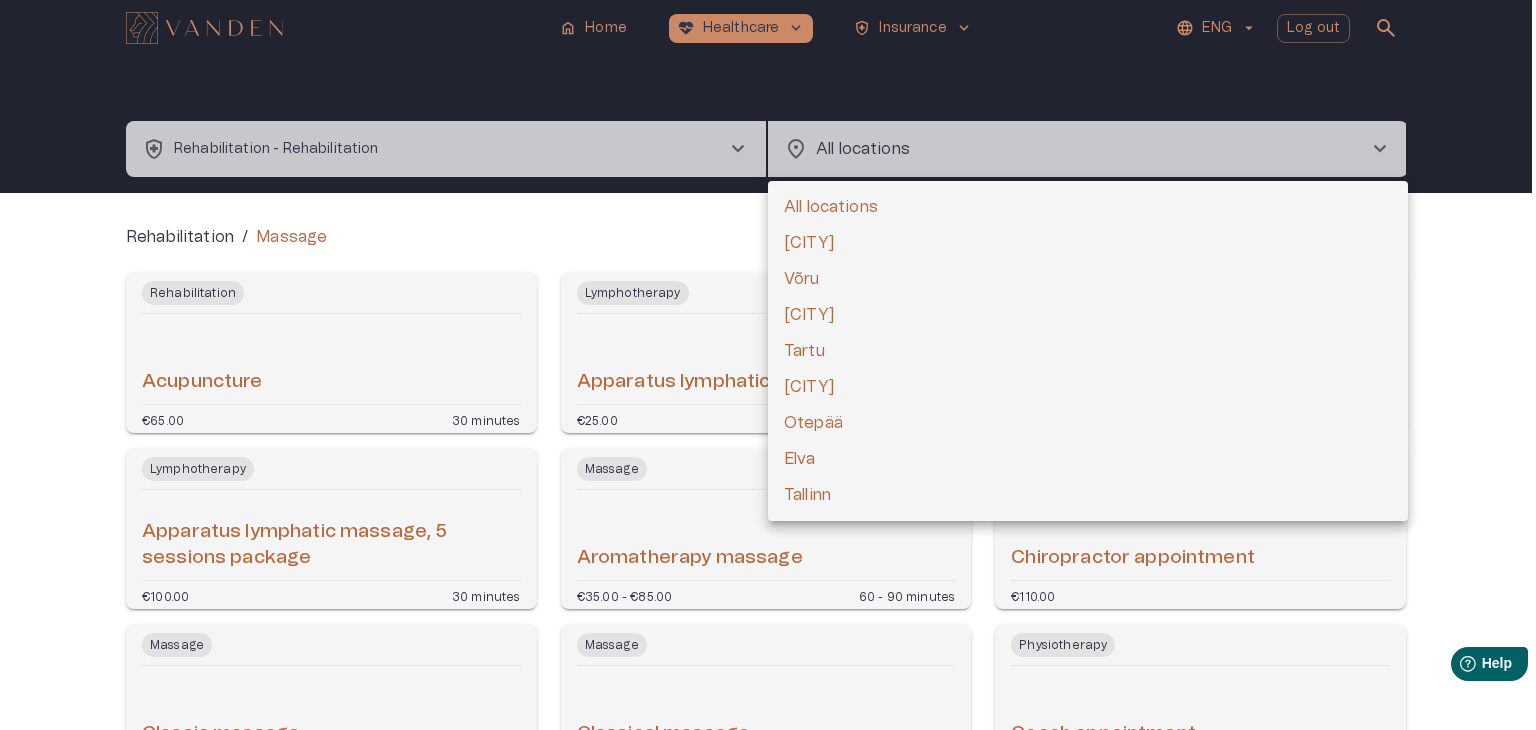 drag, startPoint x: 904, startPoint y: 216, endPoint x: 795, endPoint y: 334, distance: 160.63934 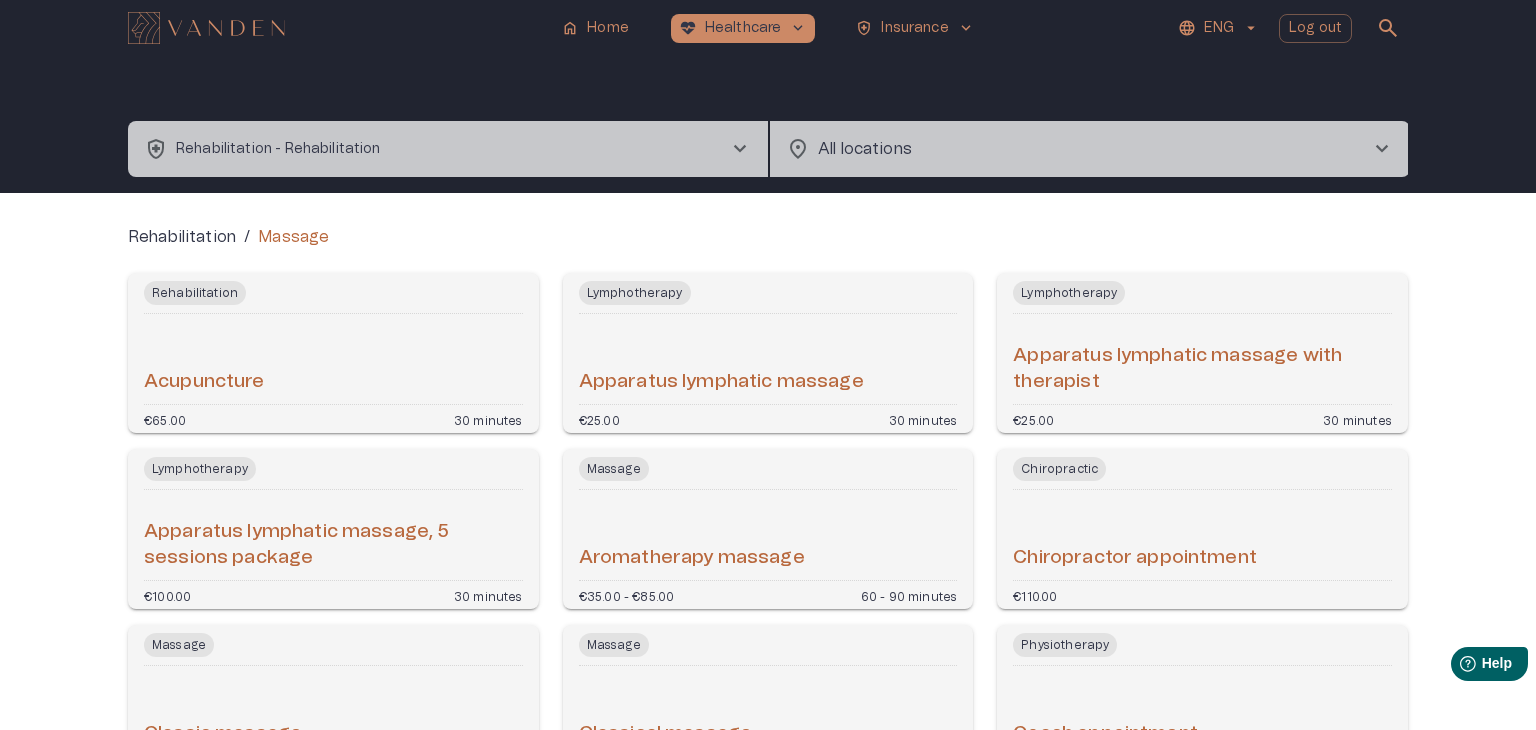 click on "home Home ecg_heart Healthcare keyboard_arrow_down health_and_safety Insurance keyboard_arrow_down ENG Log out search health_and_safety Rehabilitation - Rehabilitation chevron_right location_on All locations chevron_right ​ Rehabilitation / Massage Rehabilitation Acupuncture €65.00 30 minutes Lymphotherapy Apparatus lymphatic massage €25.00 30 minutes Lymphotherapy Apparatus lymphatic massage with therapist €25.00 30 minutes Lymphotherapy Apparatus lymphatic massage, 5 sessions package €100.00 30 minutes Massage Aromatherapy massage €35.00 - €85.00 60 - 90 minutes Chiropractic Chiropractor appointment €110.00 Massage Classic massage €45.00 - €85.00 30 - 90 minutes Massage Classical massage €20.00 - €70.00 30 - 90 minutes Physiotherapy Coach appointment €100.00 60 minutes Massage Combined Massage (Sports) €60.00 60 minutes Physiotherapy Complex rehabilitation and physiotherapy €45.00 60 minutes Rehabilitation Consultation (Lymphedema, Assessment, Measurement) €60.00" at bounding box center [768, 365] 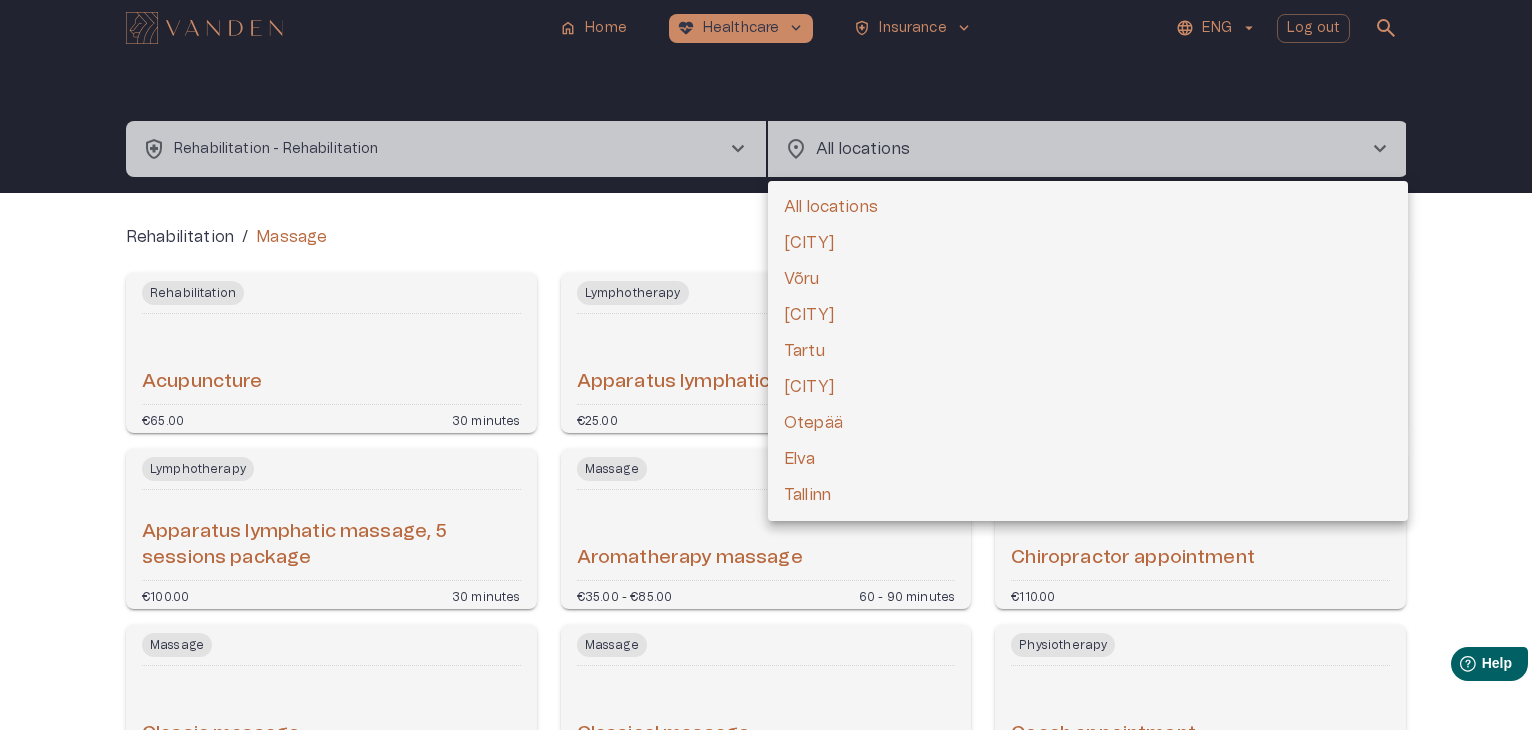 click on "Tallinn" at bounding box center (1088, 495) 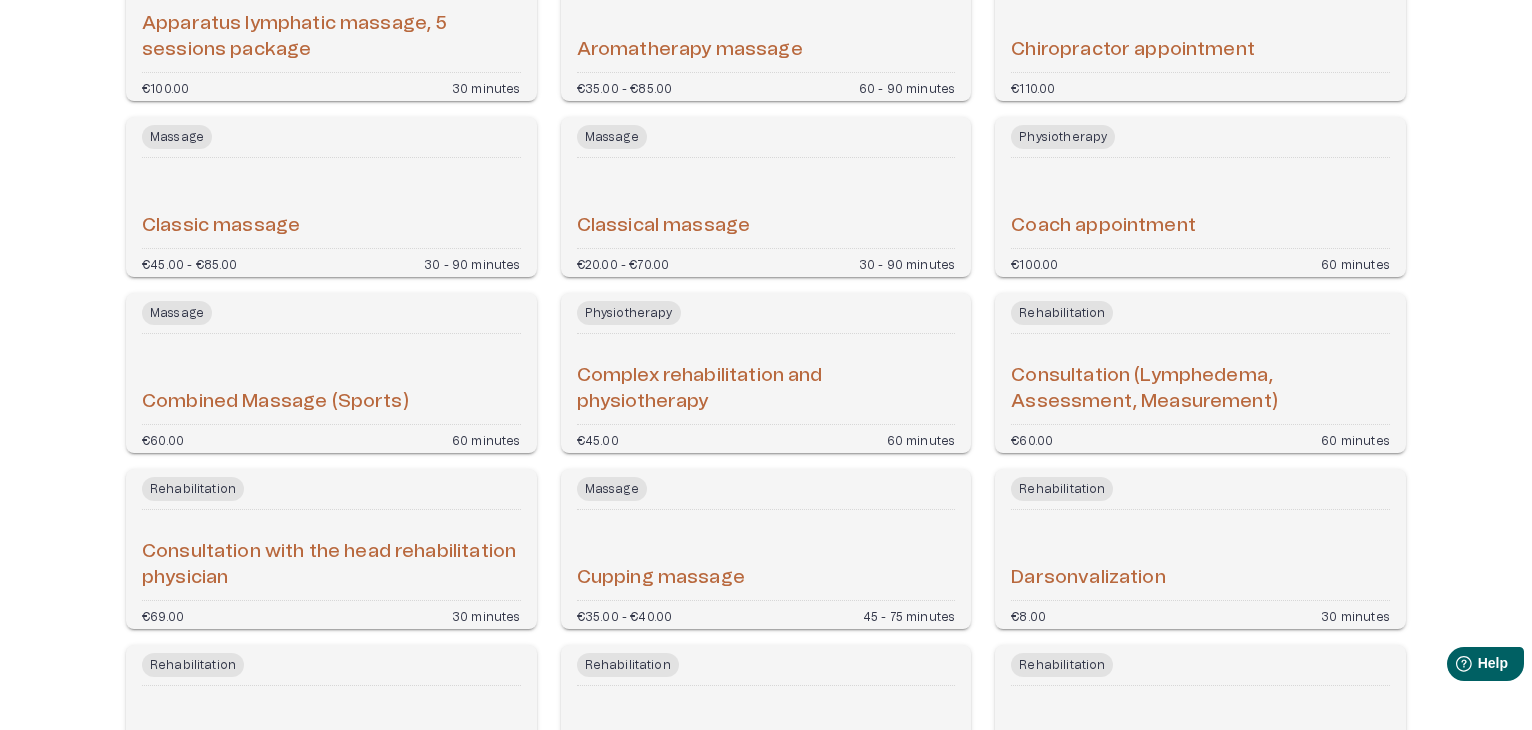 scroll, scrollTop: 0, scrollLeft: 0, axis: both 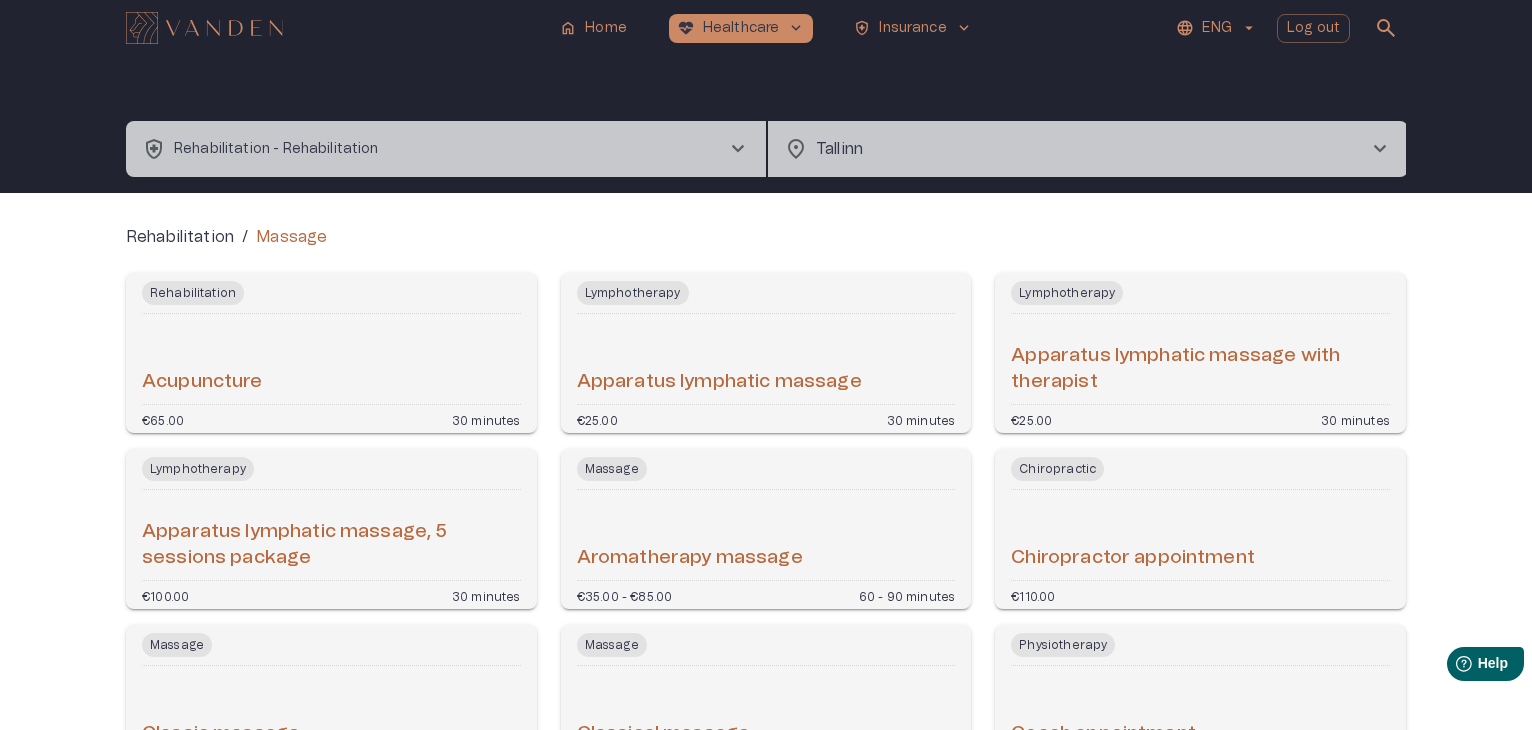 click at bounding box center (204, 28) 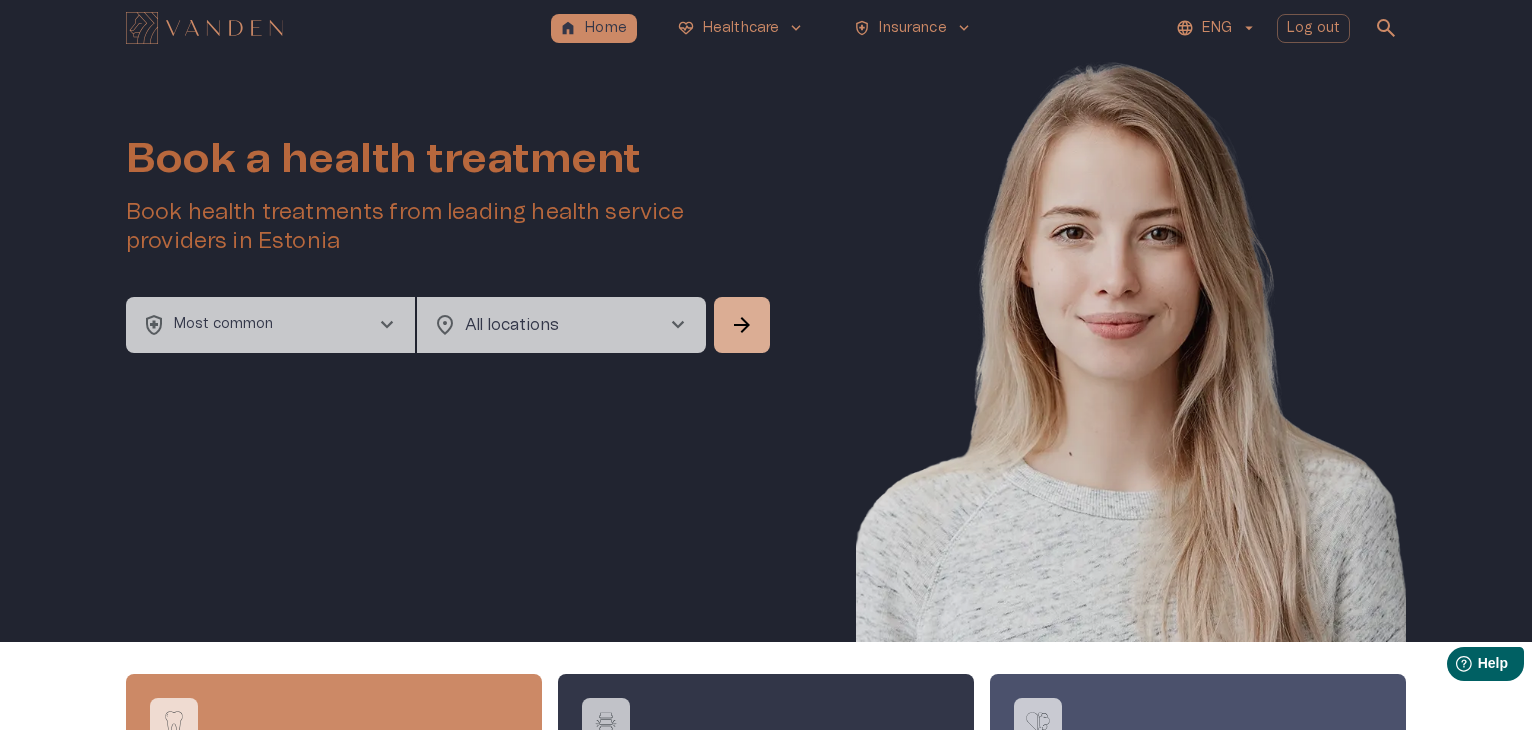 click on "Book a health treatment Book health treatments from leading health service providers in Estonia health_and_safety Most common chevron_right location_on All locations chevron_right ​ arrow_forward" at bounding box center (766, 349) 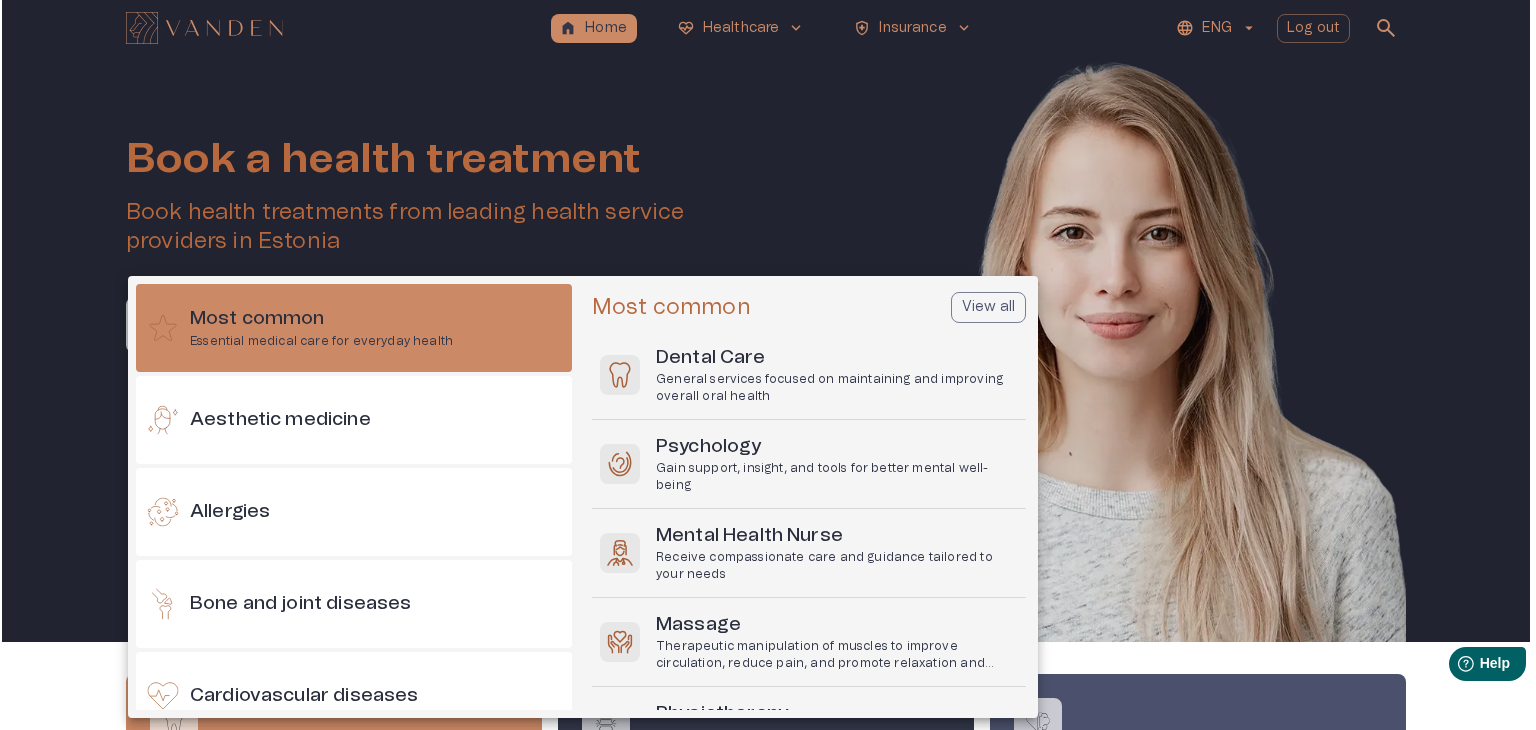 scroll, scrollTop: 56, scrollLeft: 0, axis: vertical 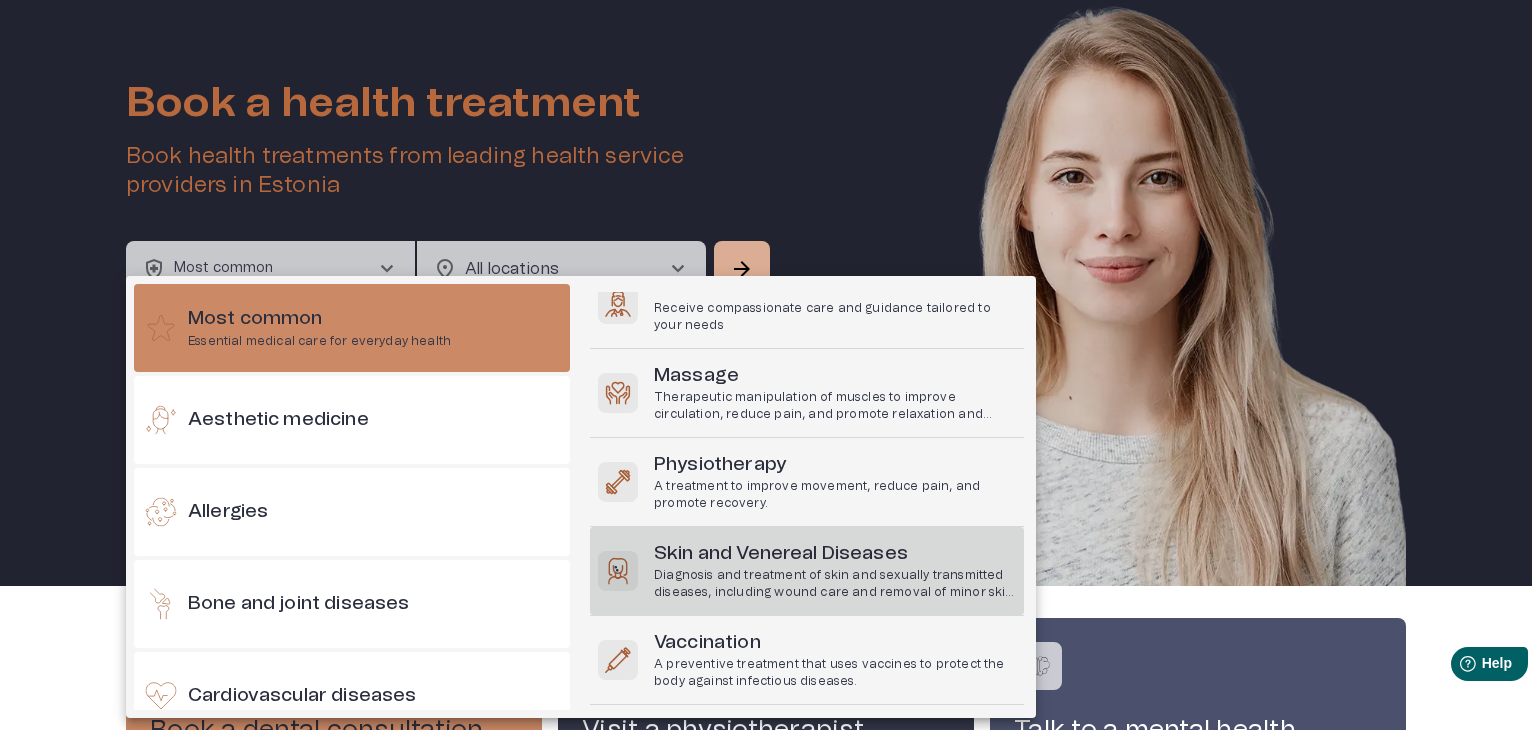 click on "Skin and Venereal Diseases" at bounding box center (835, 554) 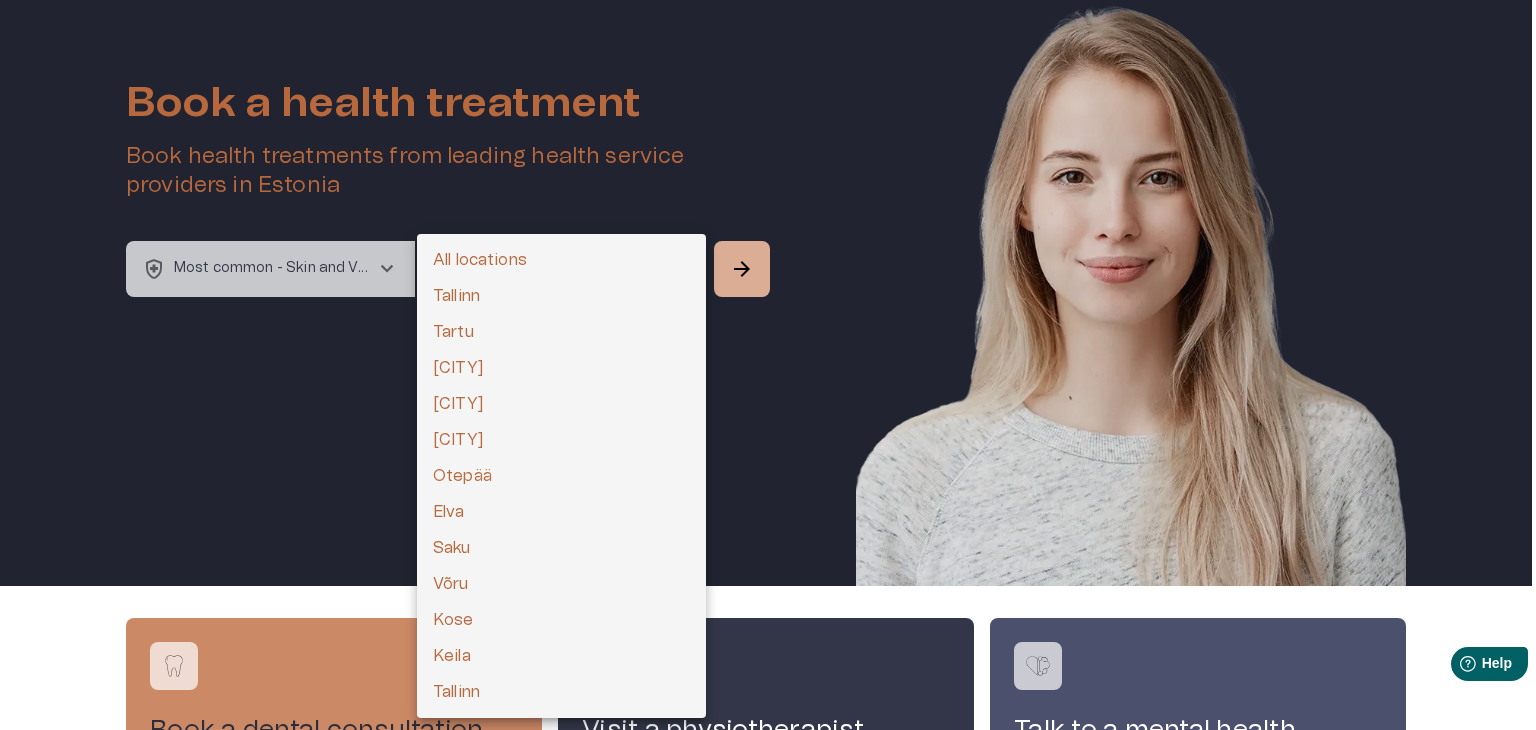 click on "home Home ecg_heart Healthcare keyboard_arrow_down health_and_safety Insurance keyboard_arrow_down ENG Log out search Book a health treatment Book health treatments from leading health service providers in Estonia health_and_safety Most common - Skin and Venereal Diseases chevron_right location_on All locations chevron_right ​ arrow_forward Book a dental consultation Visit a physiotherapist Talk to a mental health specialist Powered by Pharmacy Contact us Privacy policy Terms and conditions
All locations Tallinn Tartu Haabneeme Paide Jõhvi Otepää Elva Saku Võru Kose Keila Tallinn" at bounding box center (768, 309) 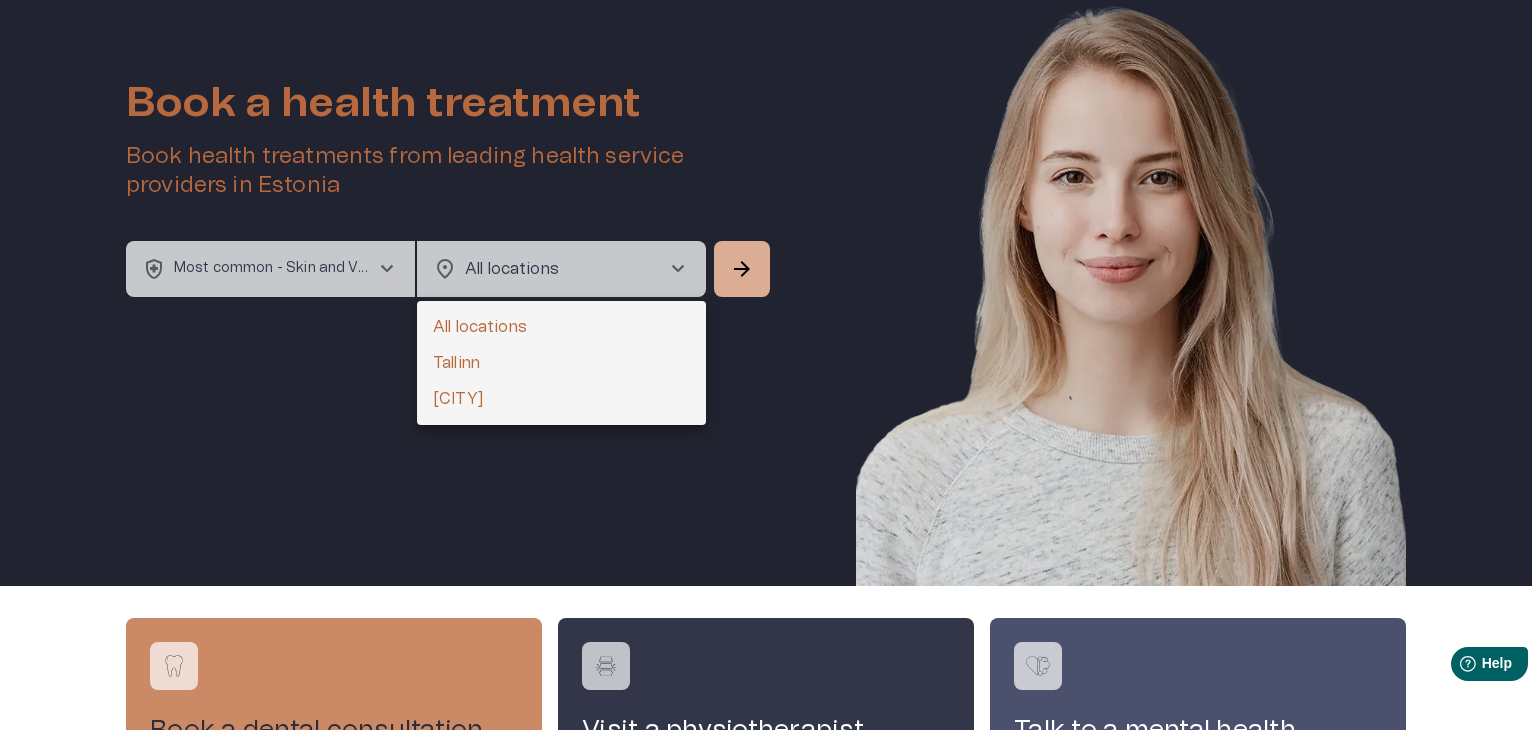 click on "Tallinn" at bounding box center [561, 363] 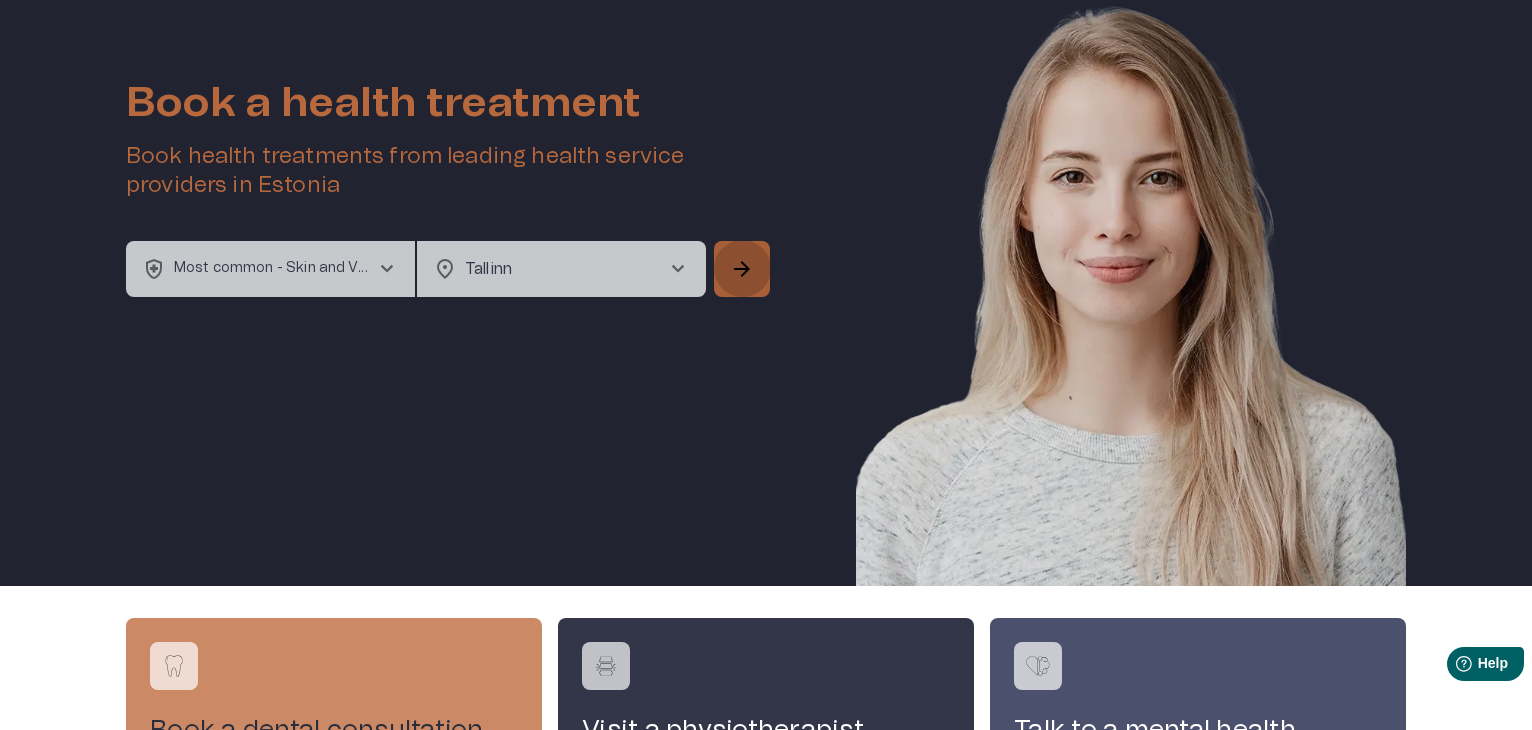 click on "arrow_forward" at bounding box center [742, 269] 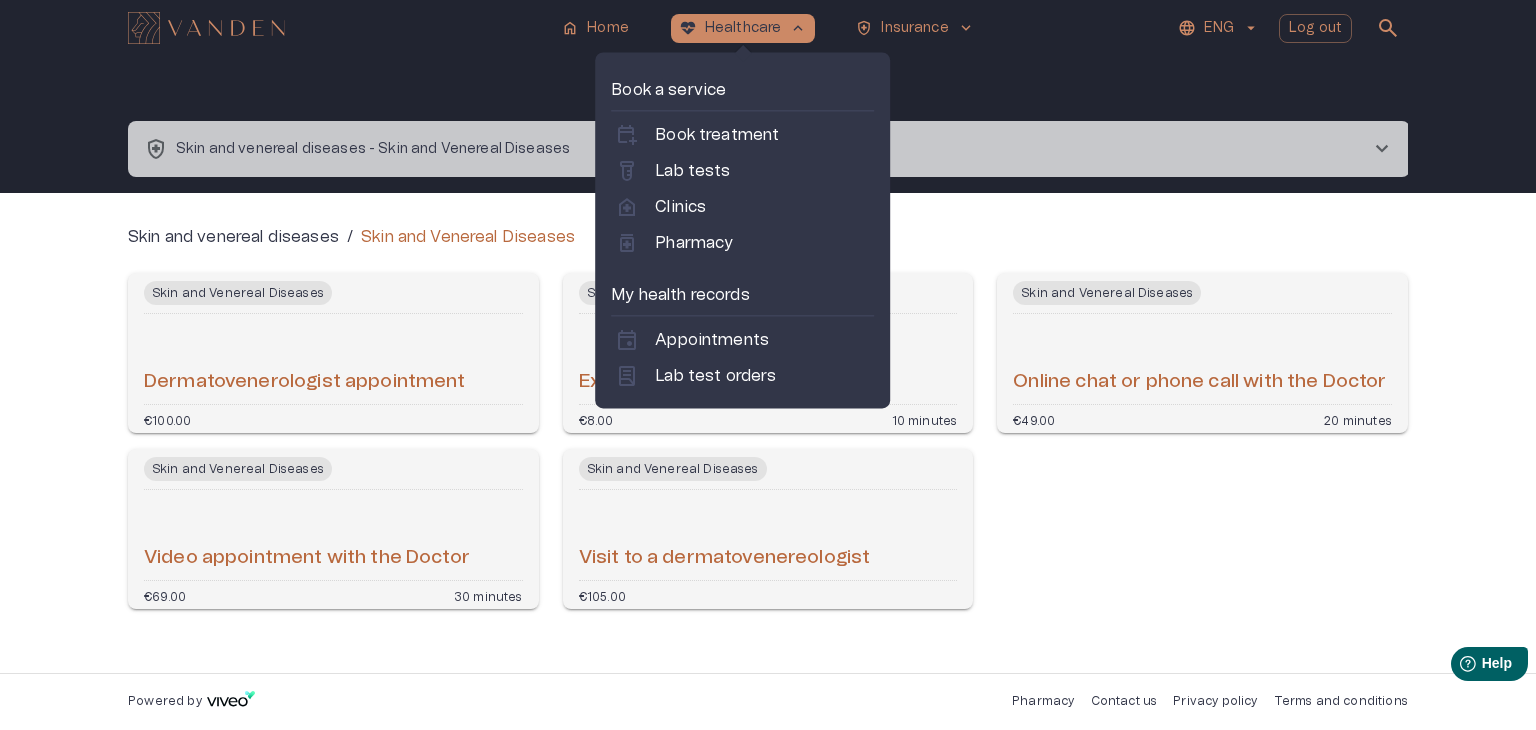 click on "calendar_add_on Book treatment labs Lab tests home_health Clinics medication Pharmacy" at bounding box center [742, 189] 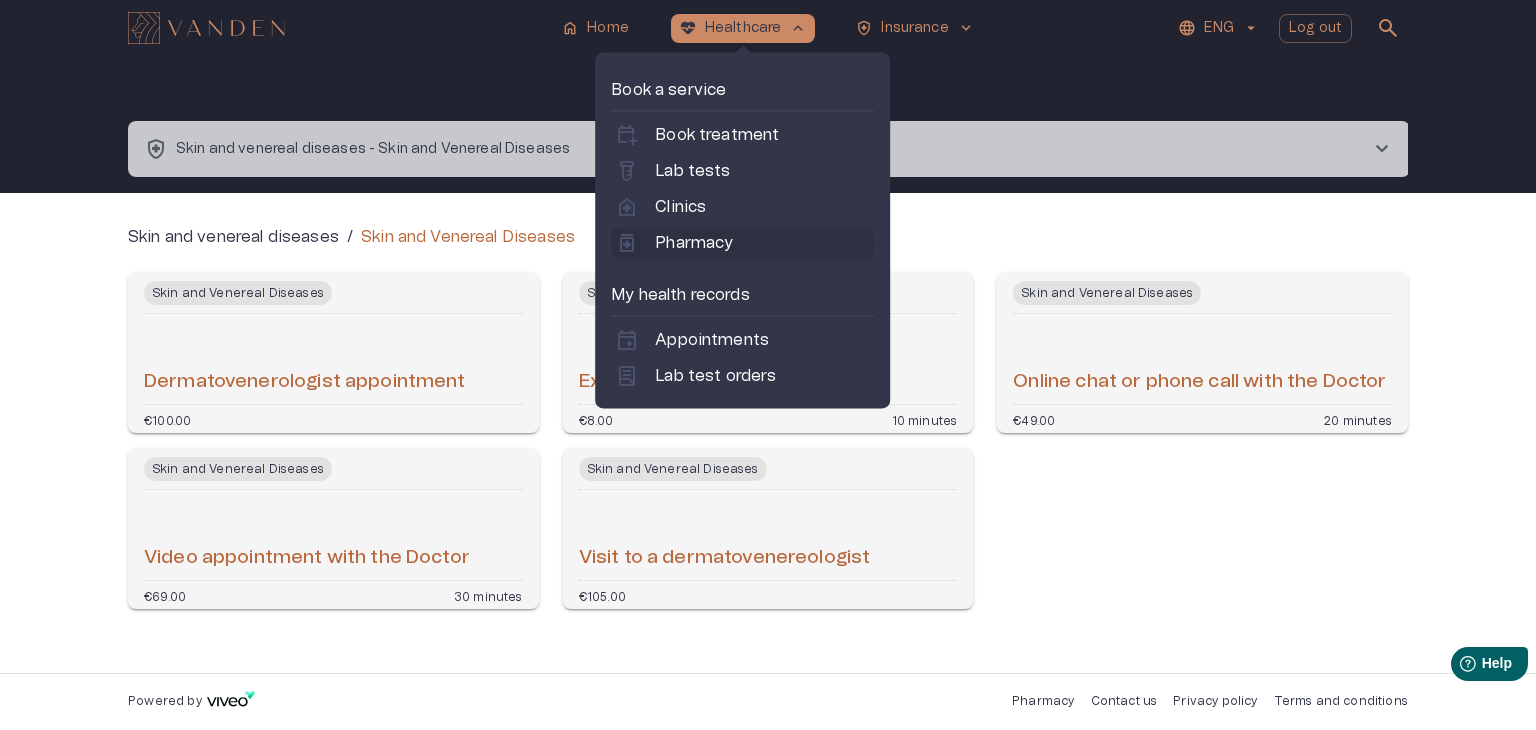 click on "Pharmacy" at bounding box center (694, 243) 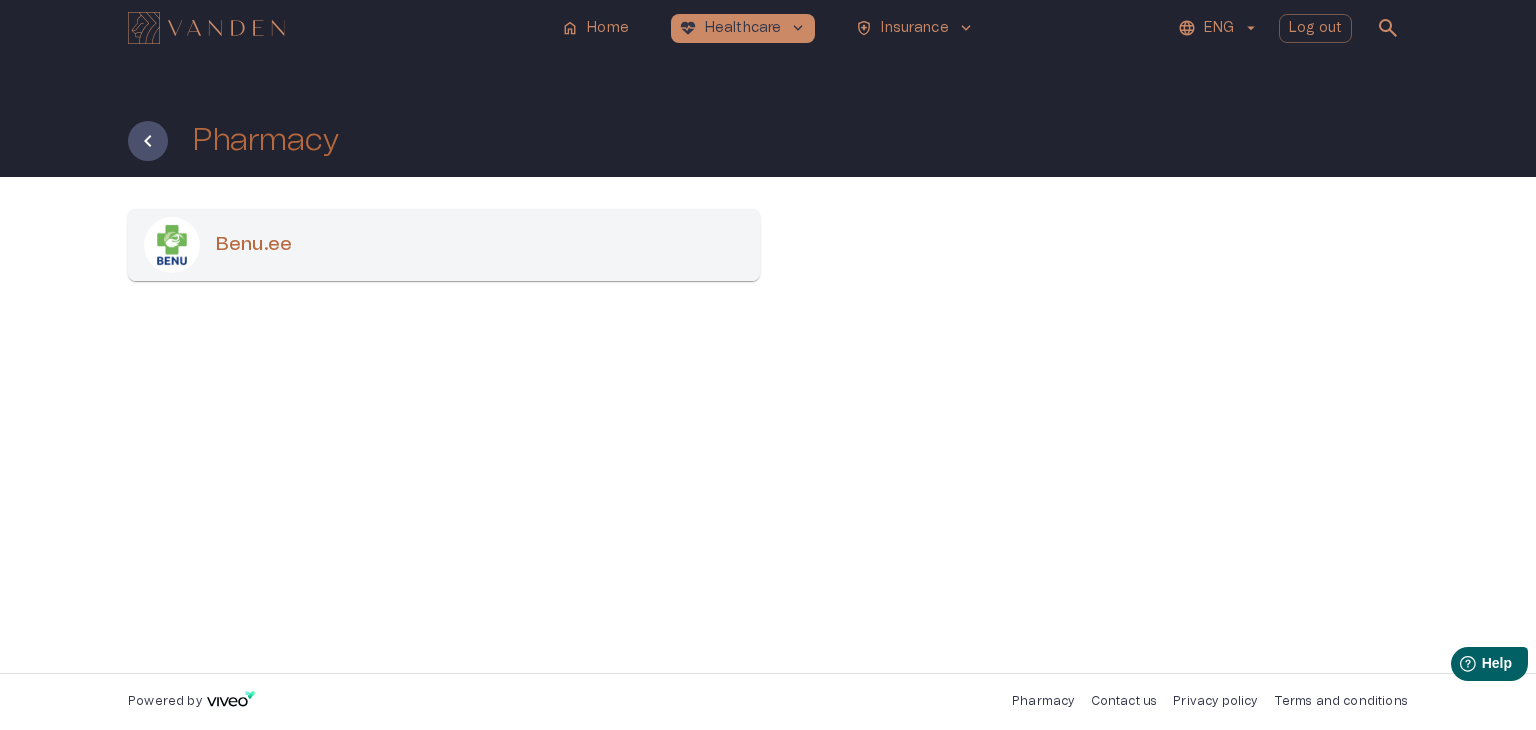 click on "home Home ecg_heart Healthcare keyboard_arrow_down health_and_safety Insurance keyboard_arrow_down ENG Log out search" at bounding box center [768, 28] 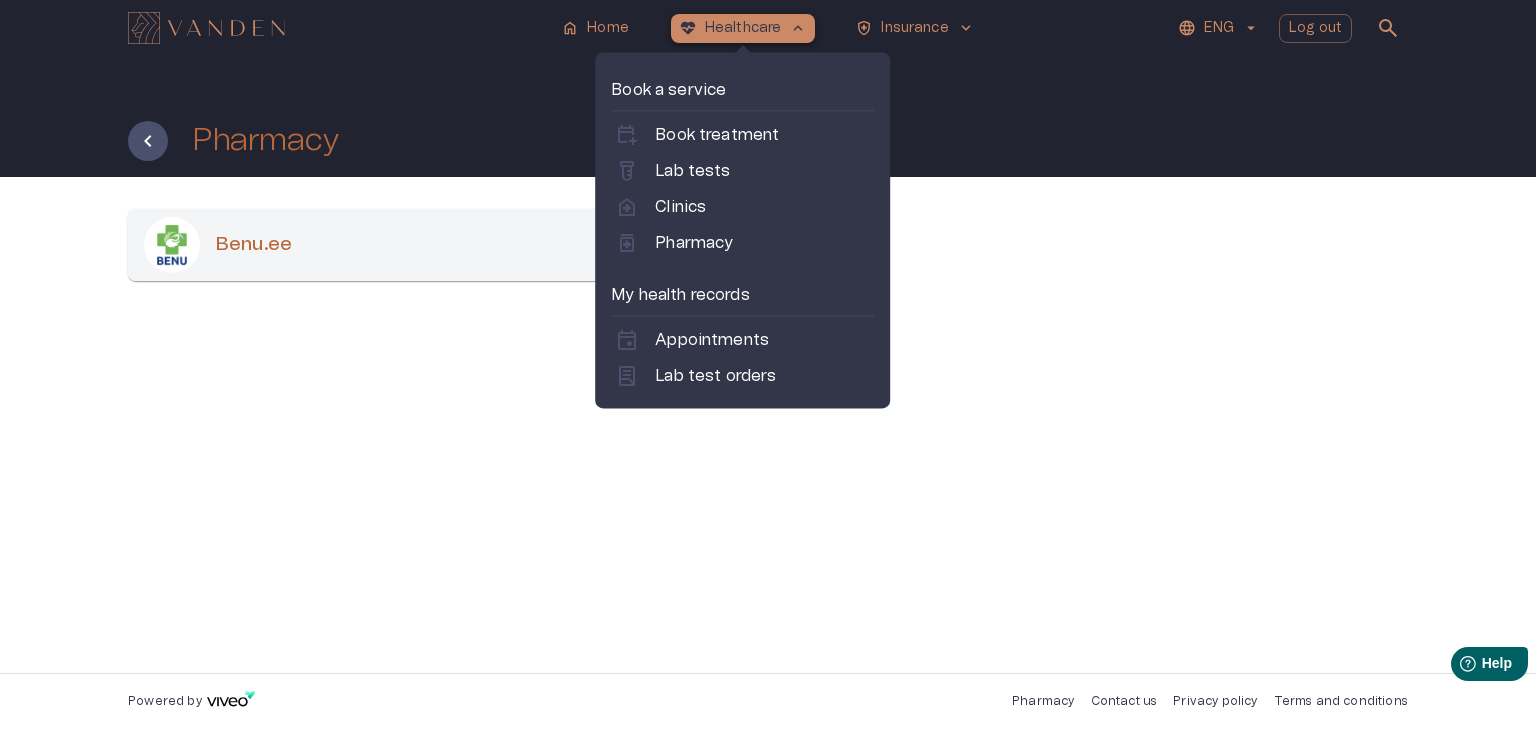 click on "Healthcare" at bounding box center [743, 28] 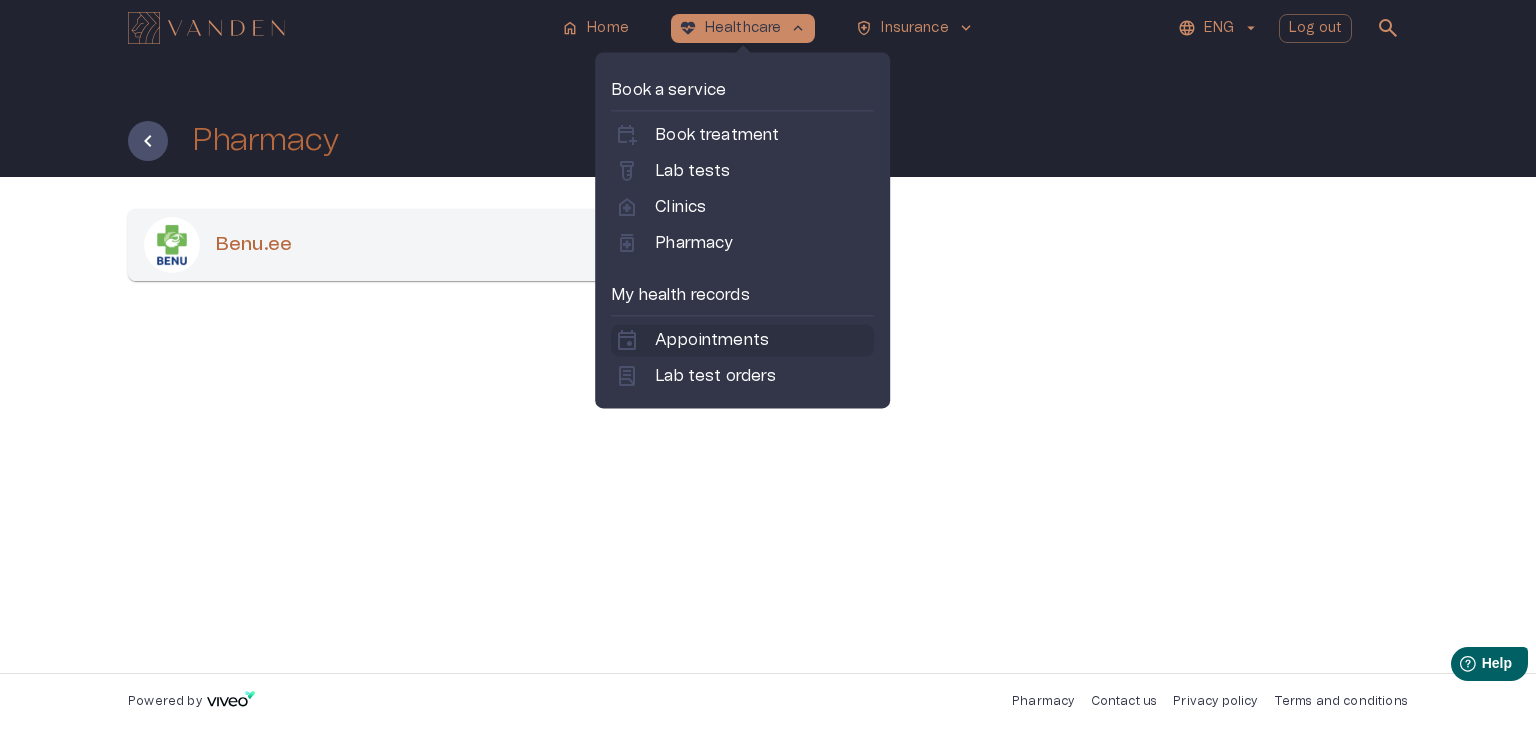 click on "Appointments" at bounding box center (712, 340) 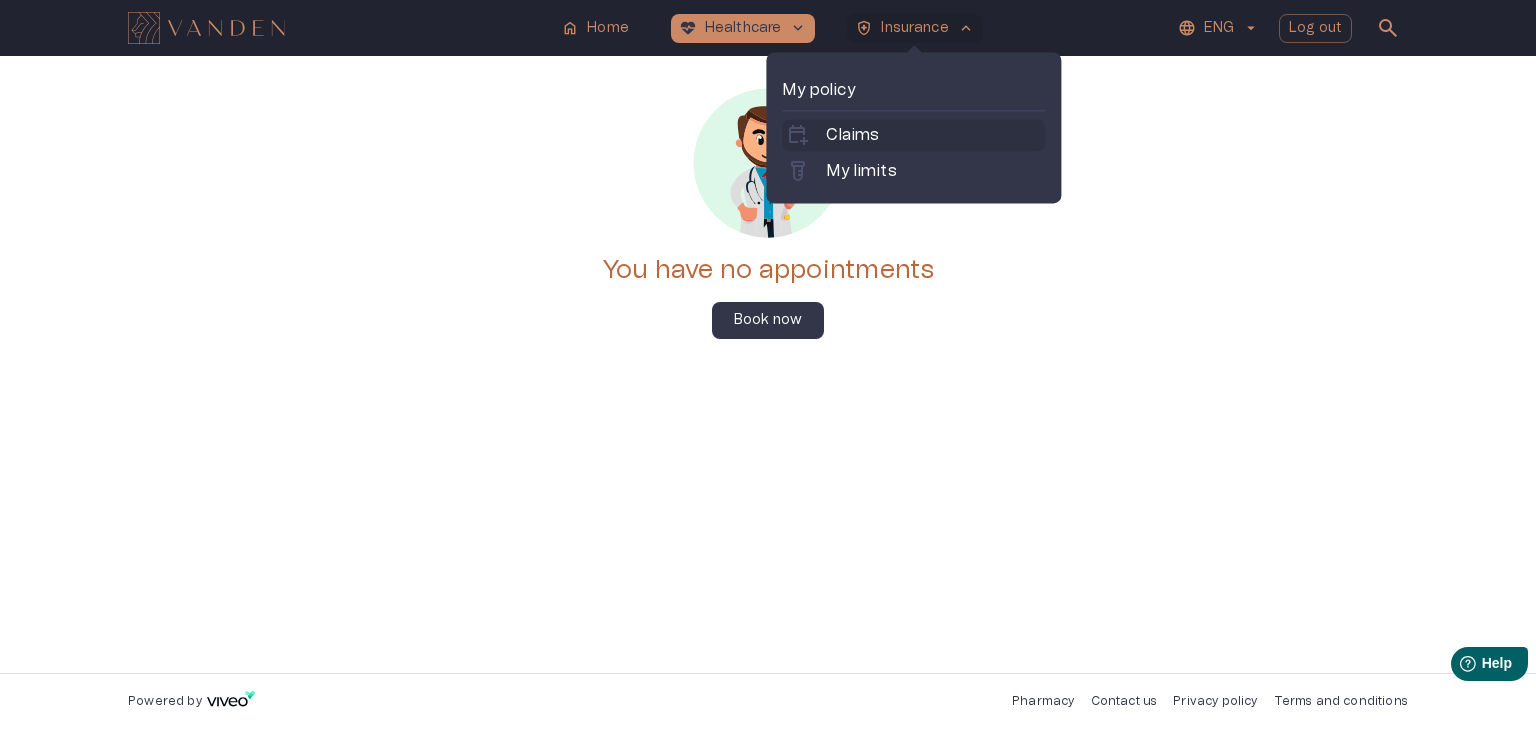 click on "Claims" at bounding box center (852, 135) 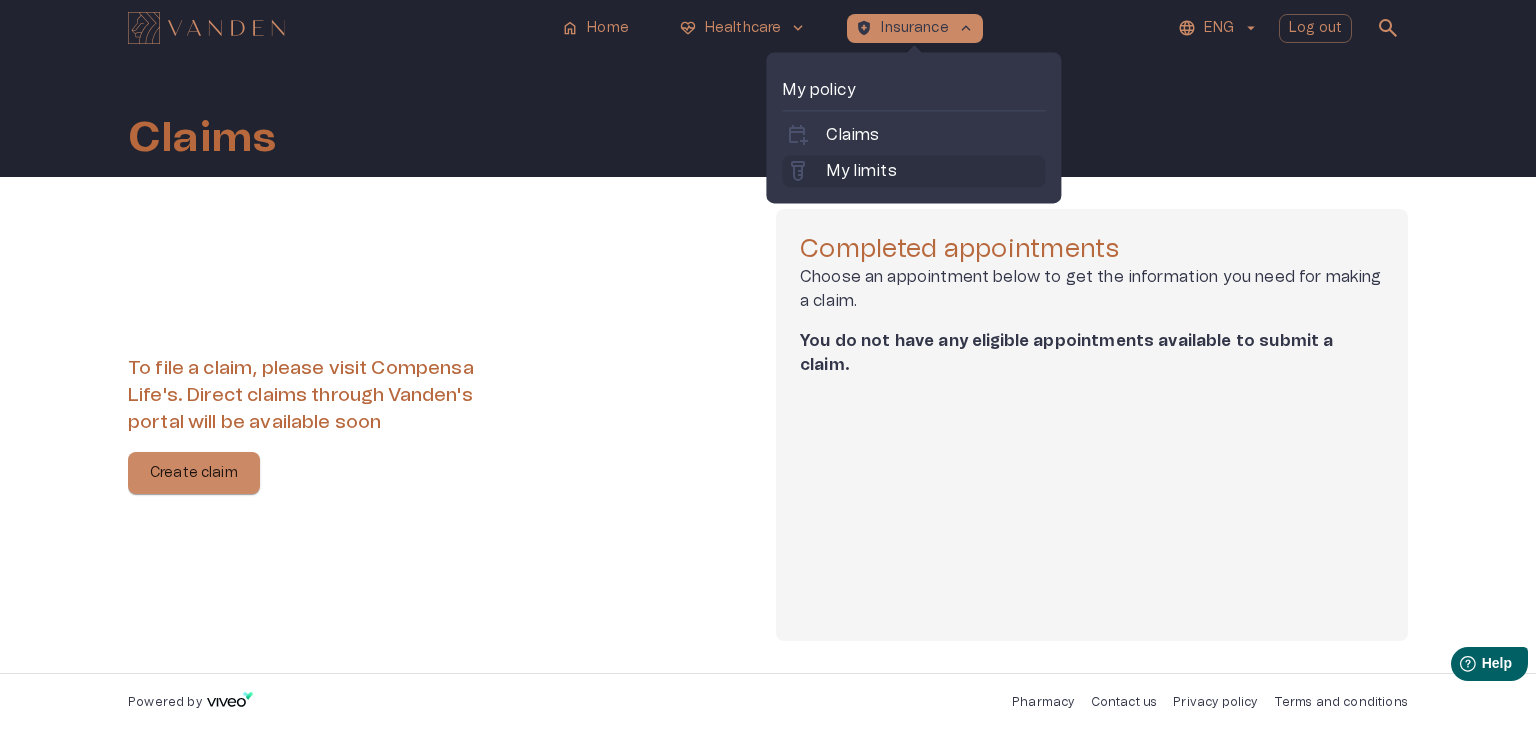 click on "My limits" at bounding box center (861, 171) 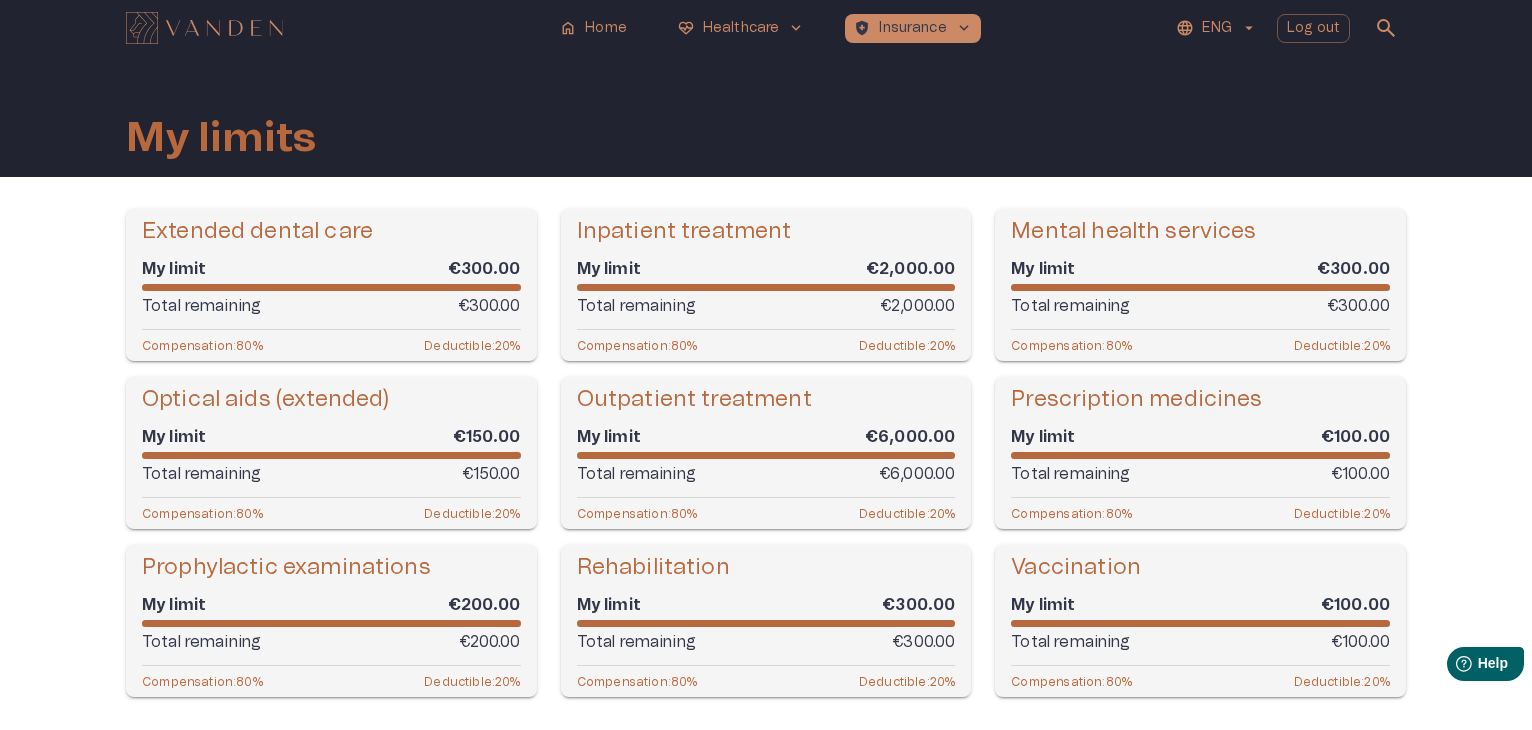 scroll, scrollTop: 88, scrollLeft: 0, axis: vertical 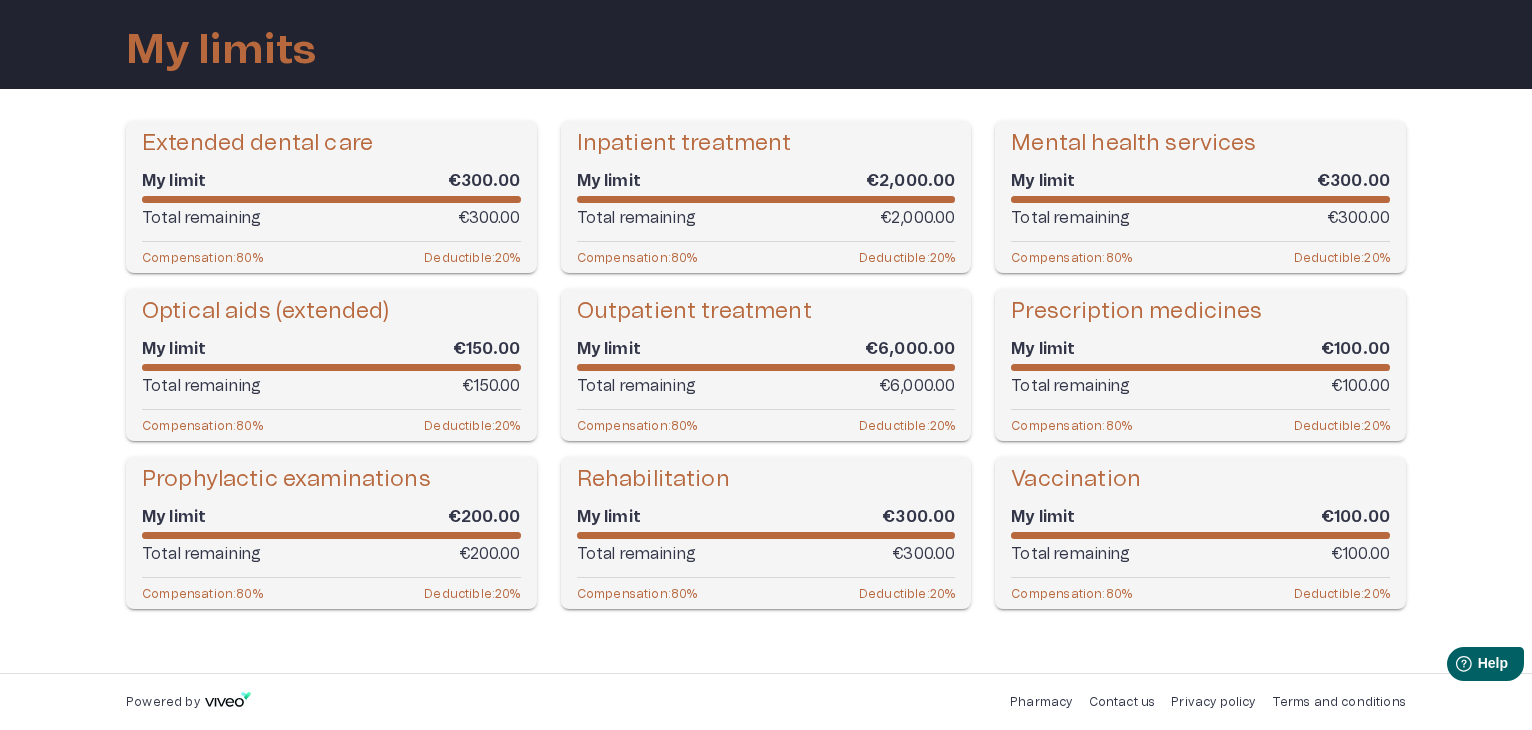 click on "My limit €[AMOUNT]" at bounding box center [766, 181] 